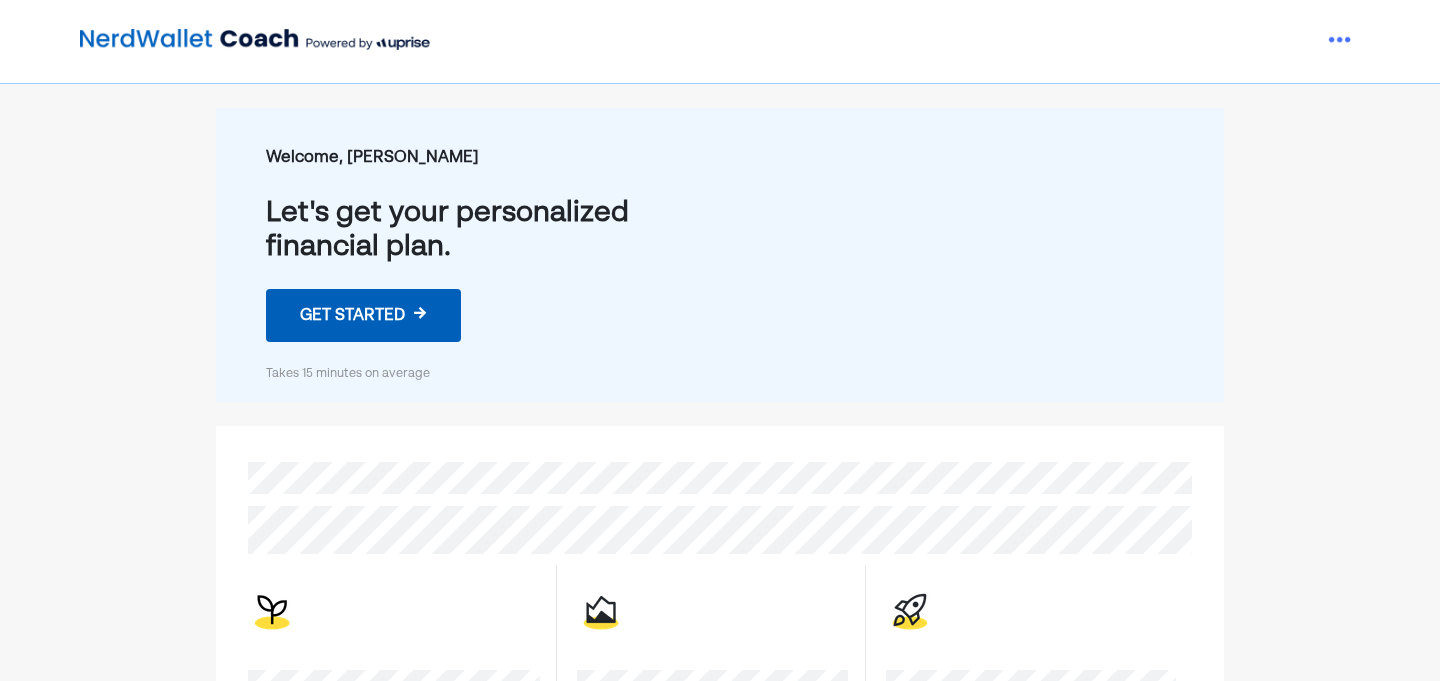 scroll, scrollTop: 0, scrollLeft: 0, axis: both 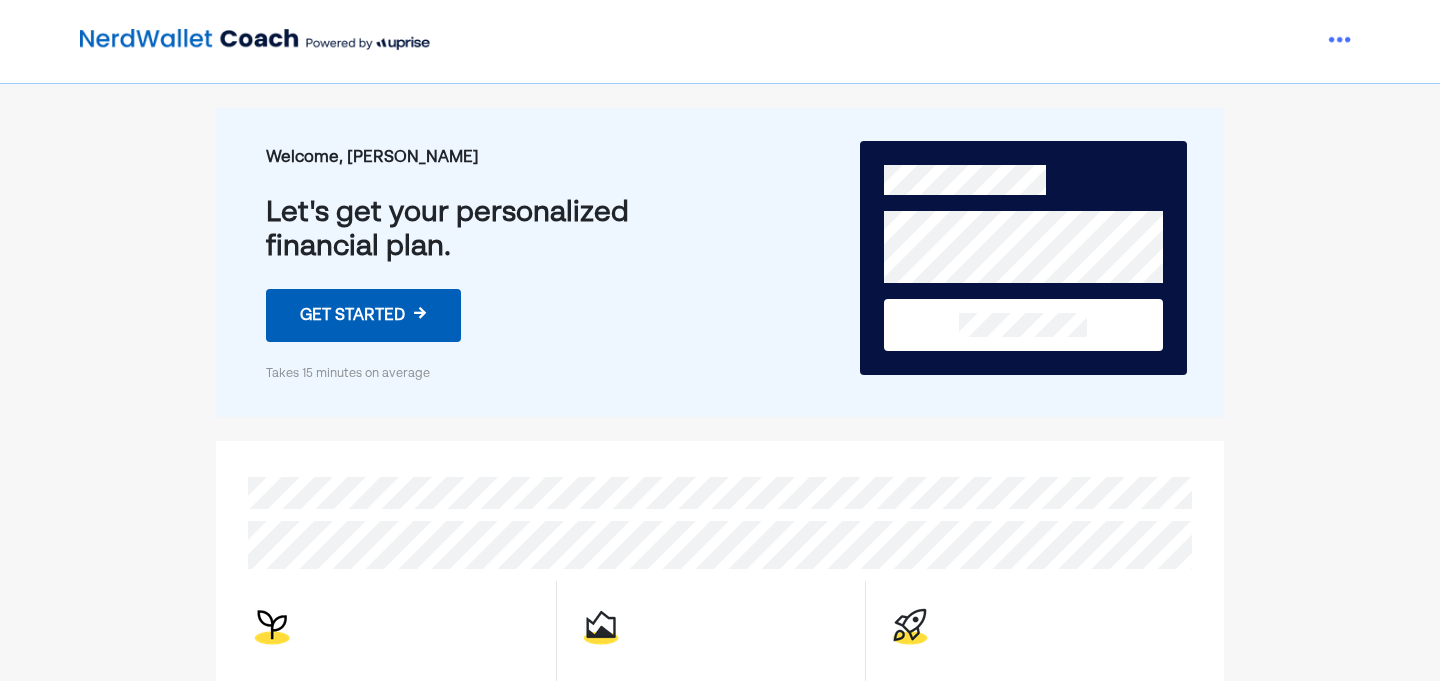 click on "→" at bounding box center (420, 315) 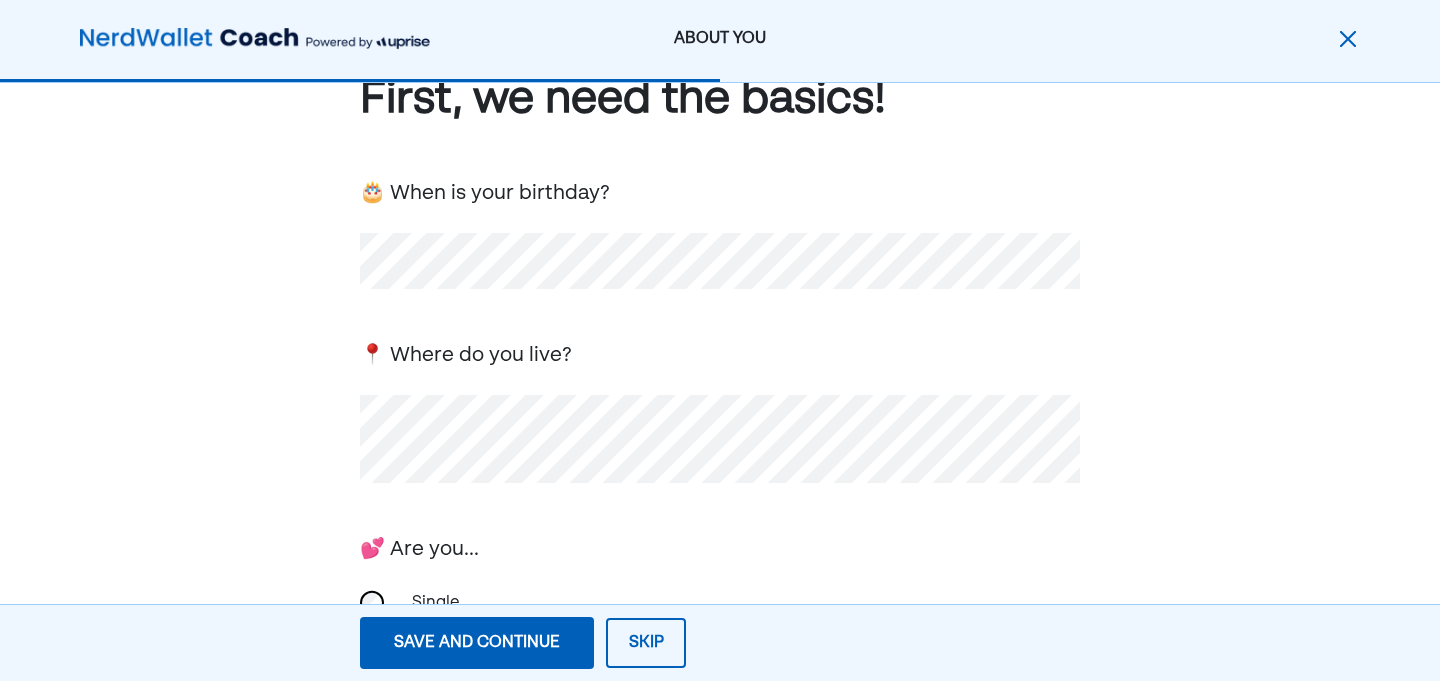 scroll, scrollTop: 79, scrollLeft: 0, axis: vertical 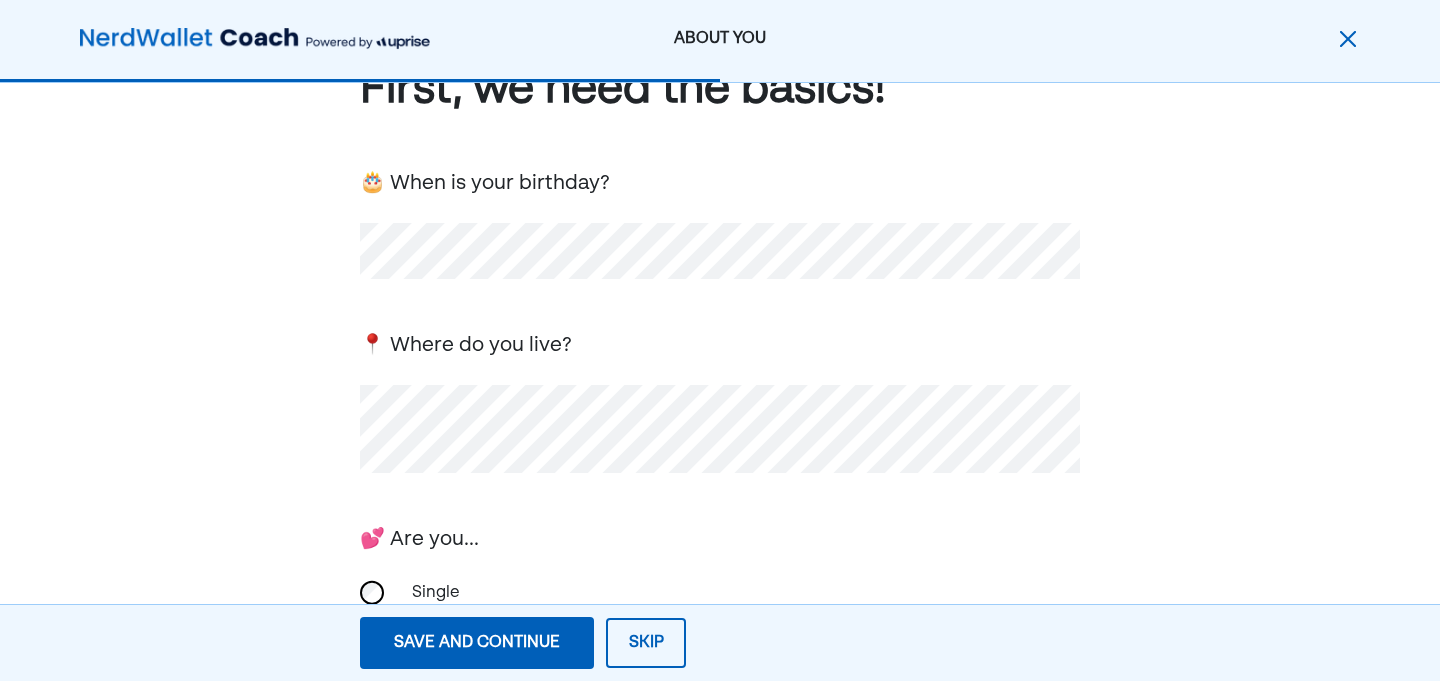 click on "First, we need the basics! 🎂 When is your birthday? 📍 Where do you live? 💕 Are you... Single In a relationship: we keep finances separate In a relationship: we do finances together Married Other 🐣 Any kids? Yes No" at bounding box center [720, 573] 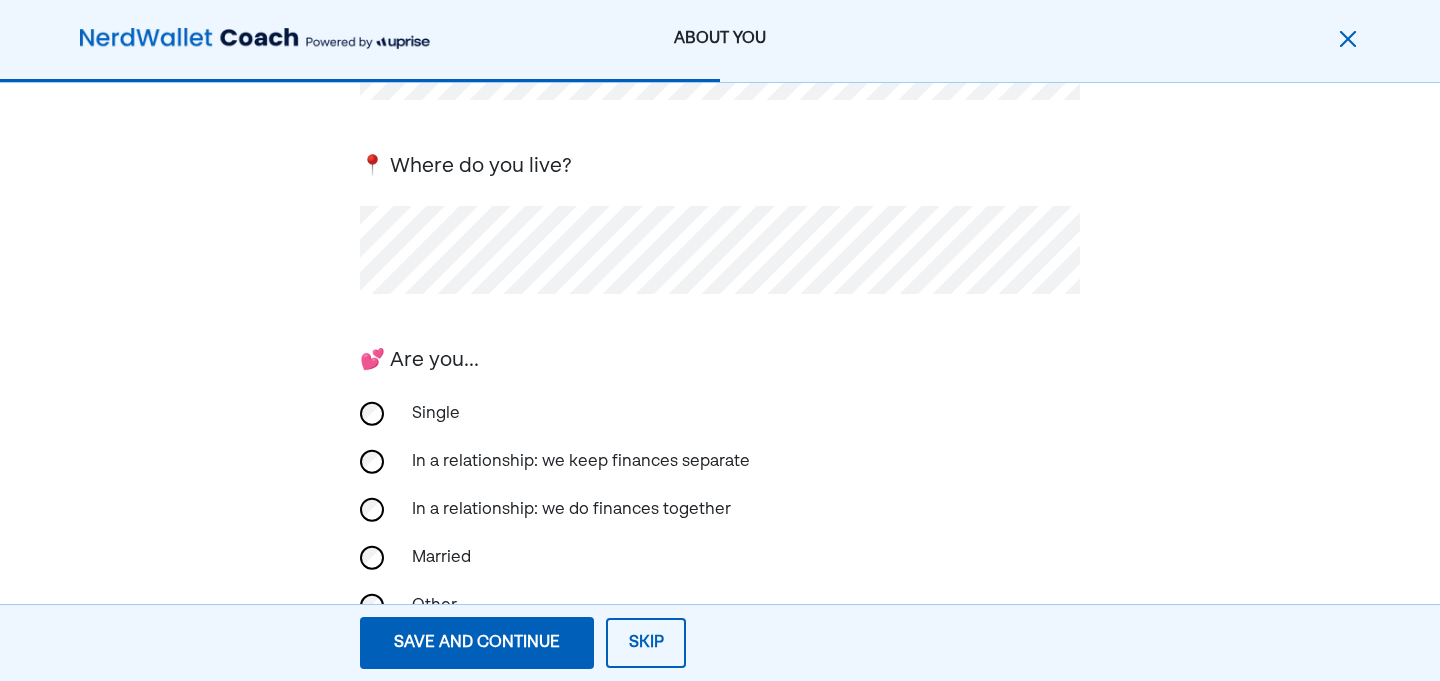 scroll, scrollTop: 276, scrollLeft: 0, axis: vertical 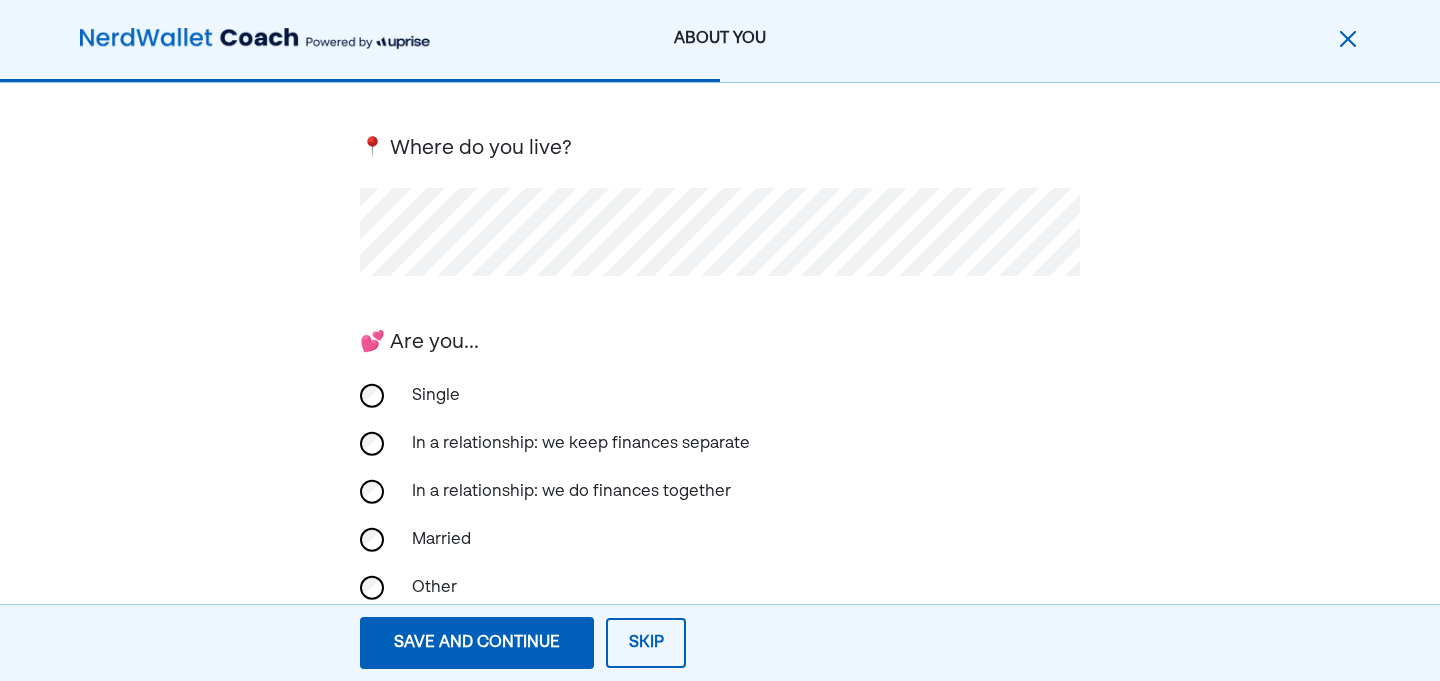 click on "In a relationship: we keep finances separate" at bounding box center [581, 444] 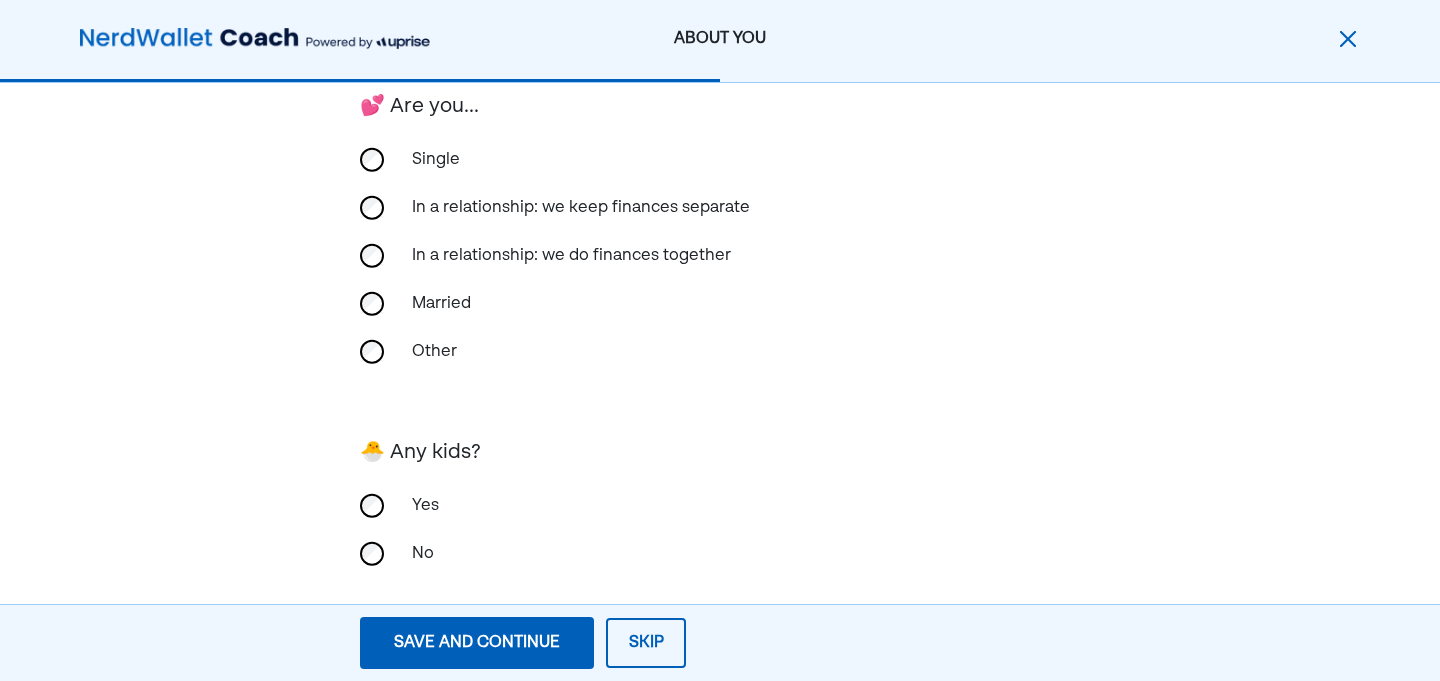 scroll, scrollTop: 539, scrollLeft: 0, axis: vertical 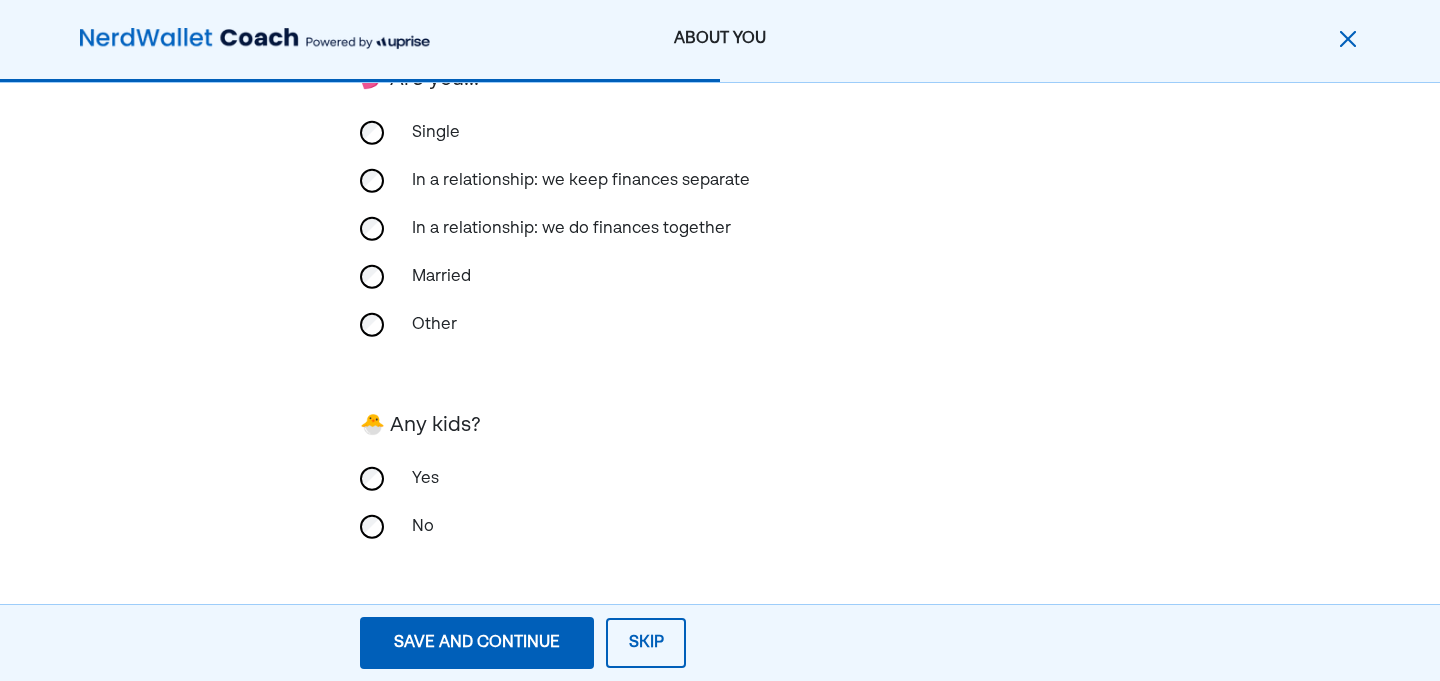 click on "No" at bounding box center (500, 527) 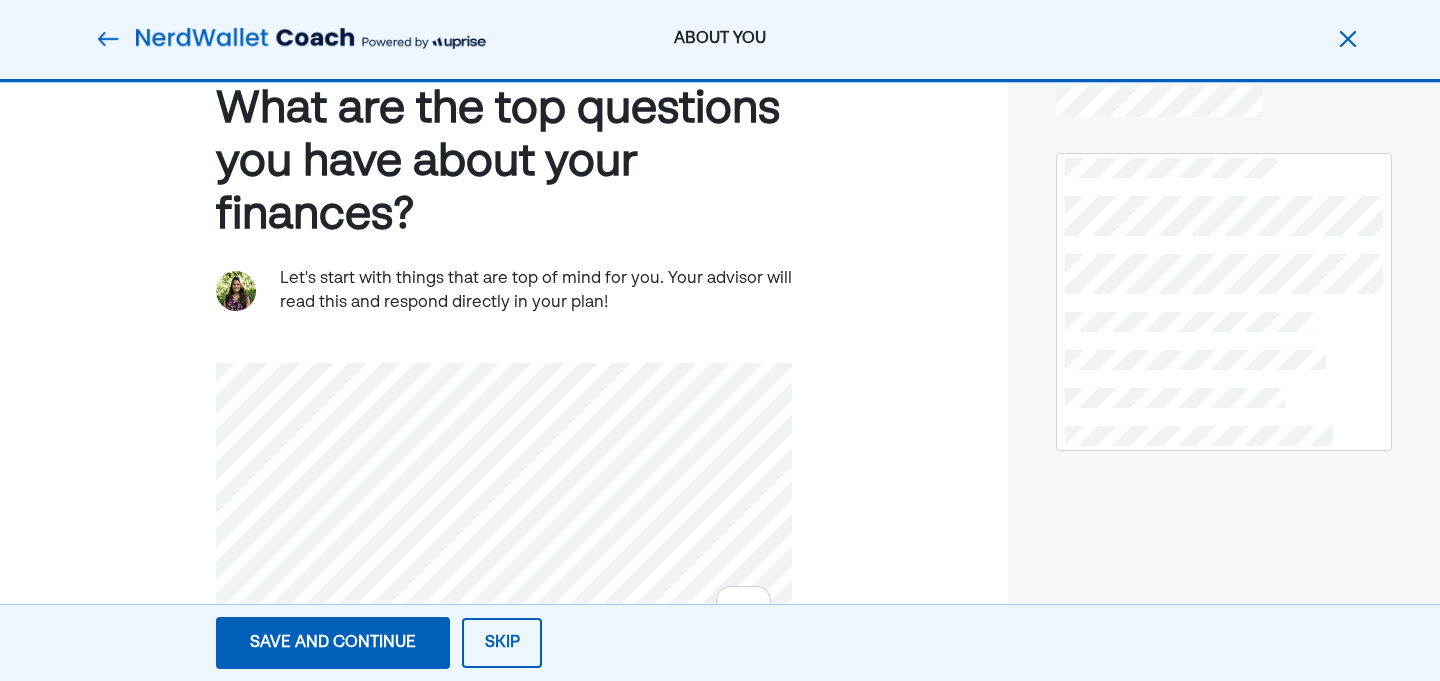 scroll, scrollTop: 97, scrollLeft: 0, axis: vertical 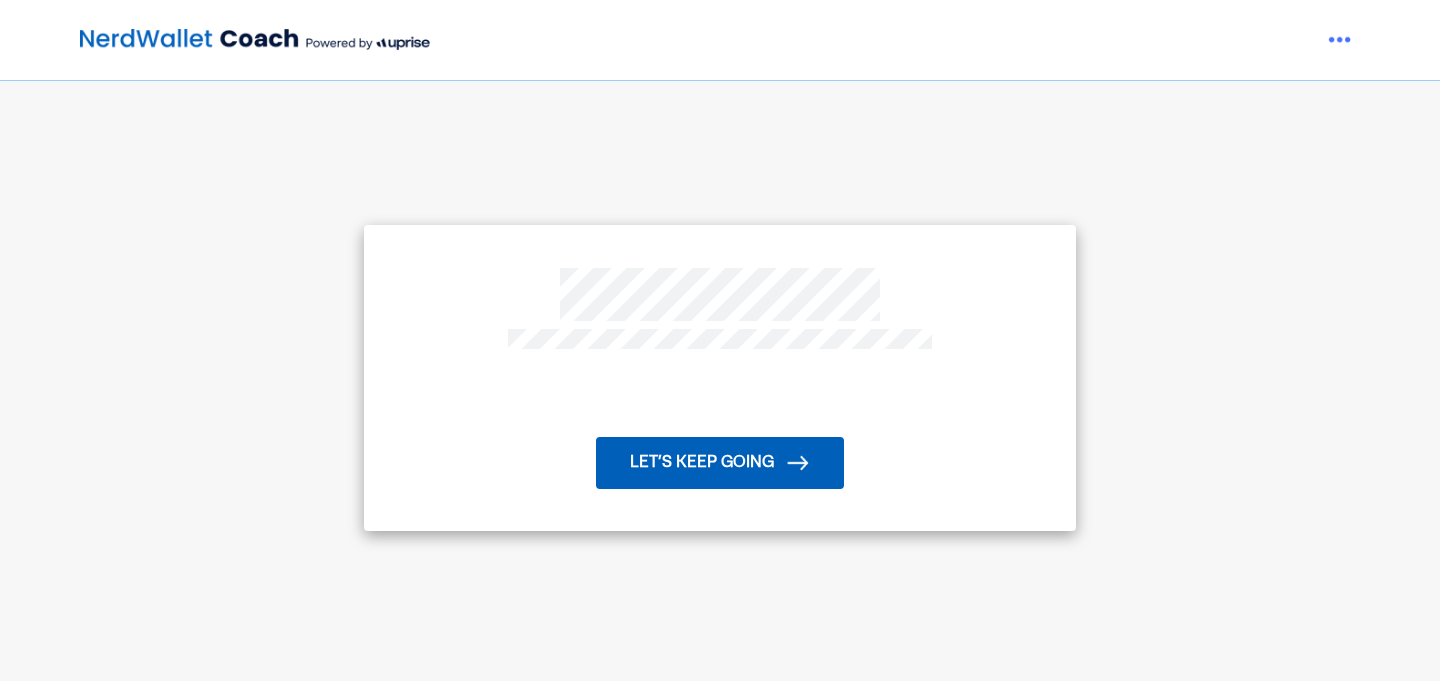 click on "Let’s keep going" at bounding box center (720, 463) 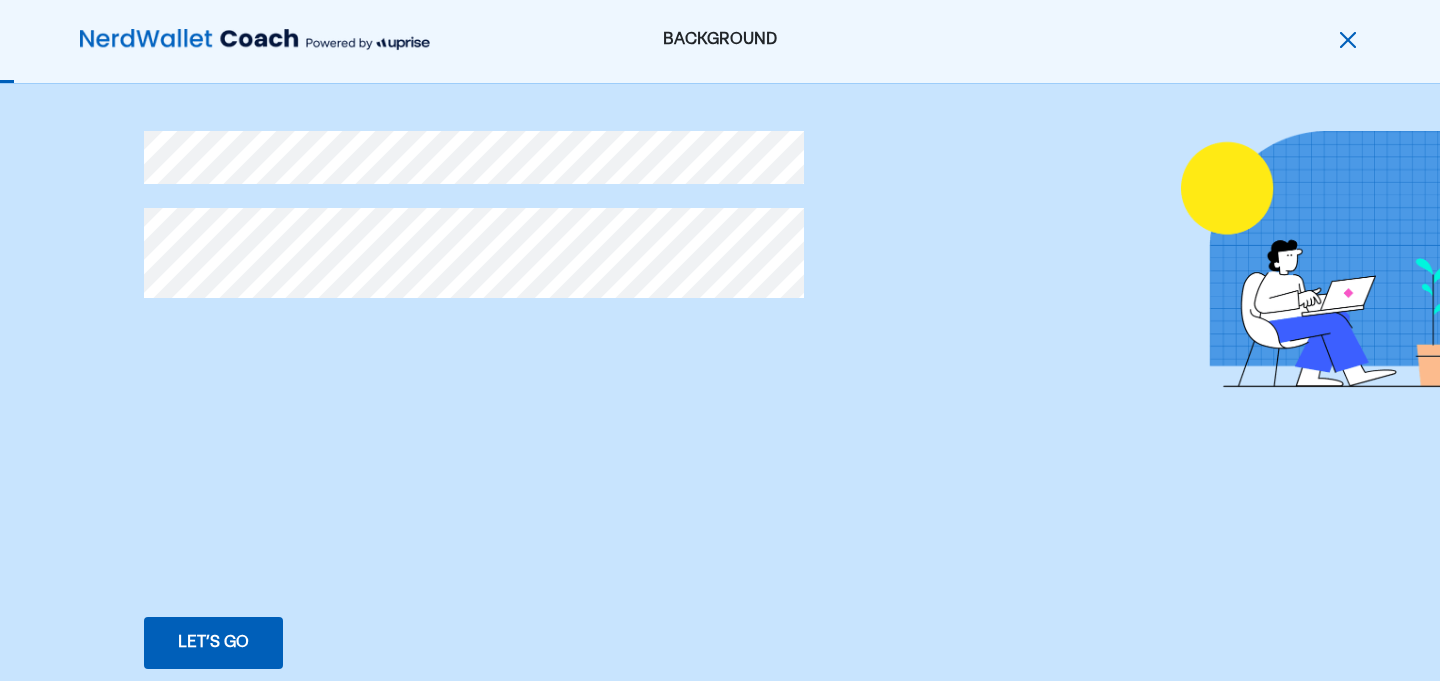 click on "Let’s go Save Let’s go" at bounding box center (213, 643) 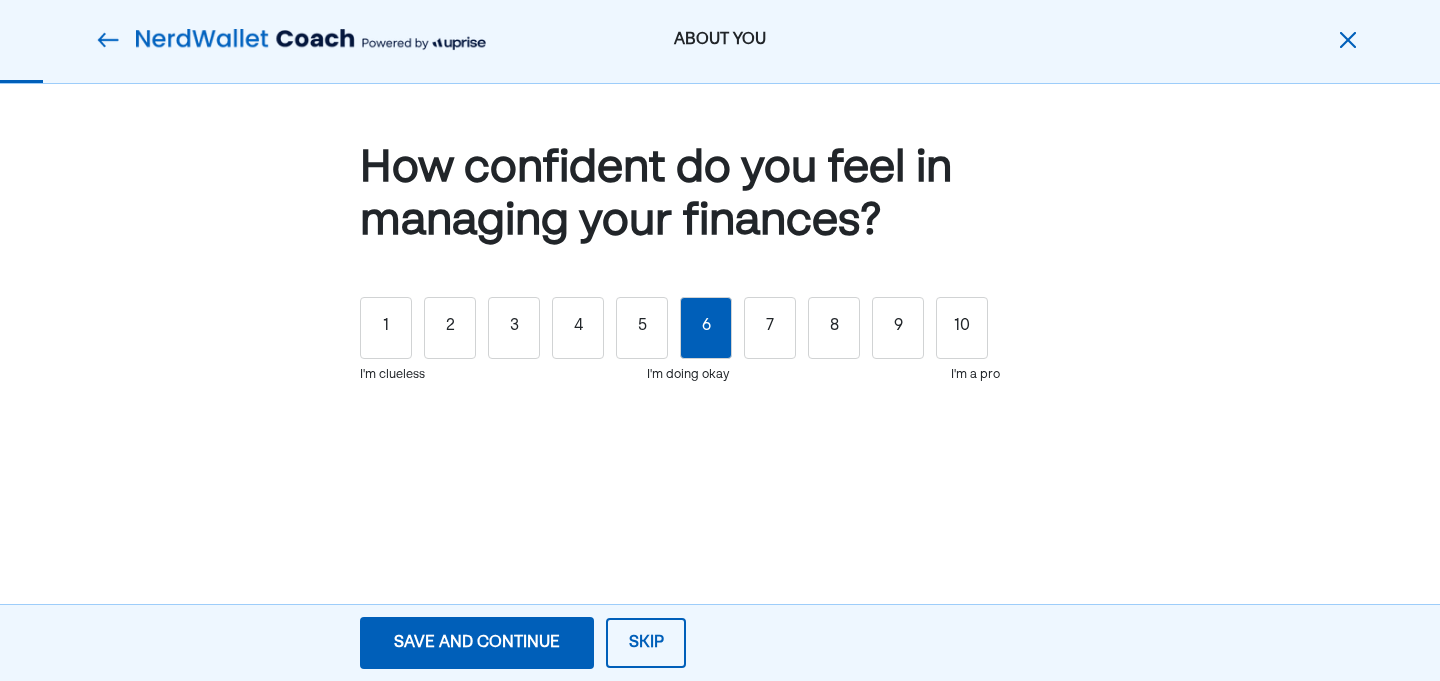 click on "6" at bounding box center (706, 328) 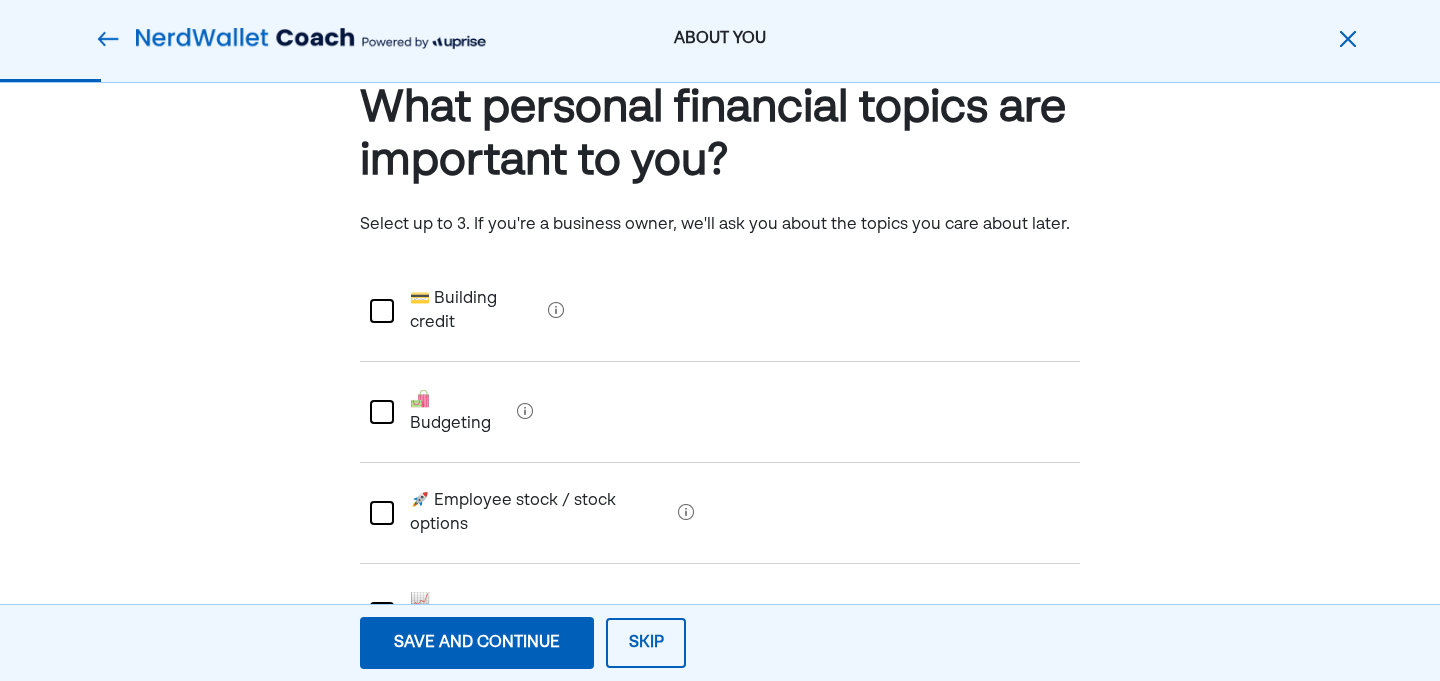 scroll, scrollTop: 79, scrollLeft: 0, axis: vertical 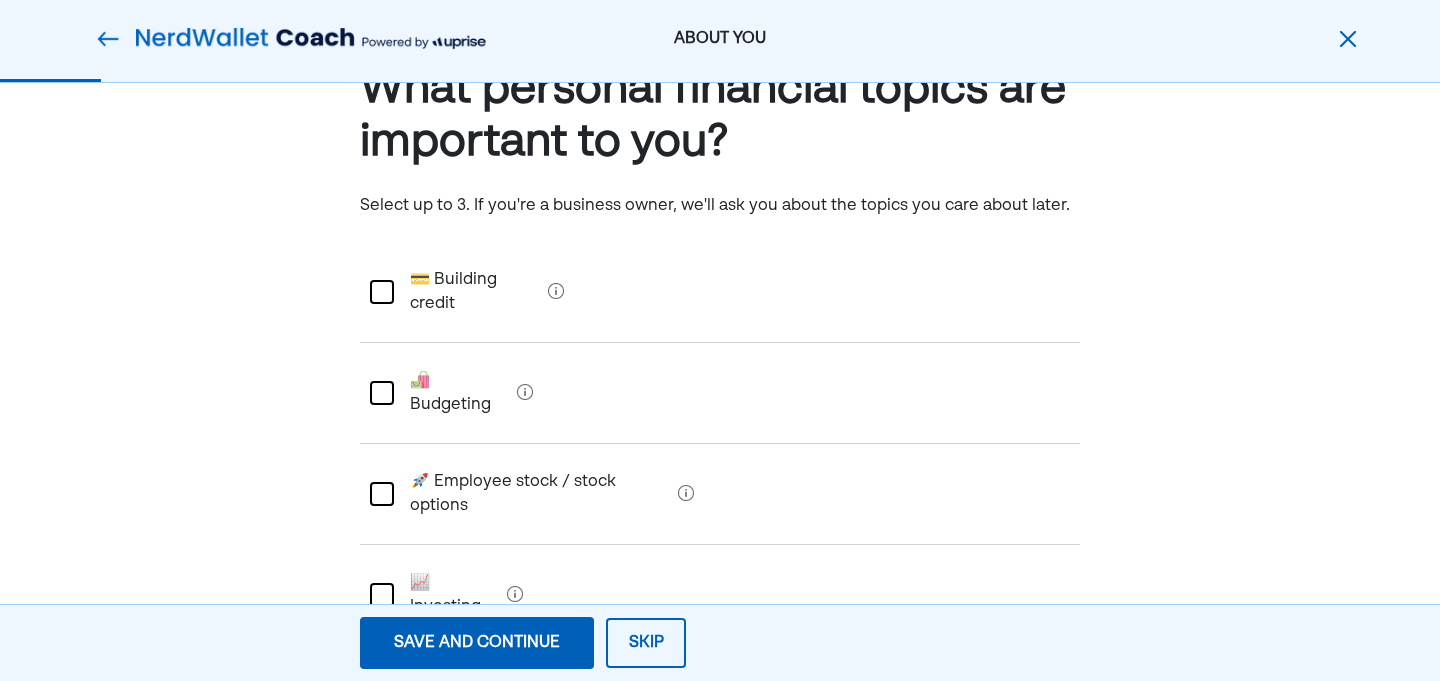 click on "🛍️ Budgeting" at bounding box center [451, 393] 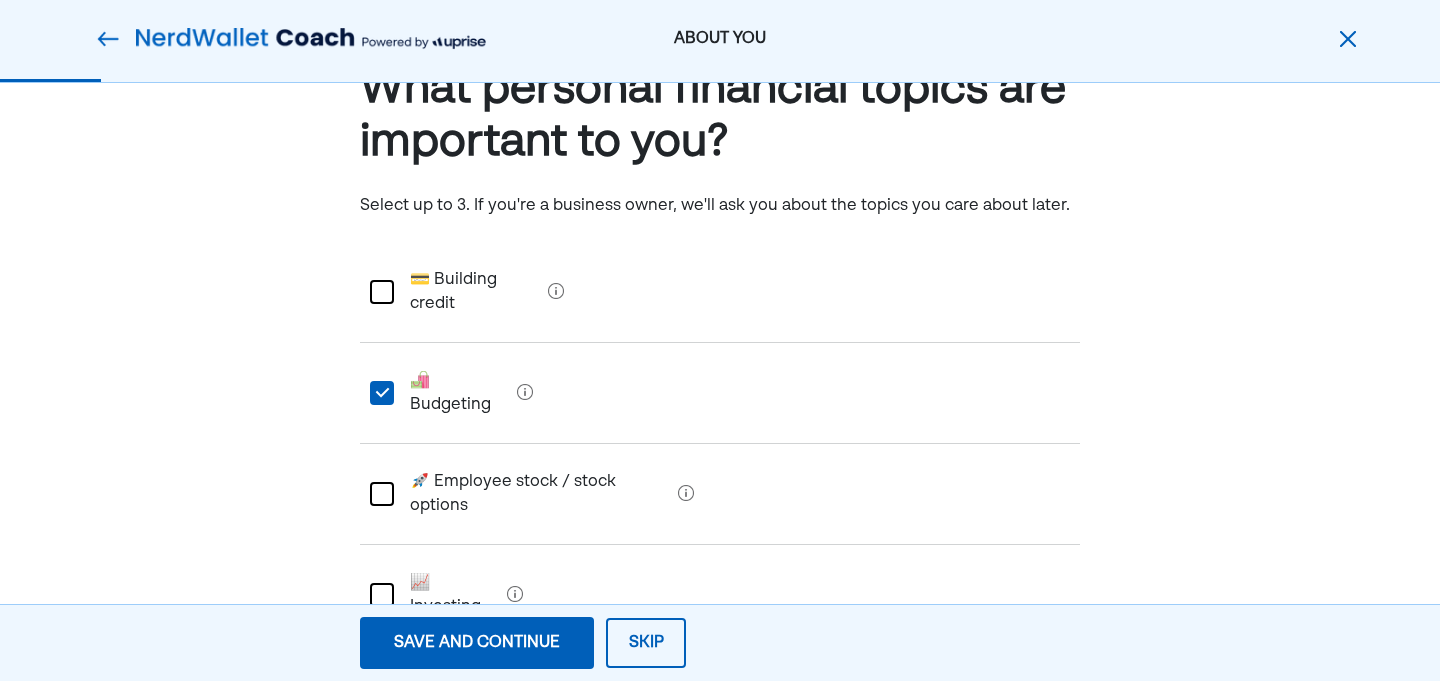 click on "🚀 Employee stock / stock options" at bounding box center (532, 494) 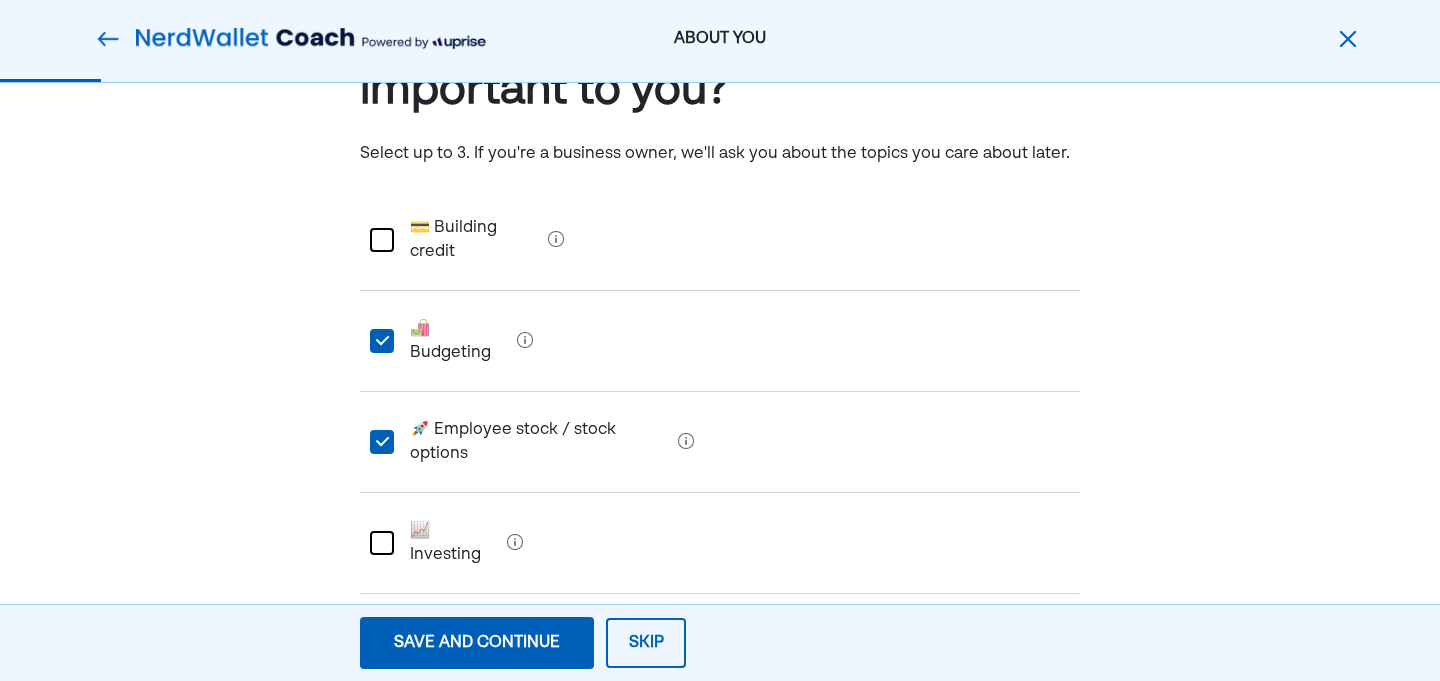 click on "📈 Investing" at bounding box center [446, 543] 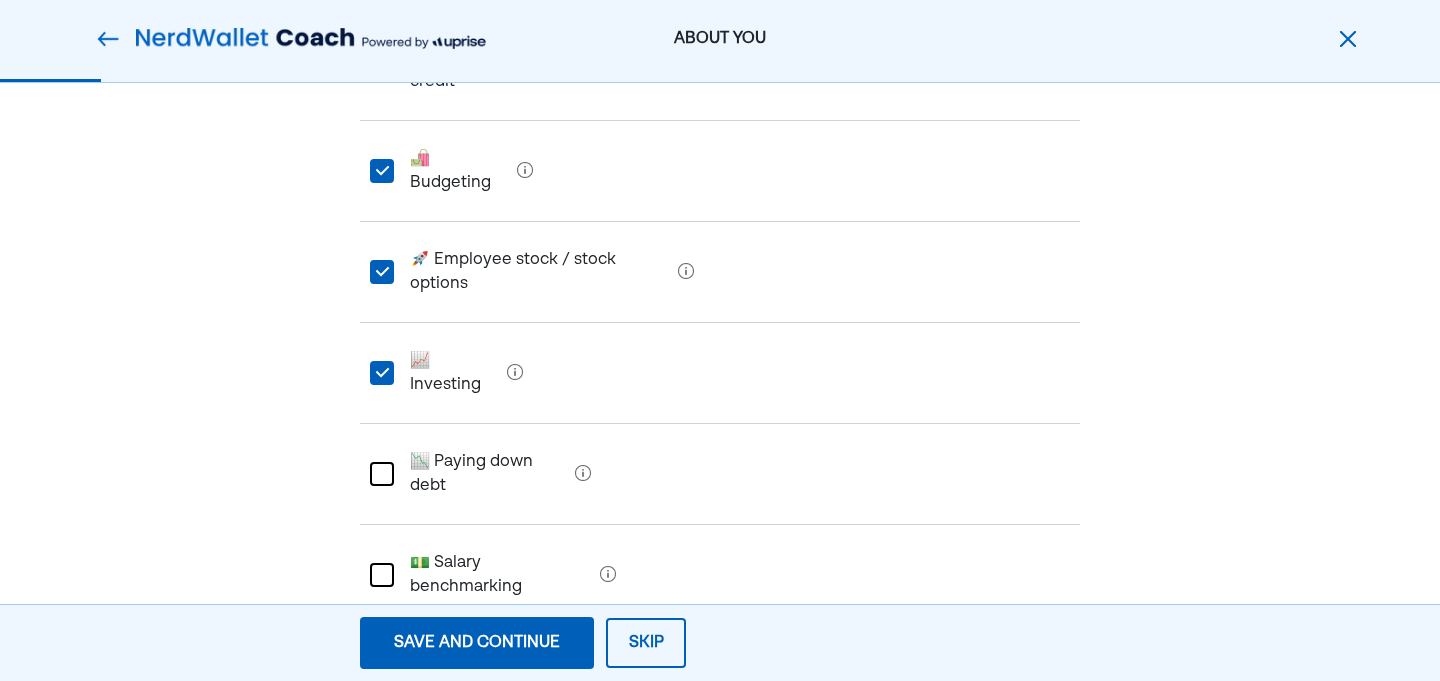 scroll, scrollTop: 305, scrollLeft: 0, axis: vertical 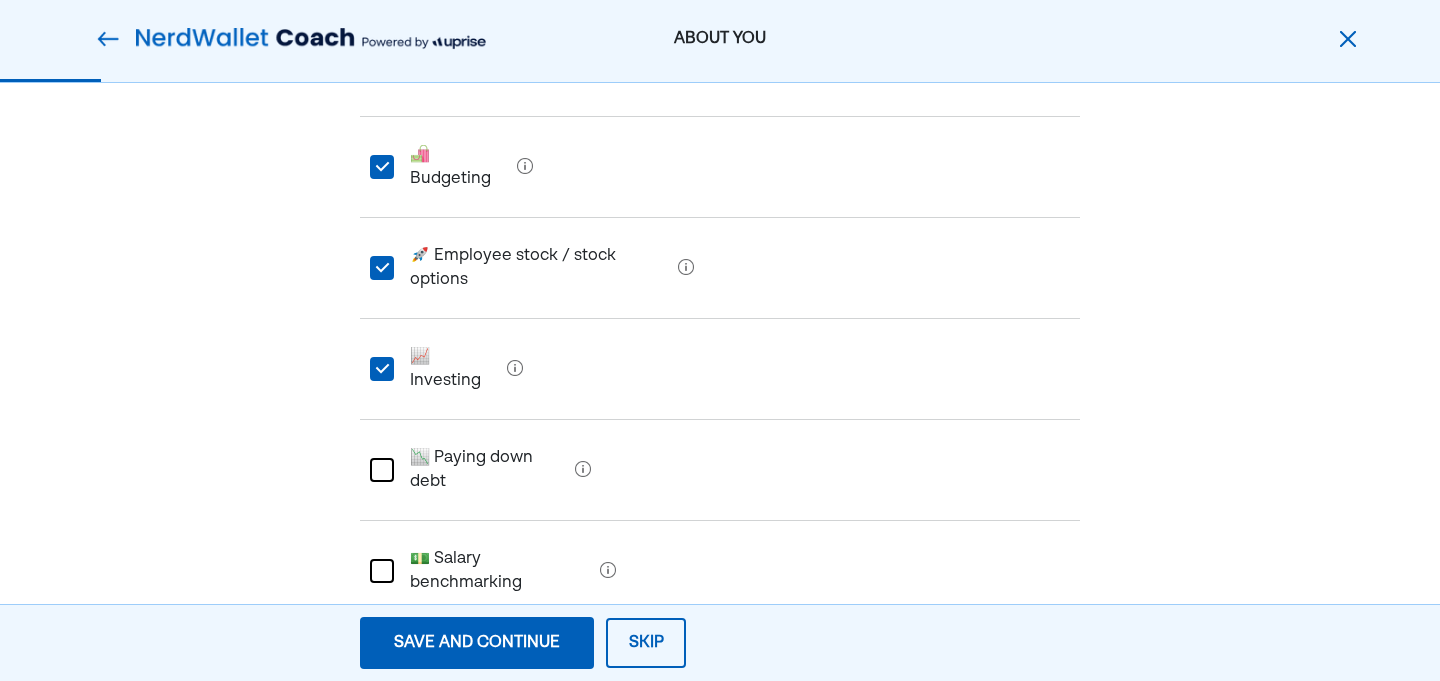 click on "🧾 Taxes" at bounding box center [433, 672] 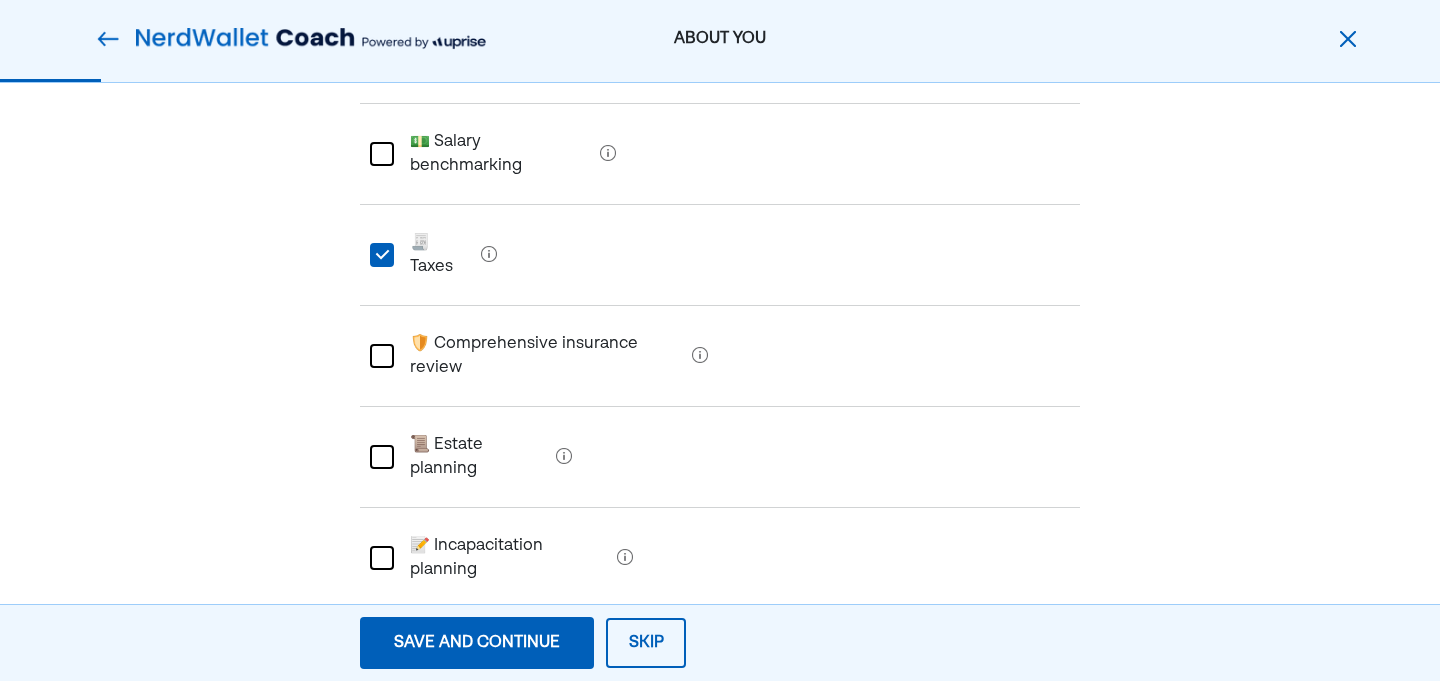 scroll, scrollTop: 722, scrollLeft: 0, axis: vertical 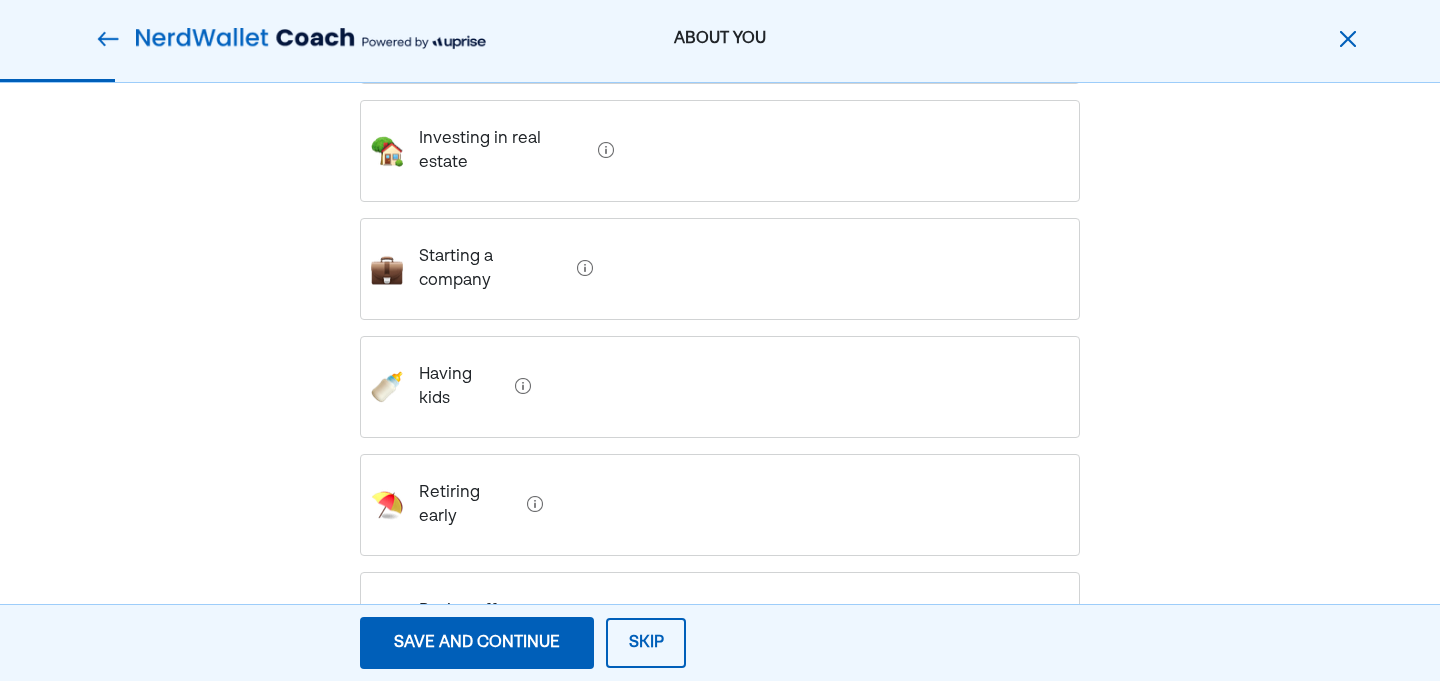 click on "What personal milestones do you picture reaching in the next 10 years? Select as many as you like. If you're a business owner, we'll ask you about business milestones separately. Buying a home Buying an engagement ring Paying for a wedding Investing in real estate Starting a company Having kids Retiring early Paying off debt" at bounding box center (720, 153) 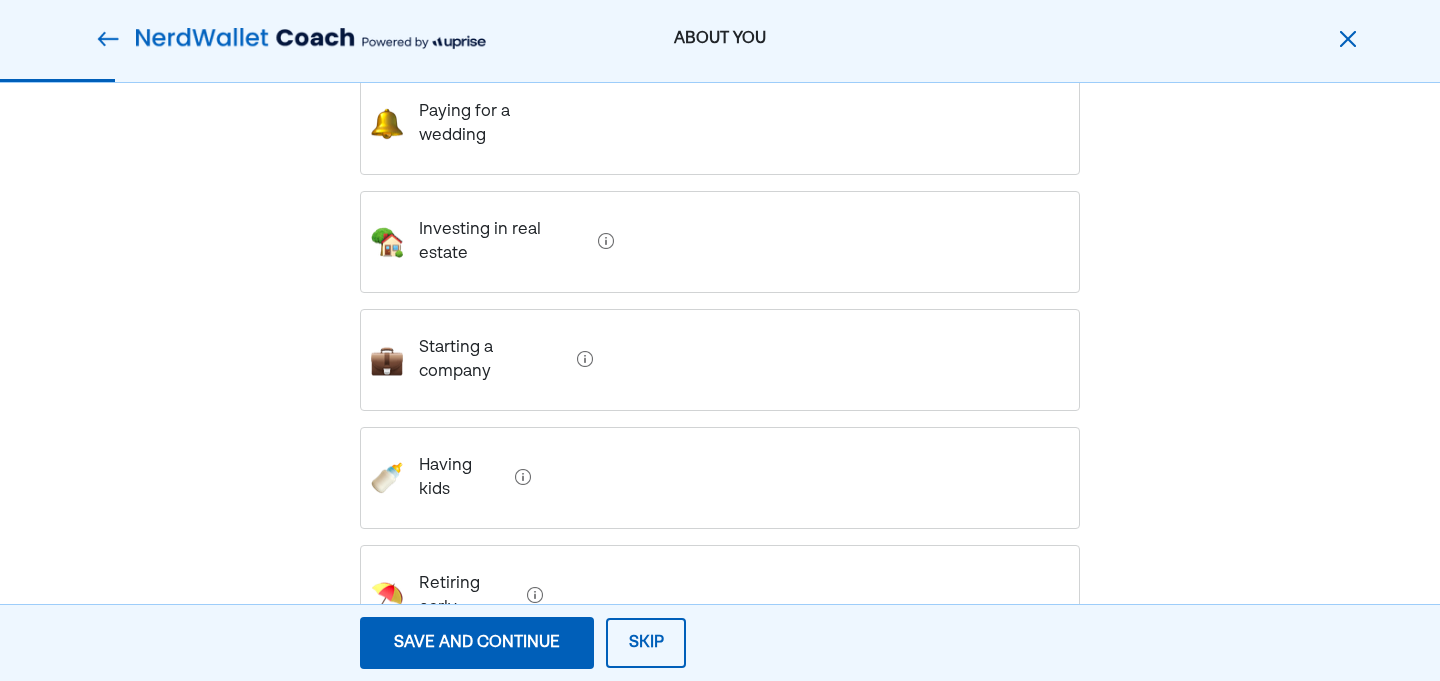 scroll, scrollTop: 652, scrollLeft: 0, axis: vertical 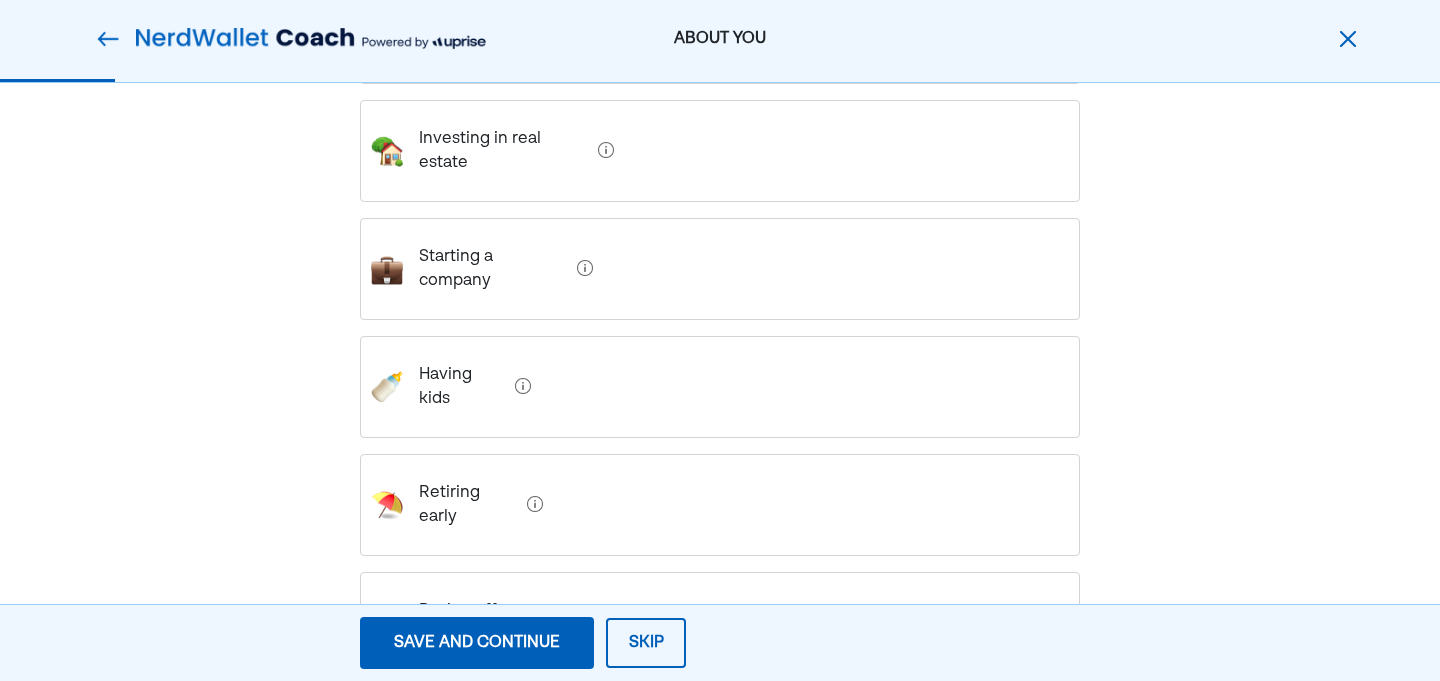 click on "Save and continue" at bounding box center [477, 643] 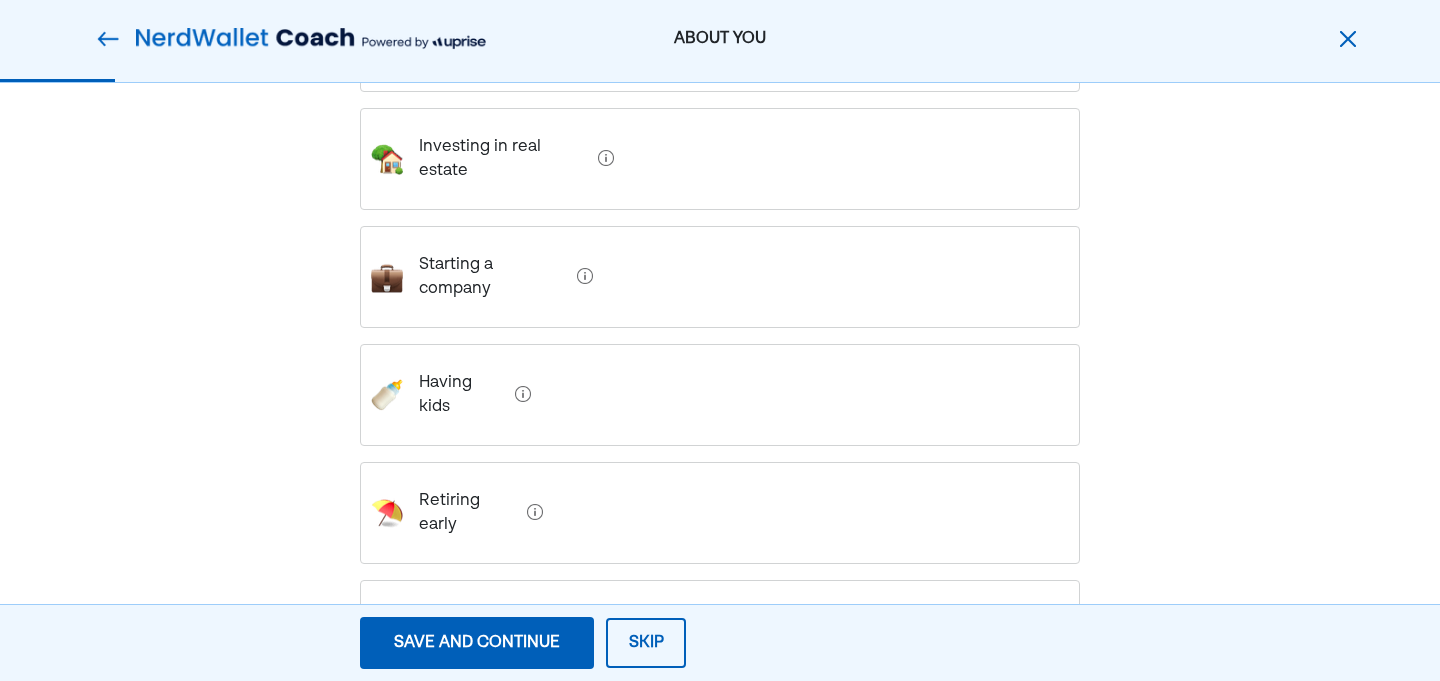 scroll, scrollTop: 675, scrollLeft: 0, axis: vertical 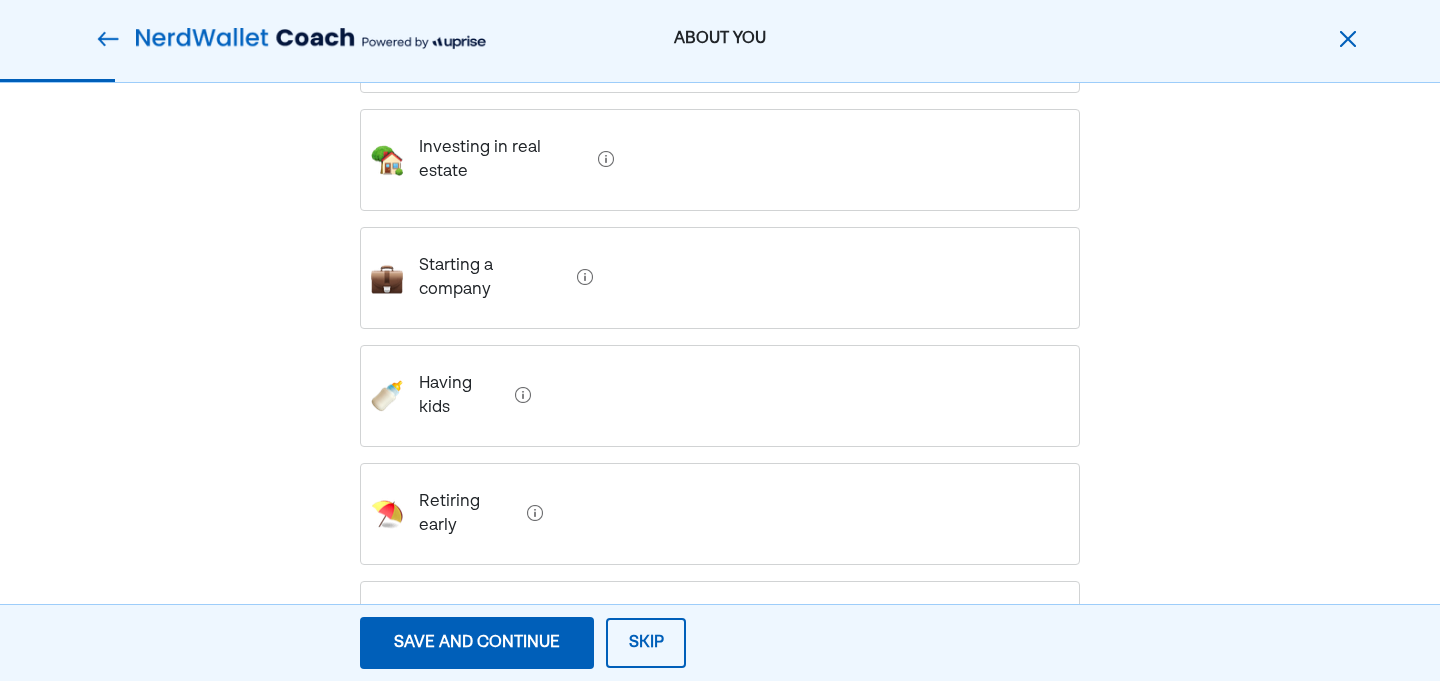 click on "Paying off debt" at bounding box center [720, 632] 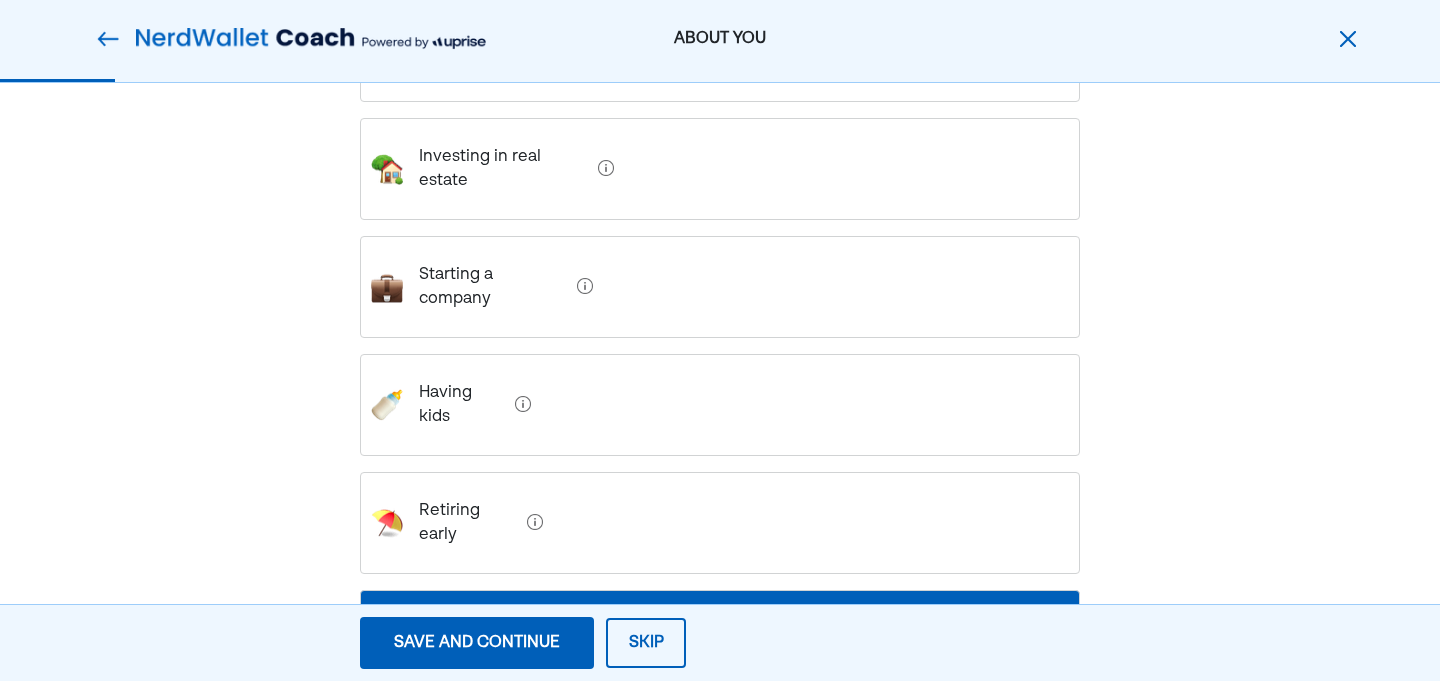 scroll, scrollTop: 644, scrollLeft: 0, axis: vertical 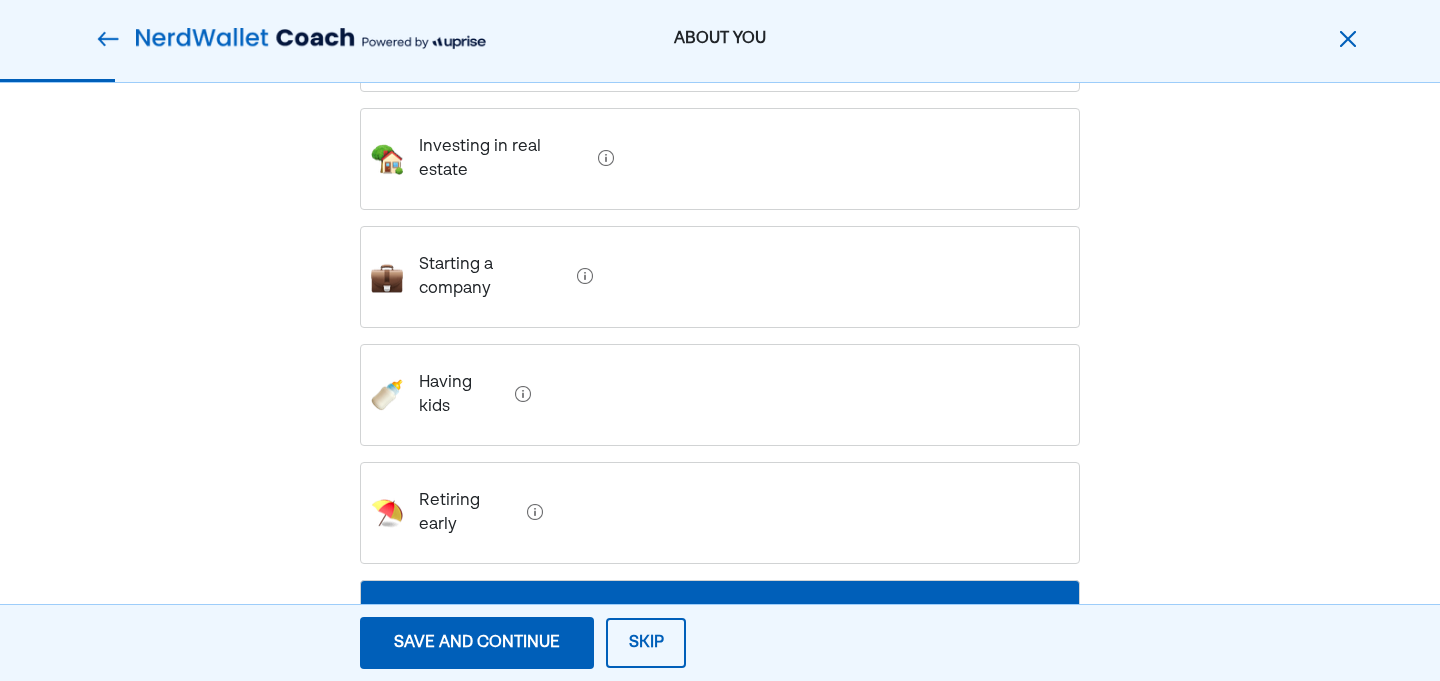 click on "Save and continue" at bounding box center (477, 643) 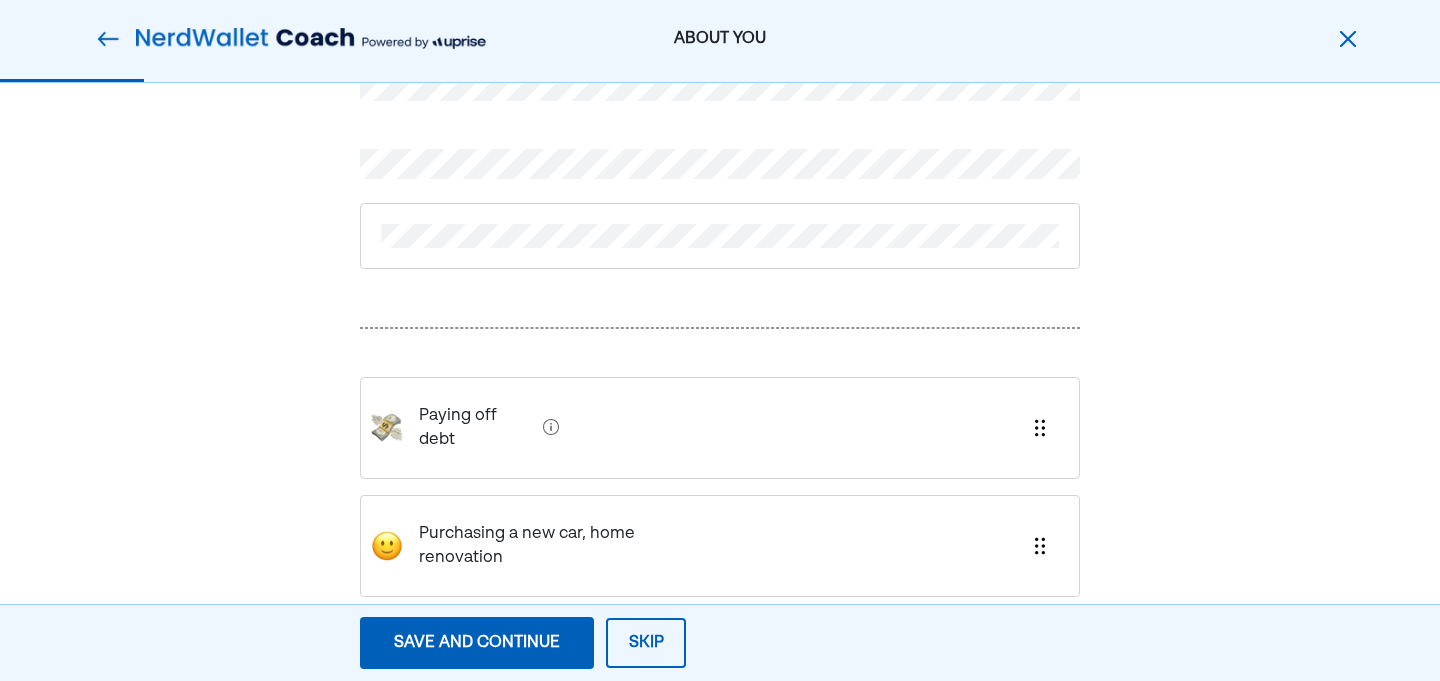 scroll, scrollTop: 95, scrollLeft: 0, axis: vertical 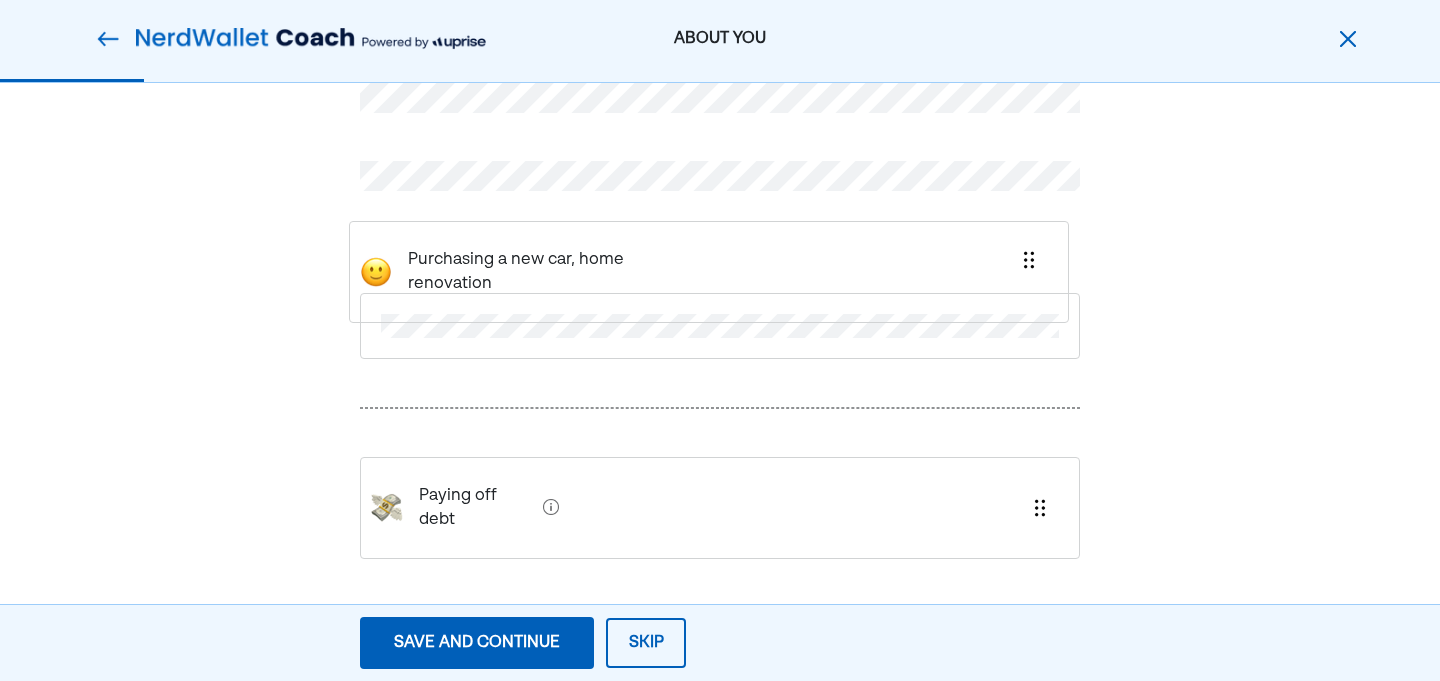 drag, startPoint x: 456, startPoint y: 494, endPoint x: 441, endPoint y: 237, distance: 257.43738 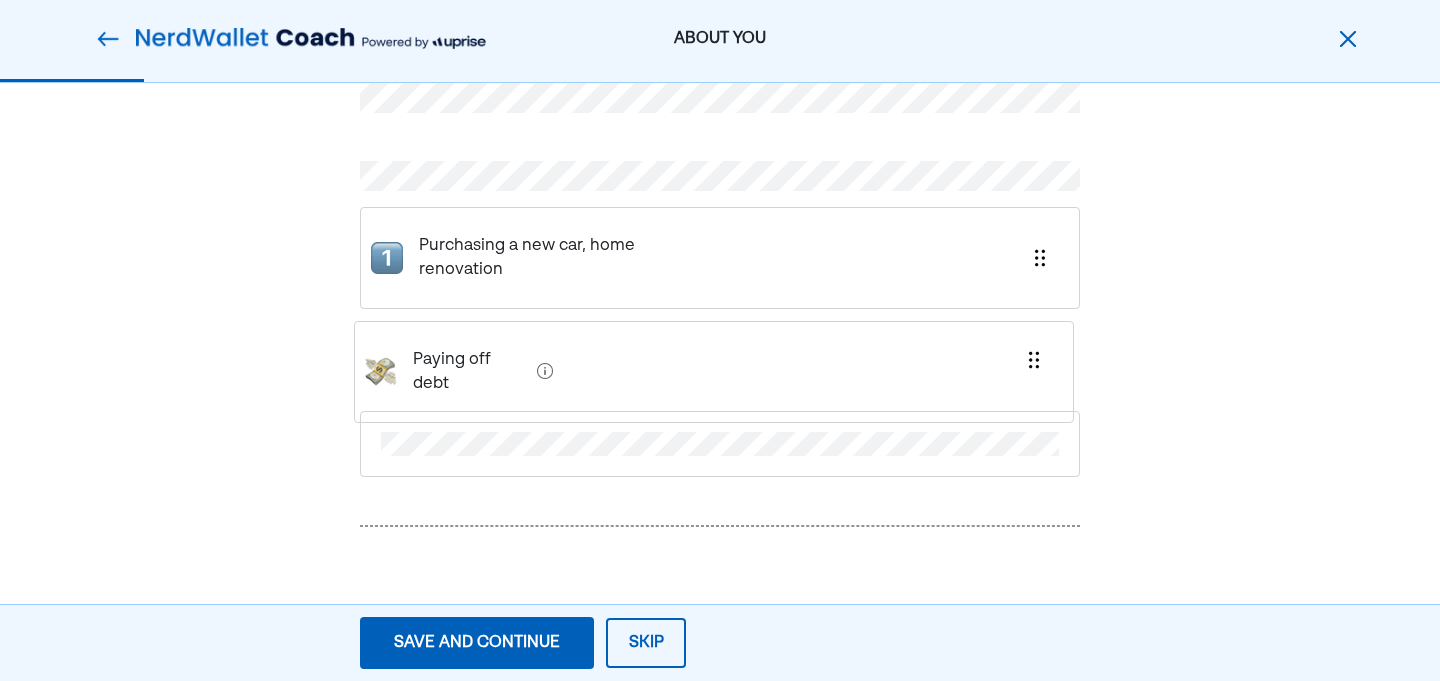 drag, startPoint x: 440, startPoint y: 493, endPoint x: 434, endPoint y: 340, distance: 153.1176 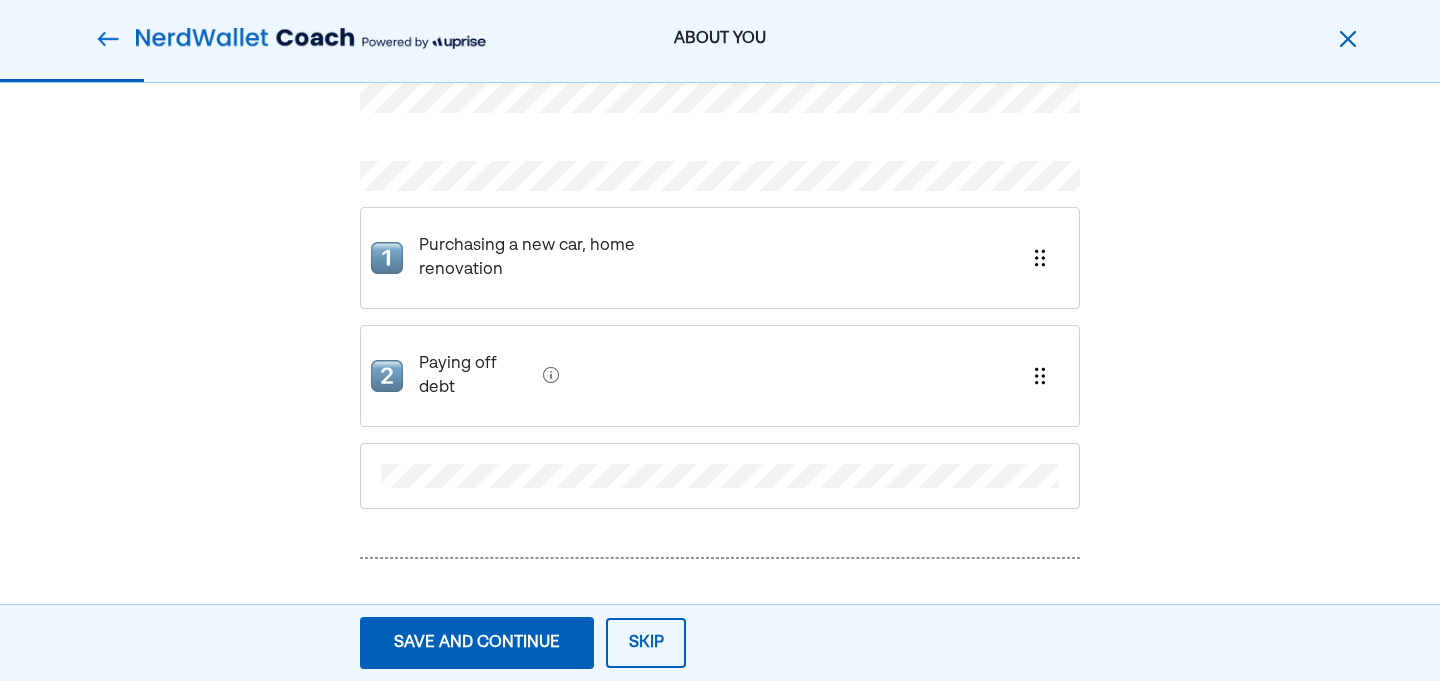 click on "Save and continue" at bounding box center (477, 643) 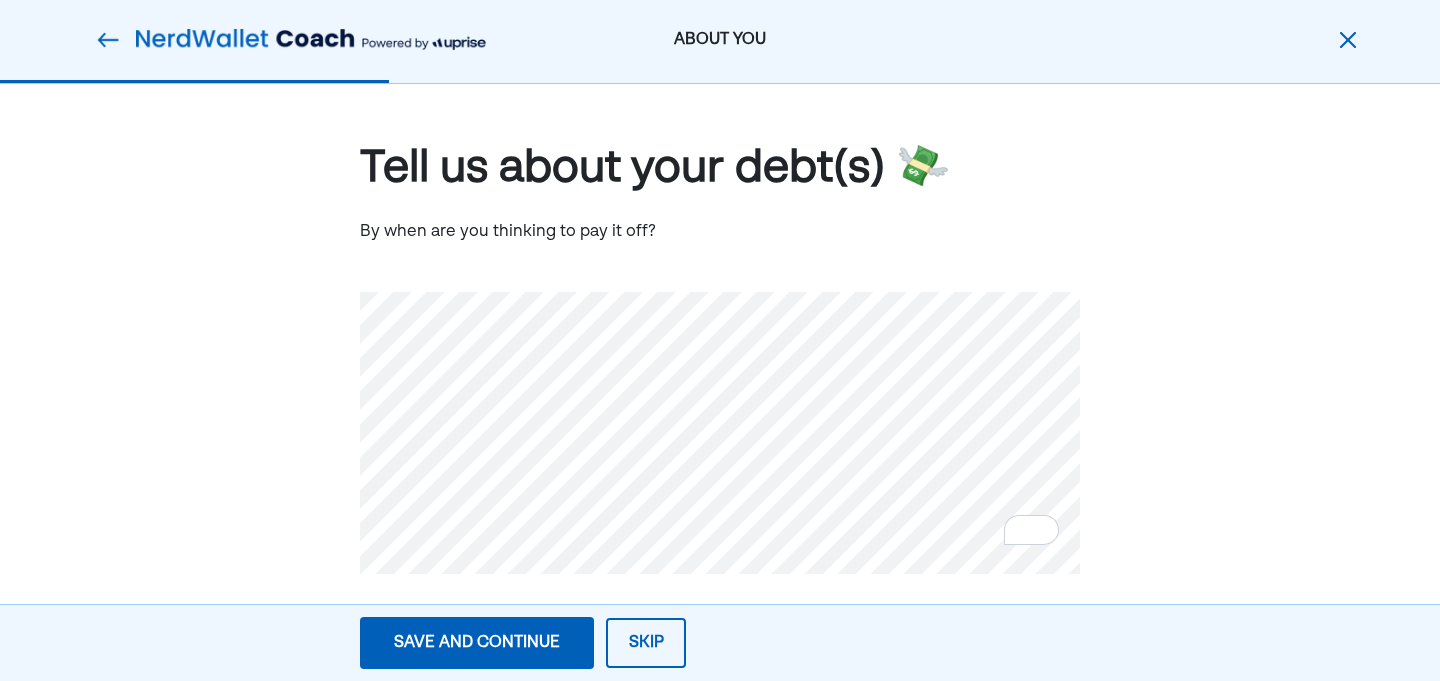 scroll, scrollTop: 12, scrollLeft: 0, axis: vertical 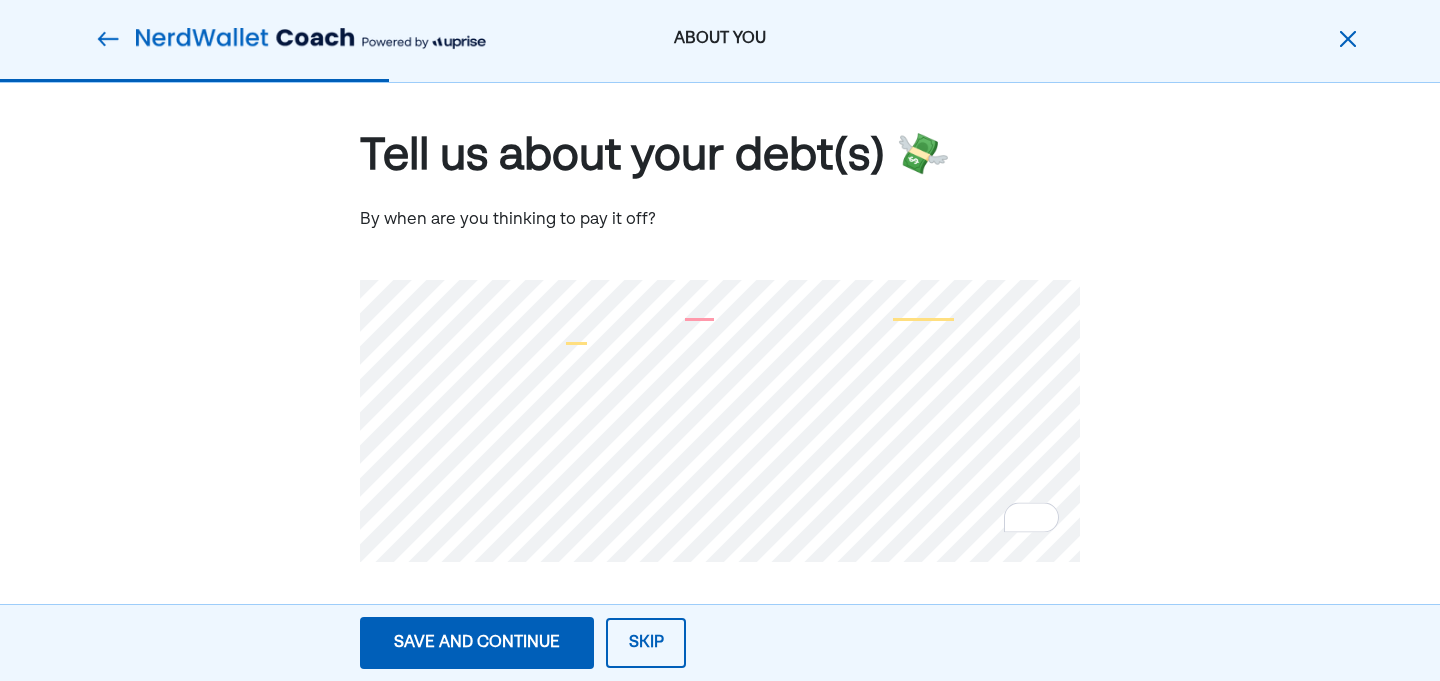 click on "Save and continue" at bounding box center (477, 643) 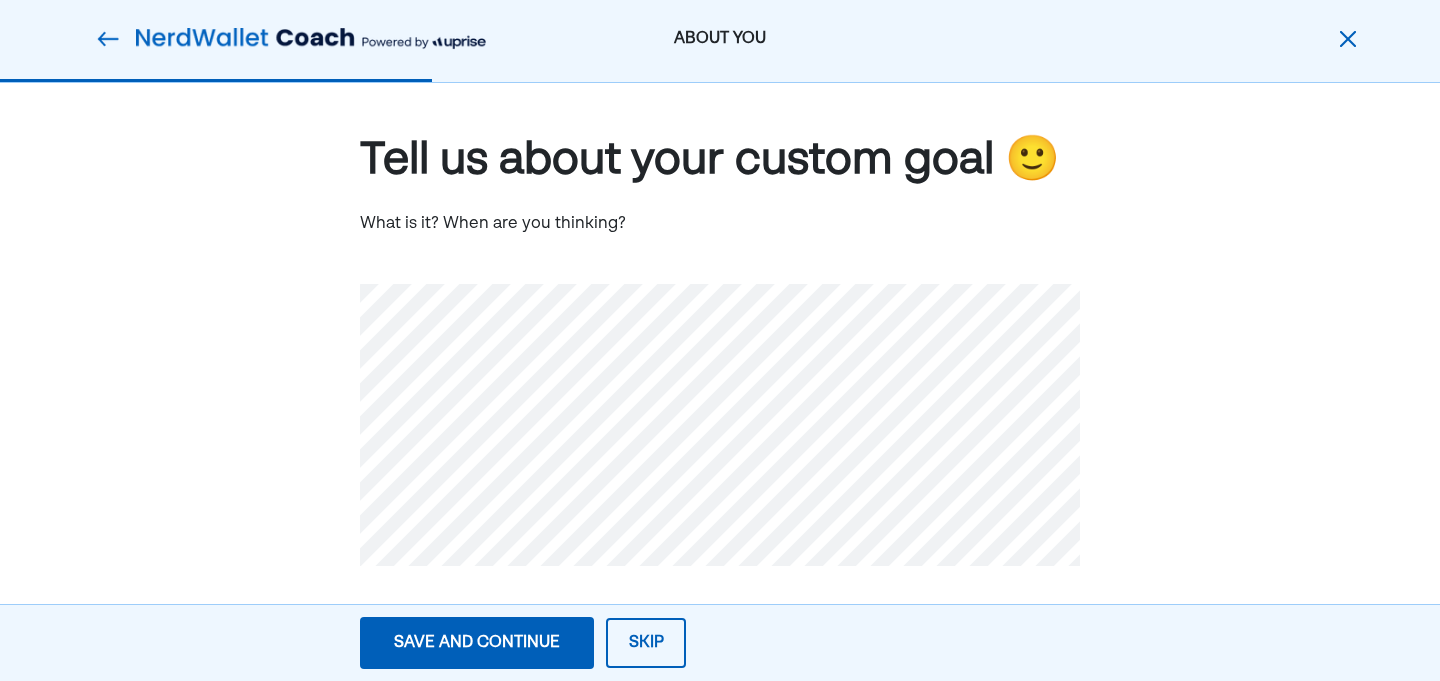 scroll, scrollTop: 12, scrollLeft: 0, axis: vertical 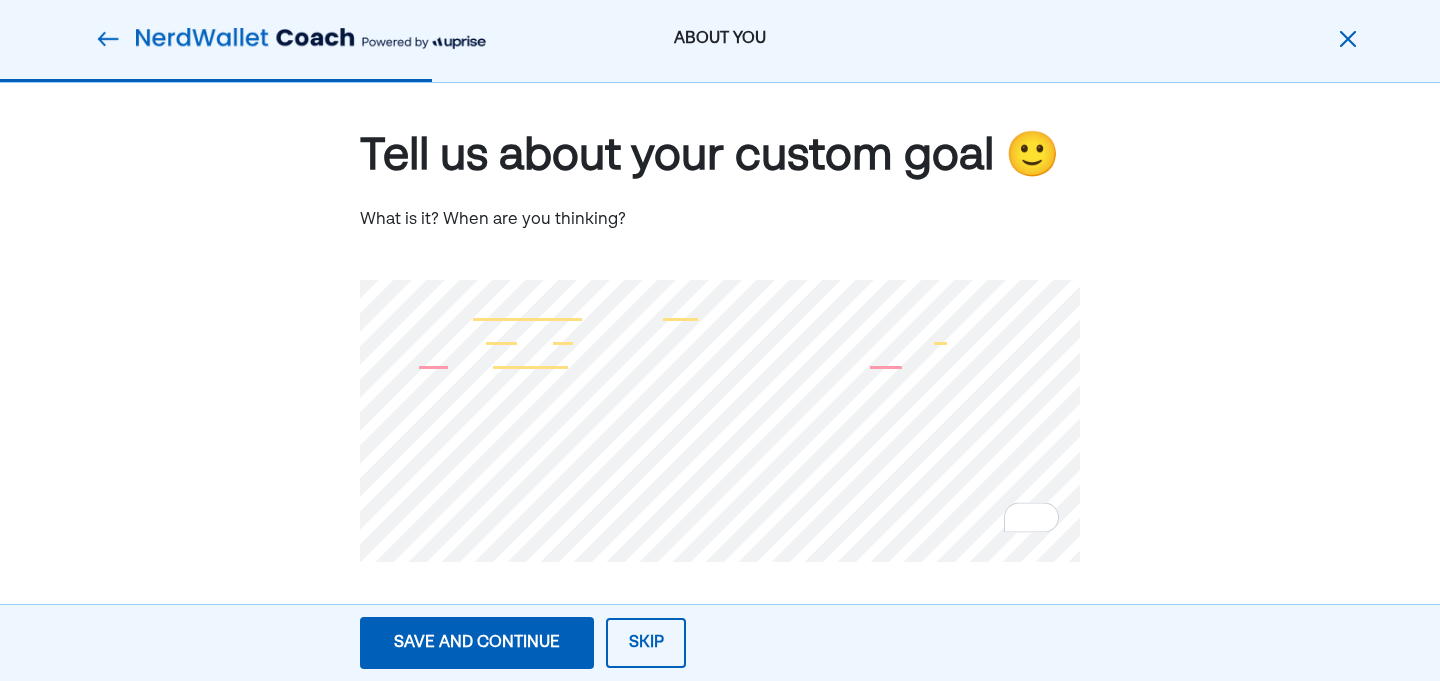 click on "Save and continue" at bounding box center [477, 643] 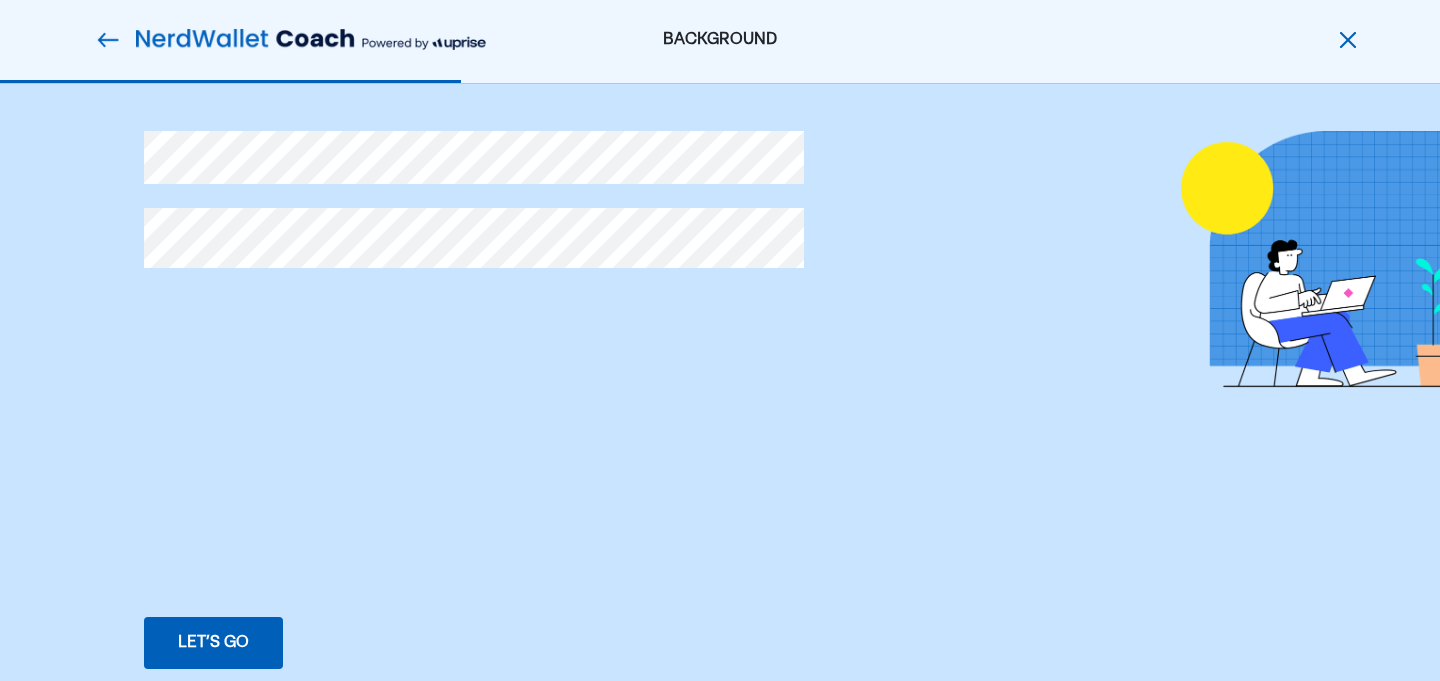 click on "Let’s go Save Let’s go" at bounding box center (213, 643) 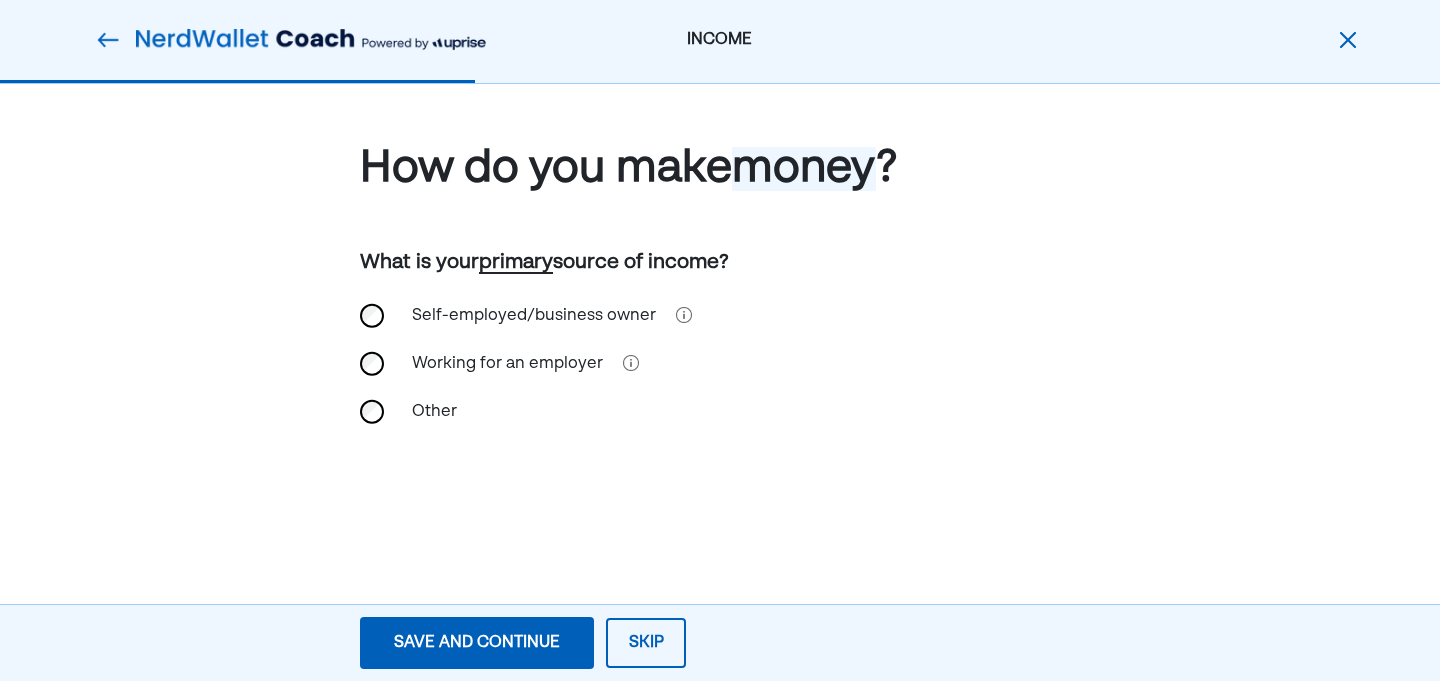 click on "Working for an employer" at bounding box center (507, 364) 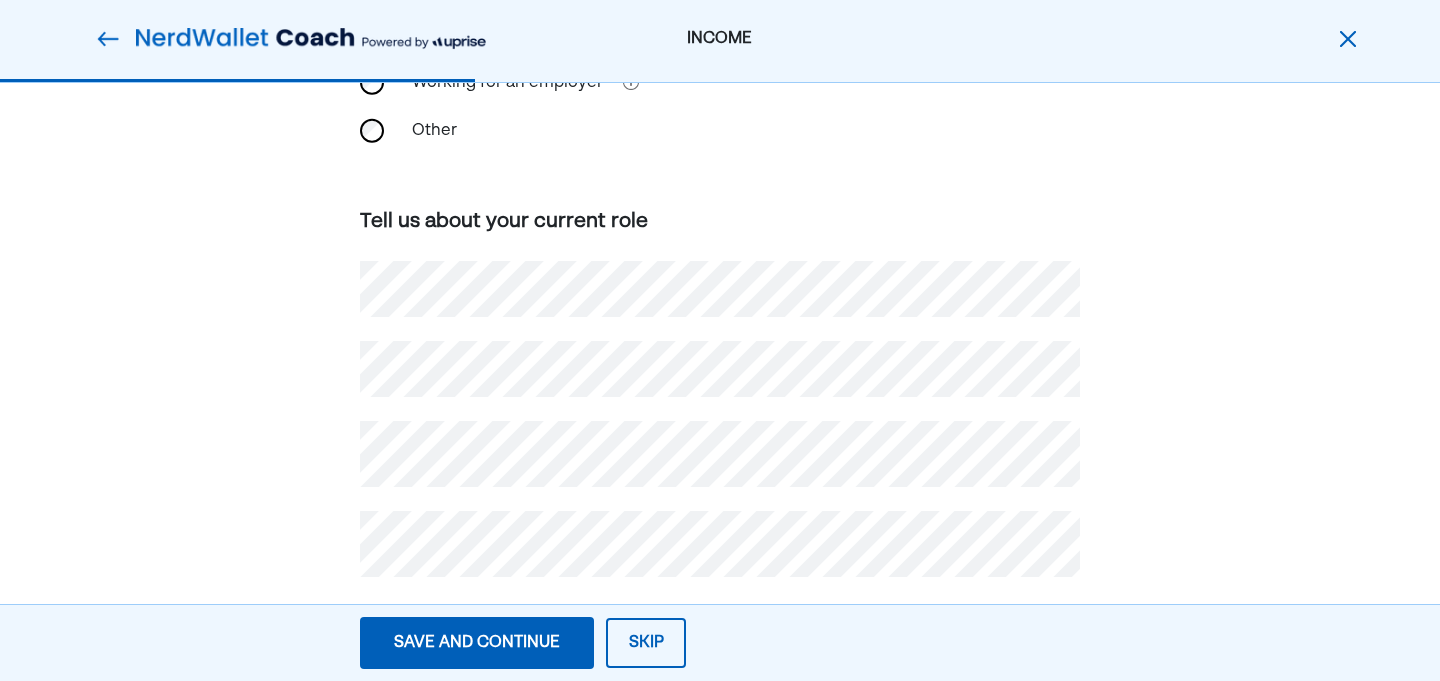 scroll, scrollTop: 307, scrollLeft: 0, axis: vertical 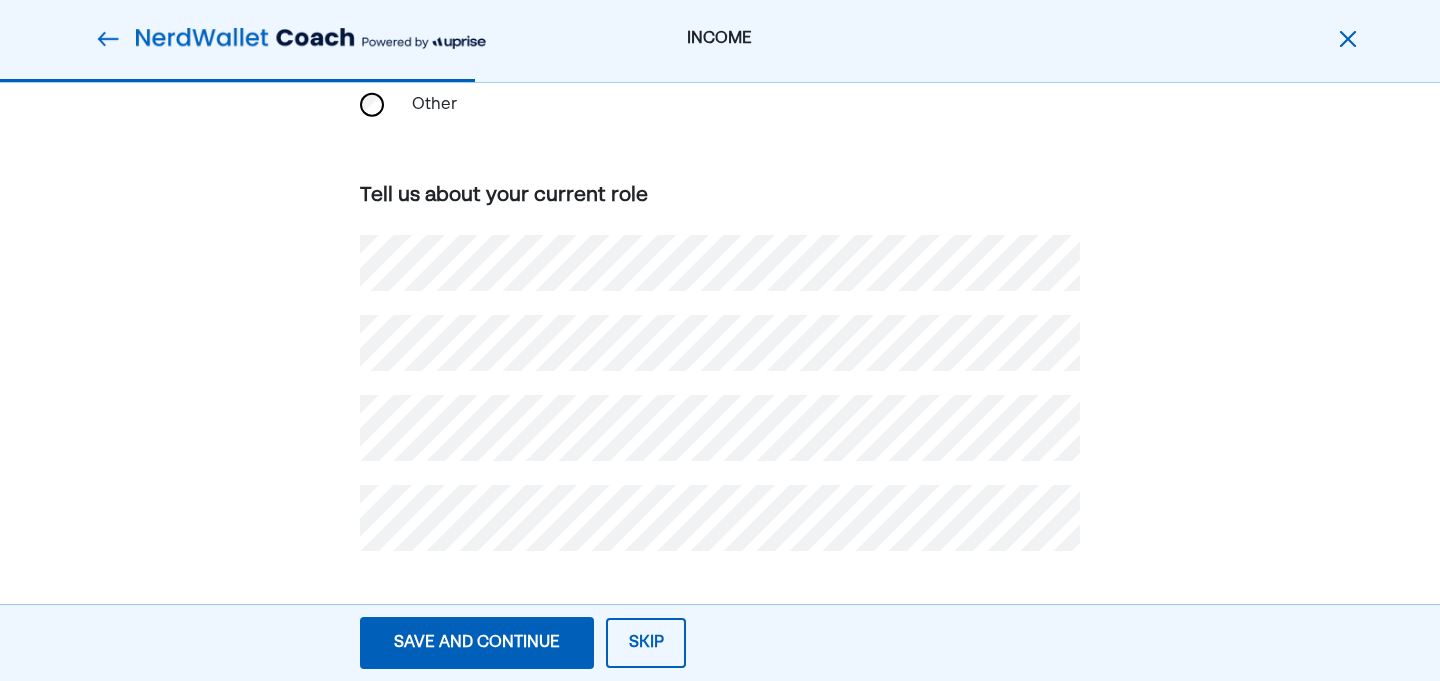 click on "How do you make  money ? What is your  primary  source of income? Self-employed/business owner Working for an employer Other Tell us about your current role" at bounding box center (720, 229) 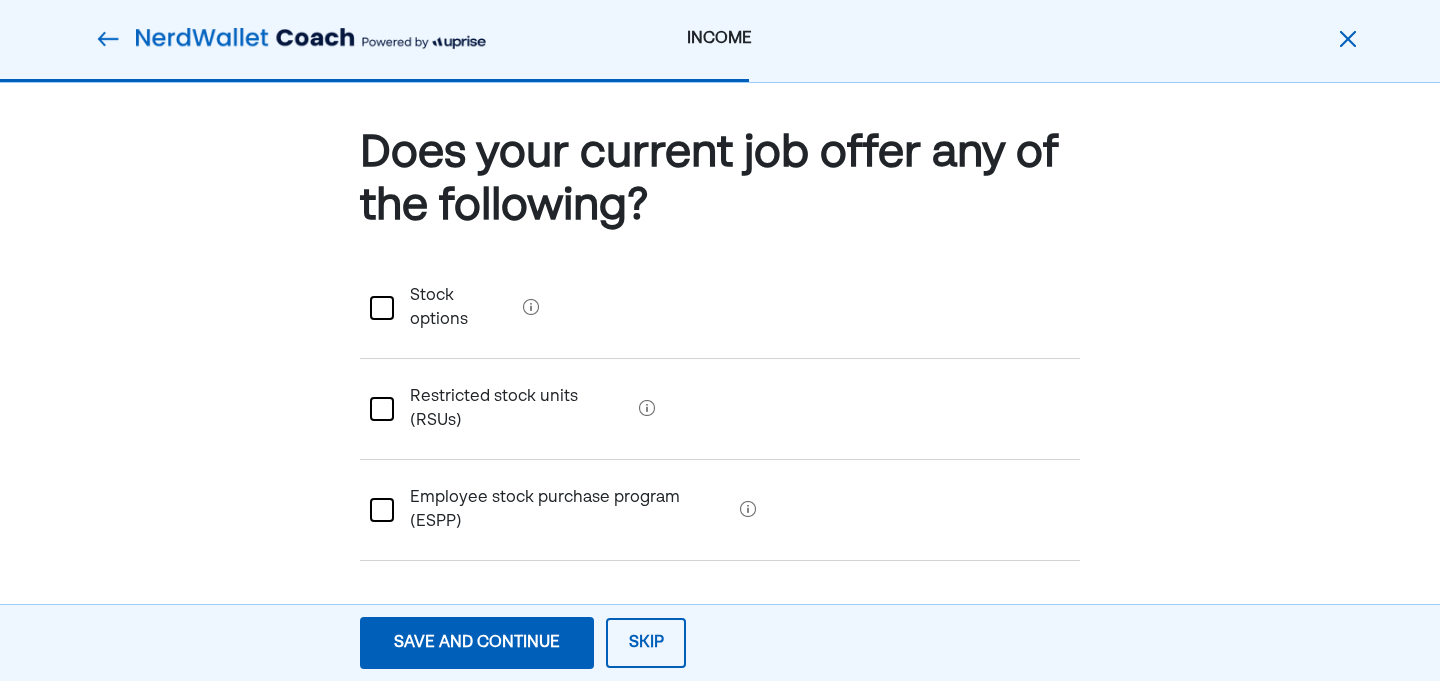scroll, scrollTop: 0, scrollLeft: 0, axis: both 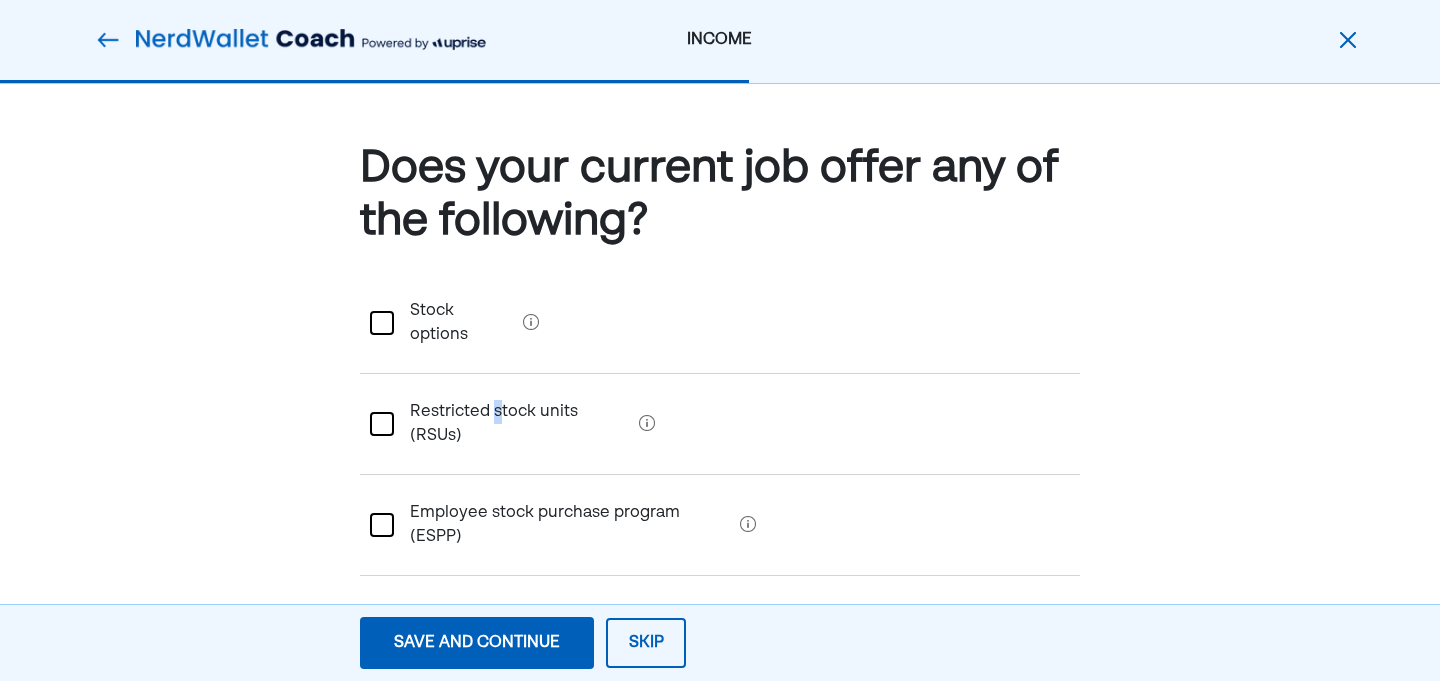 click on "Restricted stock units (RSUs)" at bounding box center [512, 424] 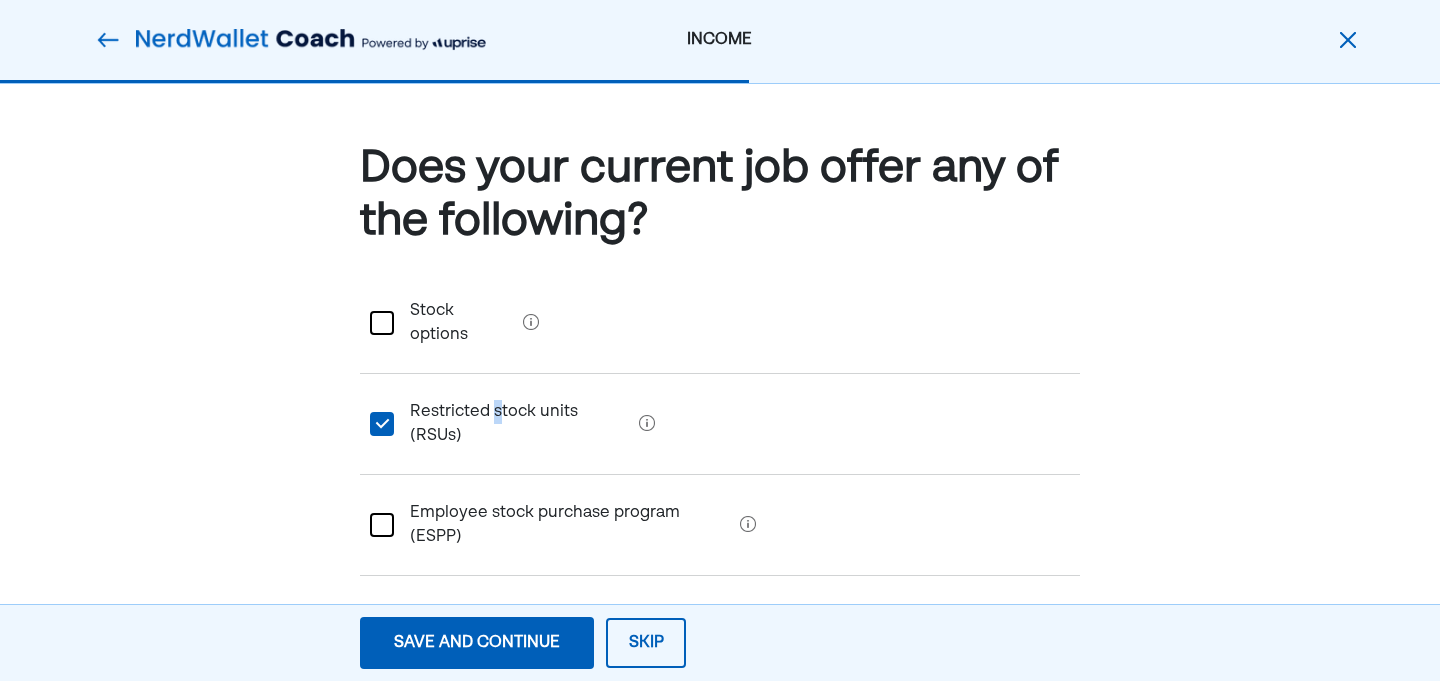 click on "Save and continue" at bounding box center (477, 643) 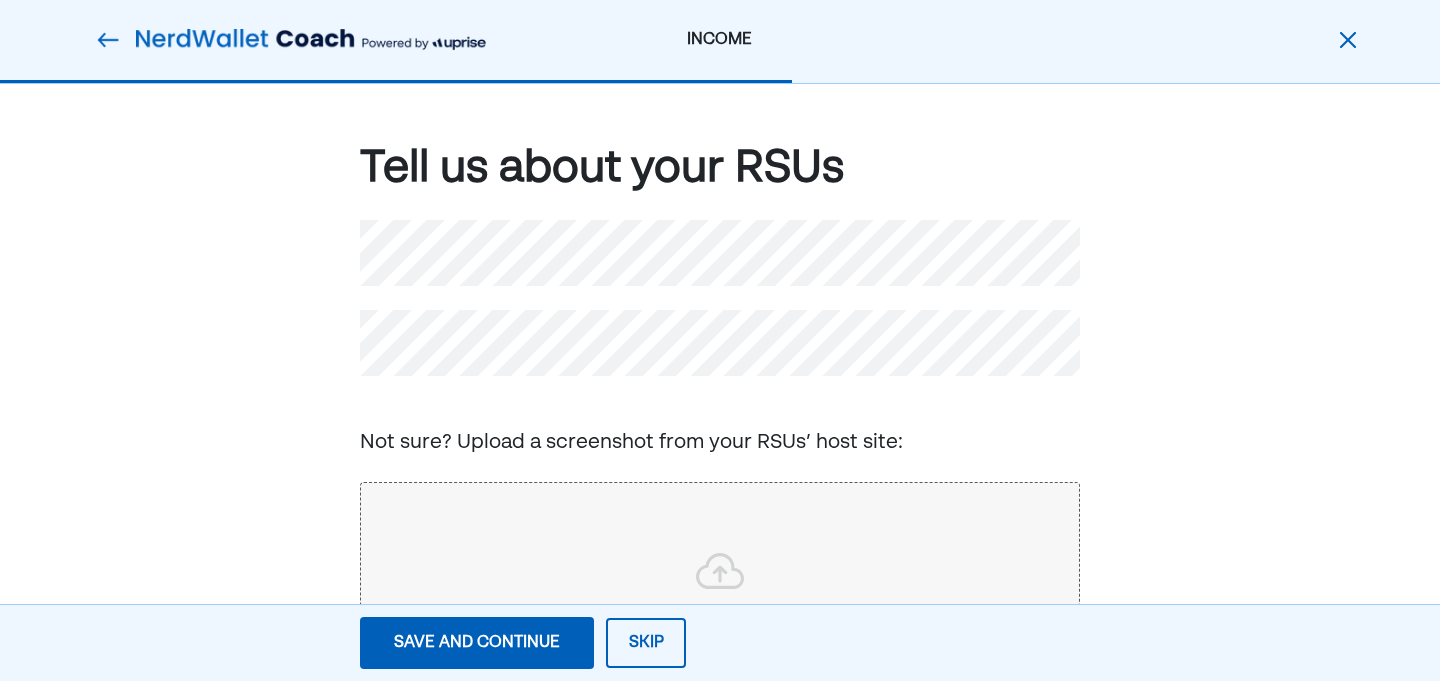click on "Tell us about your RSUs Not sure? Upload a screenshot from your RSUs’ host site: Choose file   or drag here" at bounding box center (720, 429) 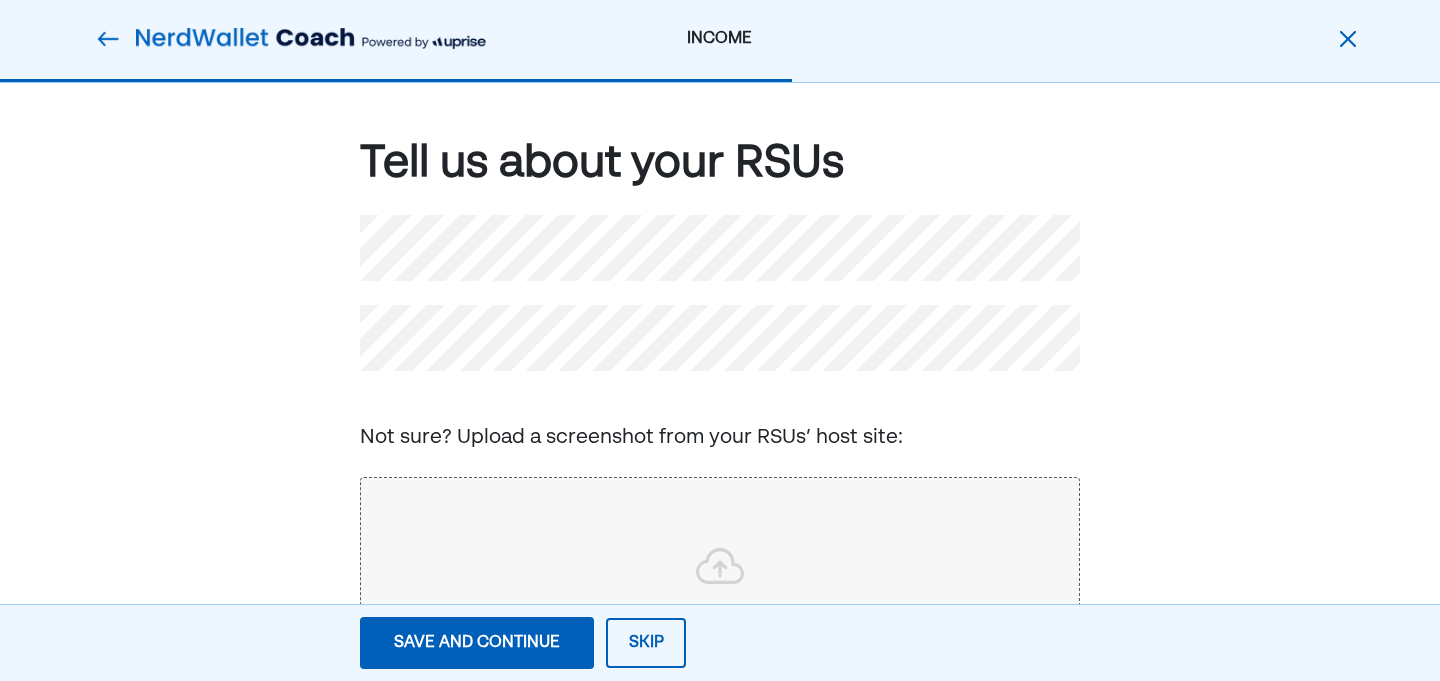 scroll, scrollTop: 0, scrollLeft: 0, axis: both 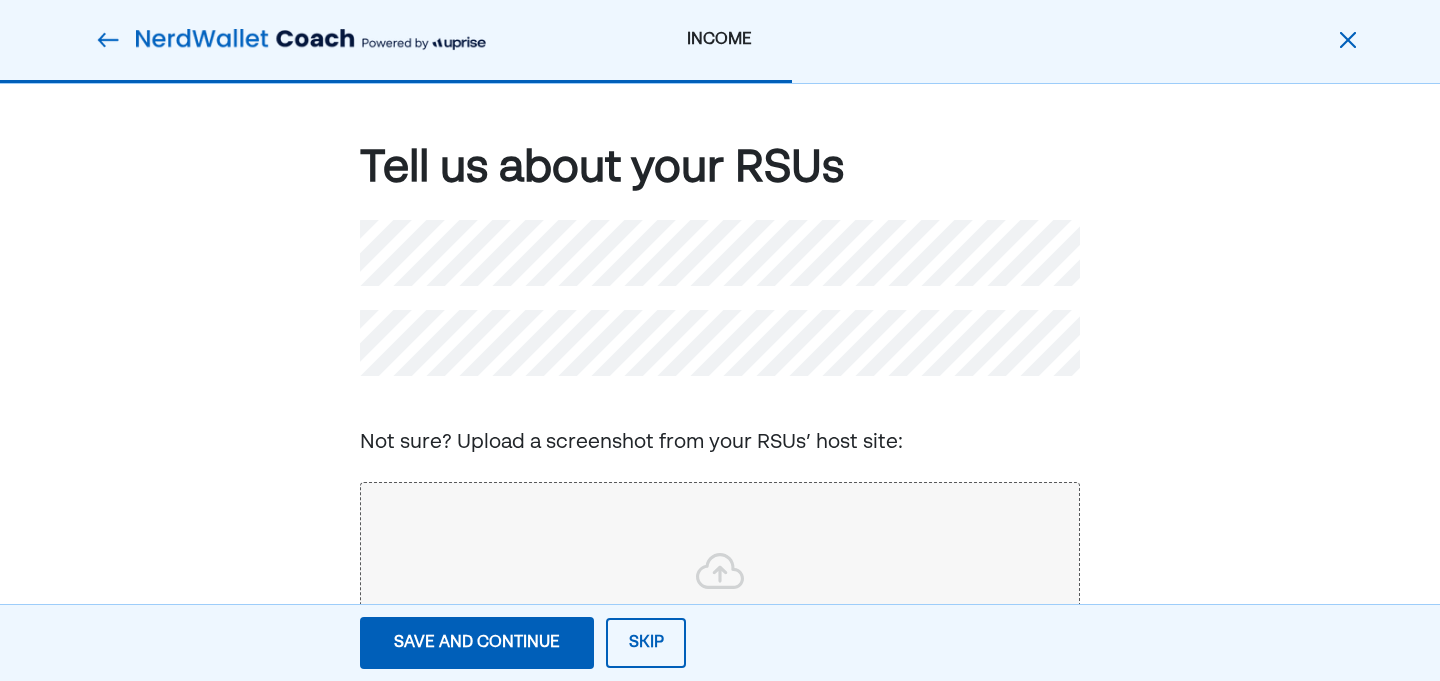 click on "Tell us about your RSUs Not sure? Upload a screenshot from your RSUs’ host site: Uploaded" at bounding box center [720, 511] 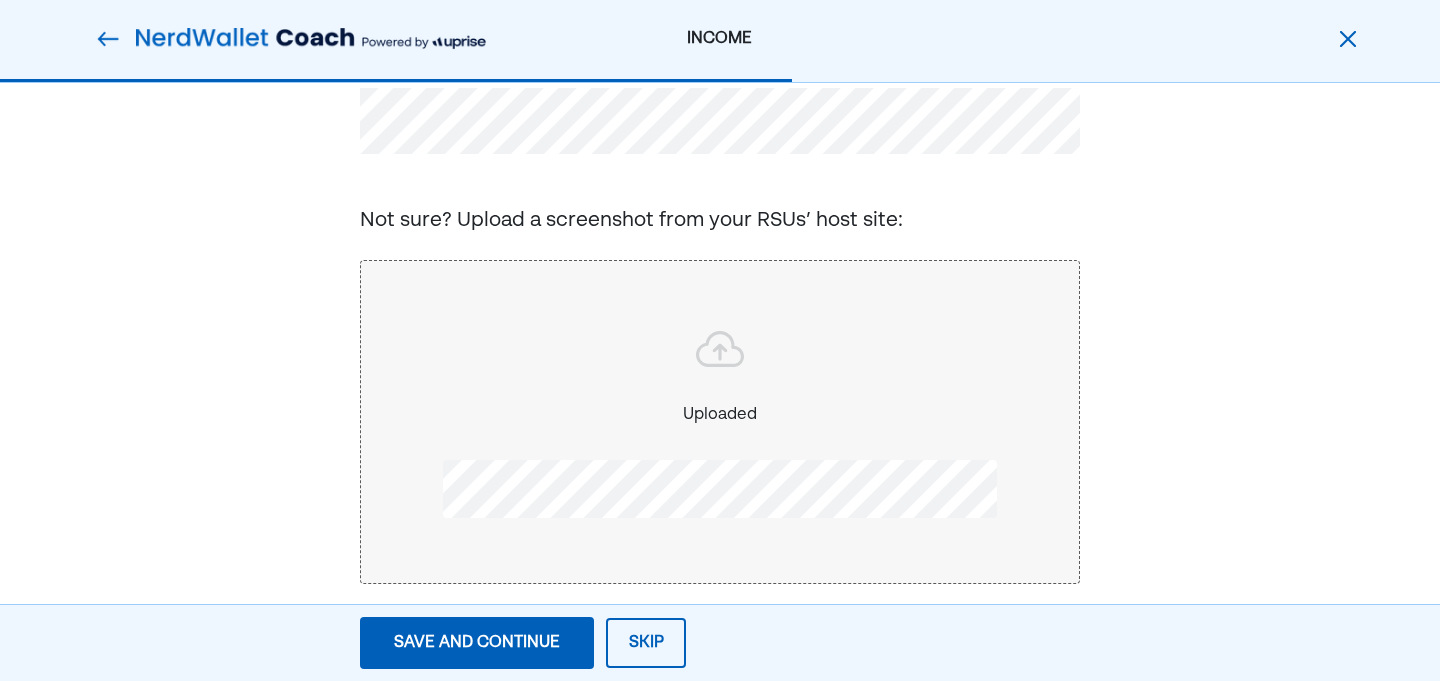 scroll, scrollTop: 246, scrollLeft: 0, axis: vertical 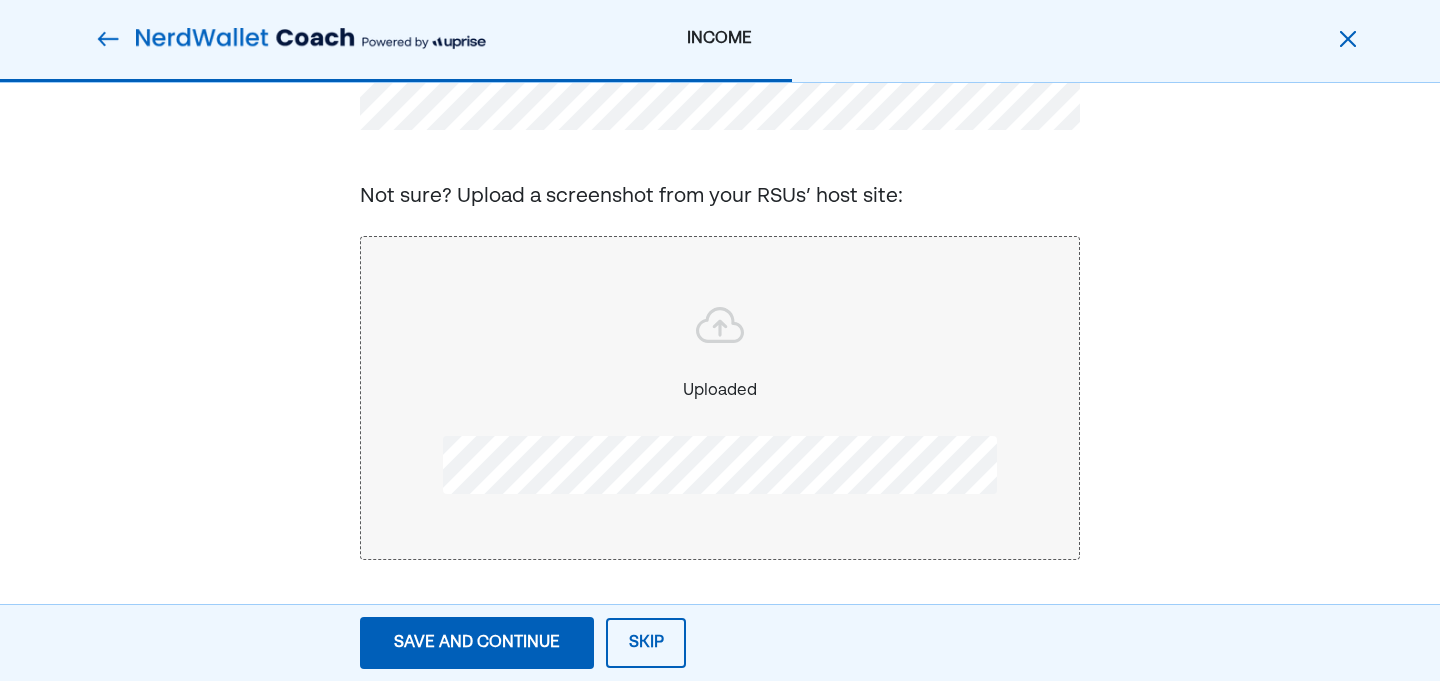 click on "Save and continue" at bounding box center [477, 643] 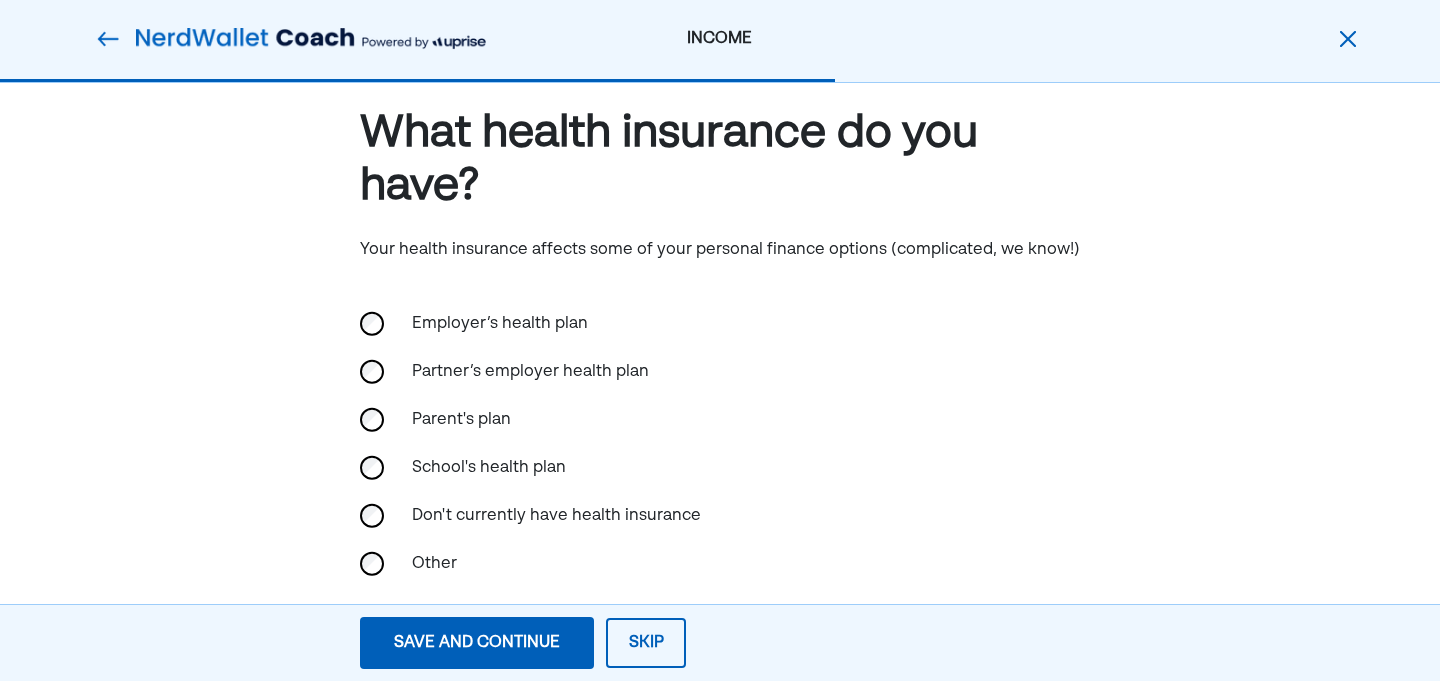 scroll, scrollTop: 0, scrollLeft: 0, axis: both 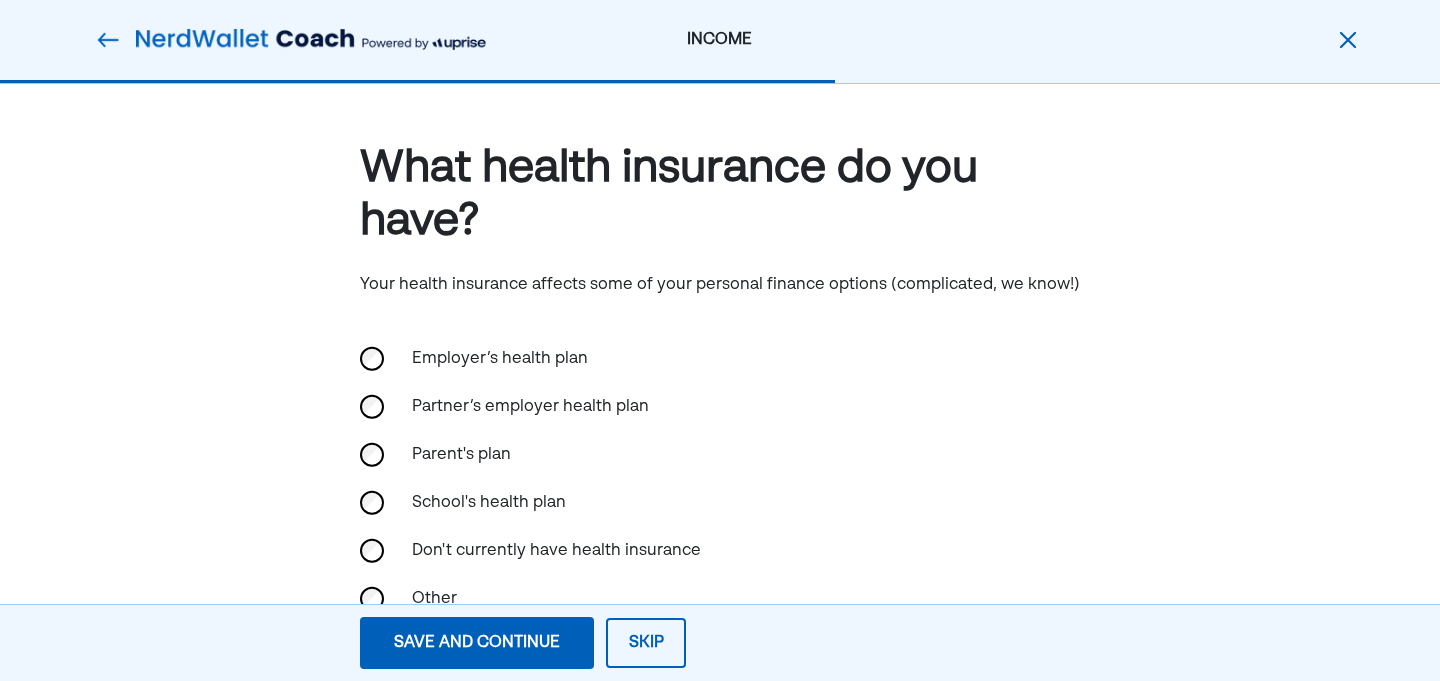 click on "Employer’s health plan" at bounding box center (500, 359) 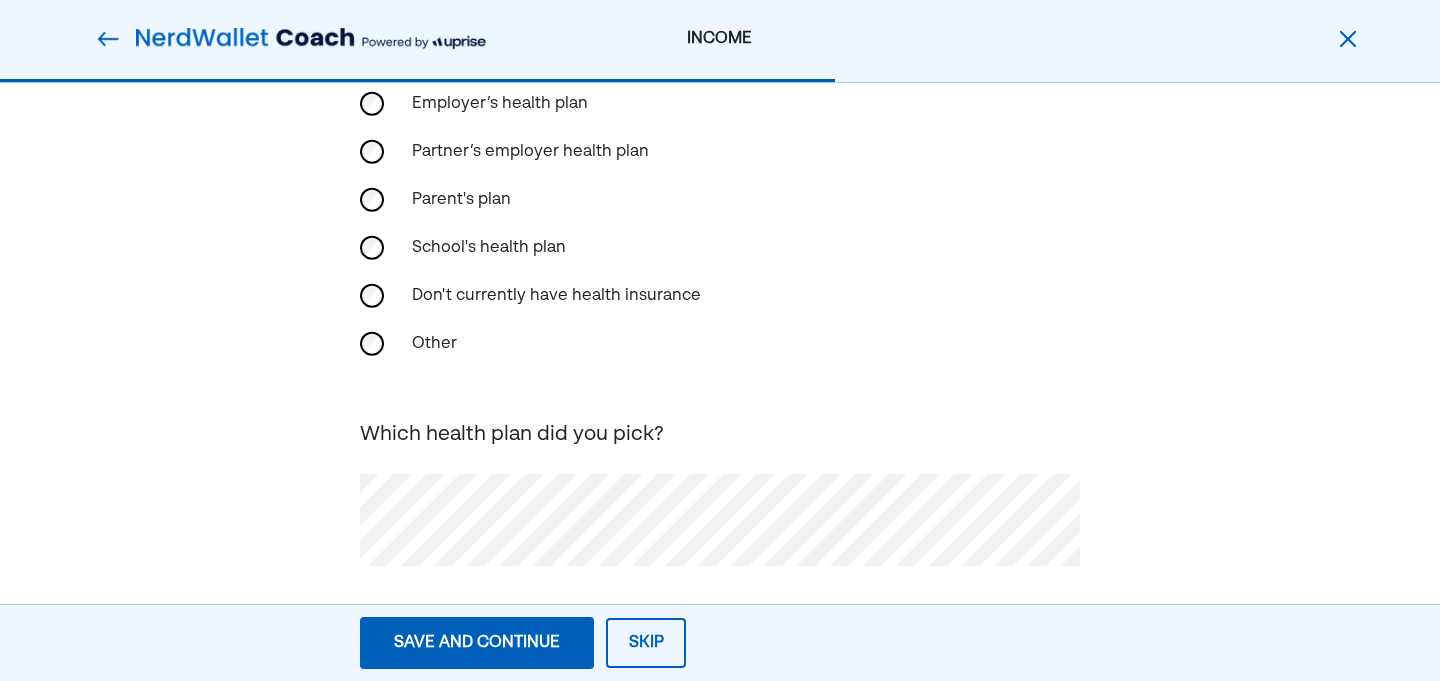 scroll, scrollTop: 270, scrollLeft: 0, axis: vertical 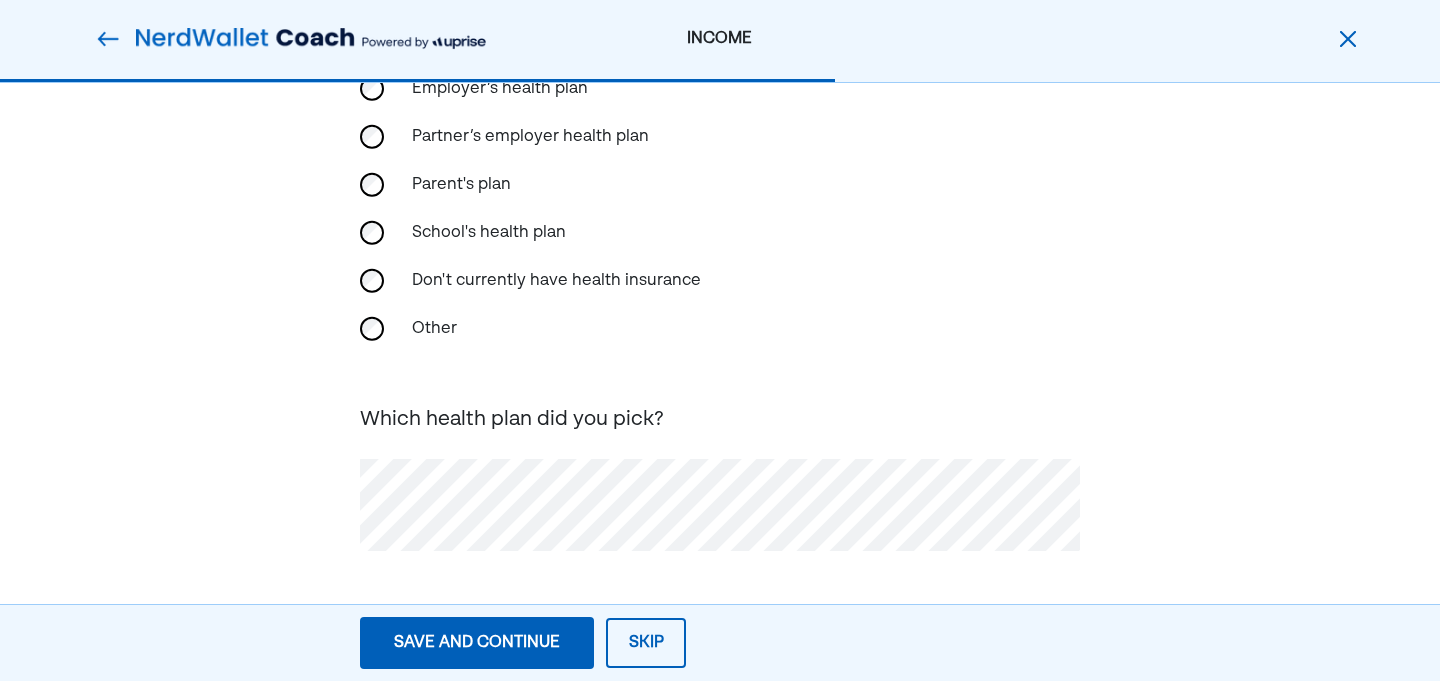 click on "Save and continue" at bounding box center (477, 643) 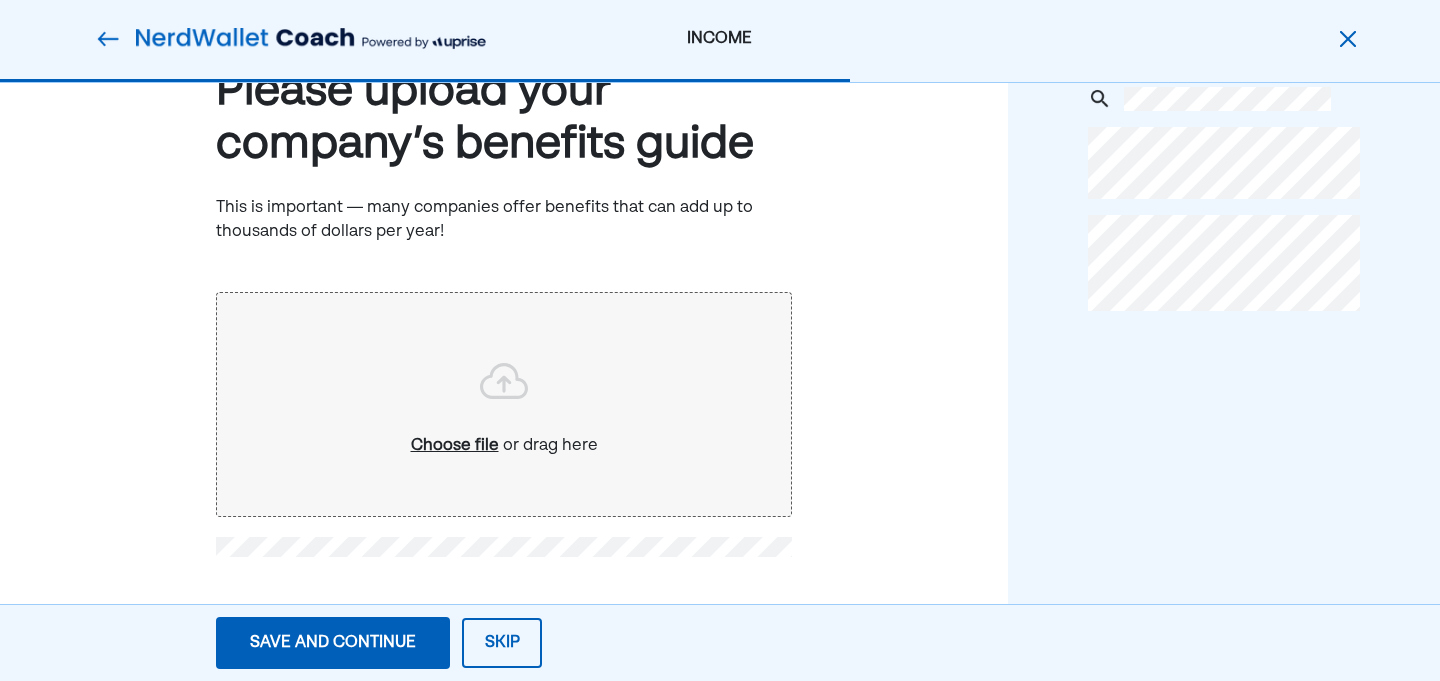 scroll, scrollTop: 79, scrollLeft: 0, axis: vertical 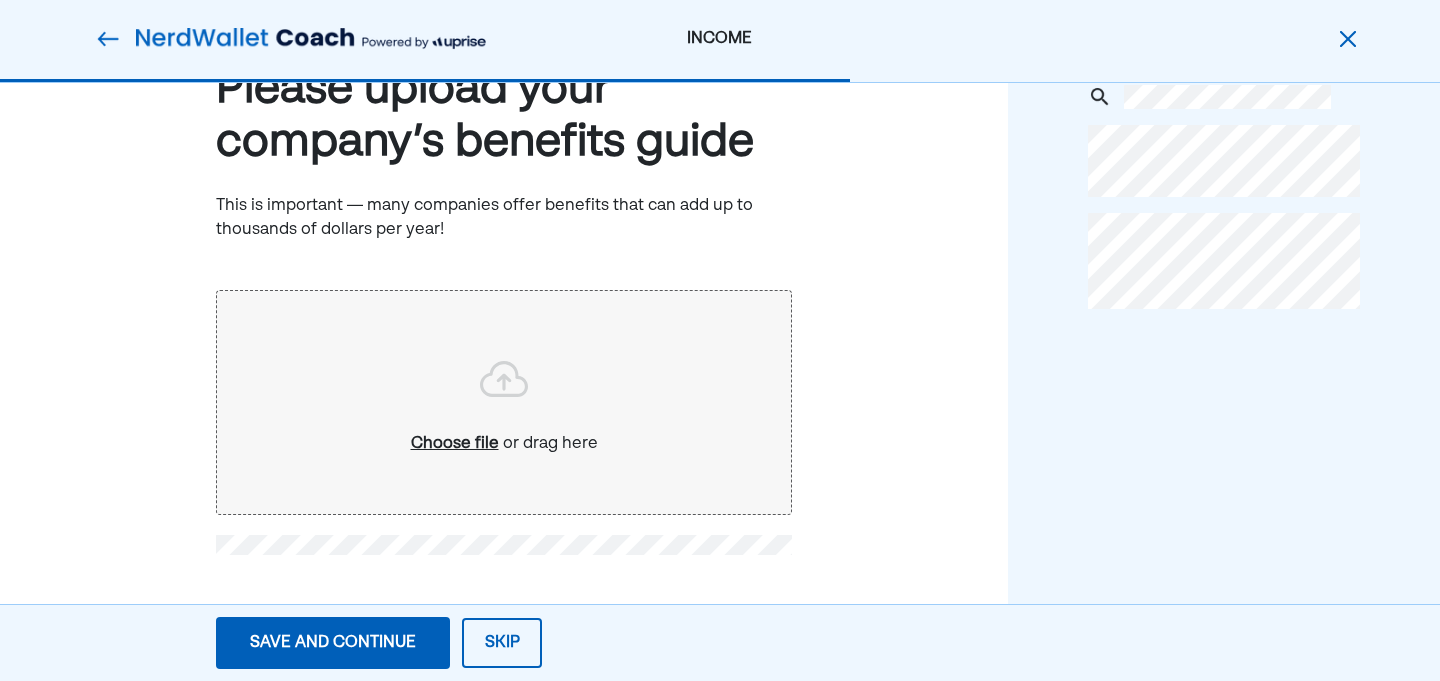 click on "Save and continue" at bounding box center [333, 643] 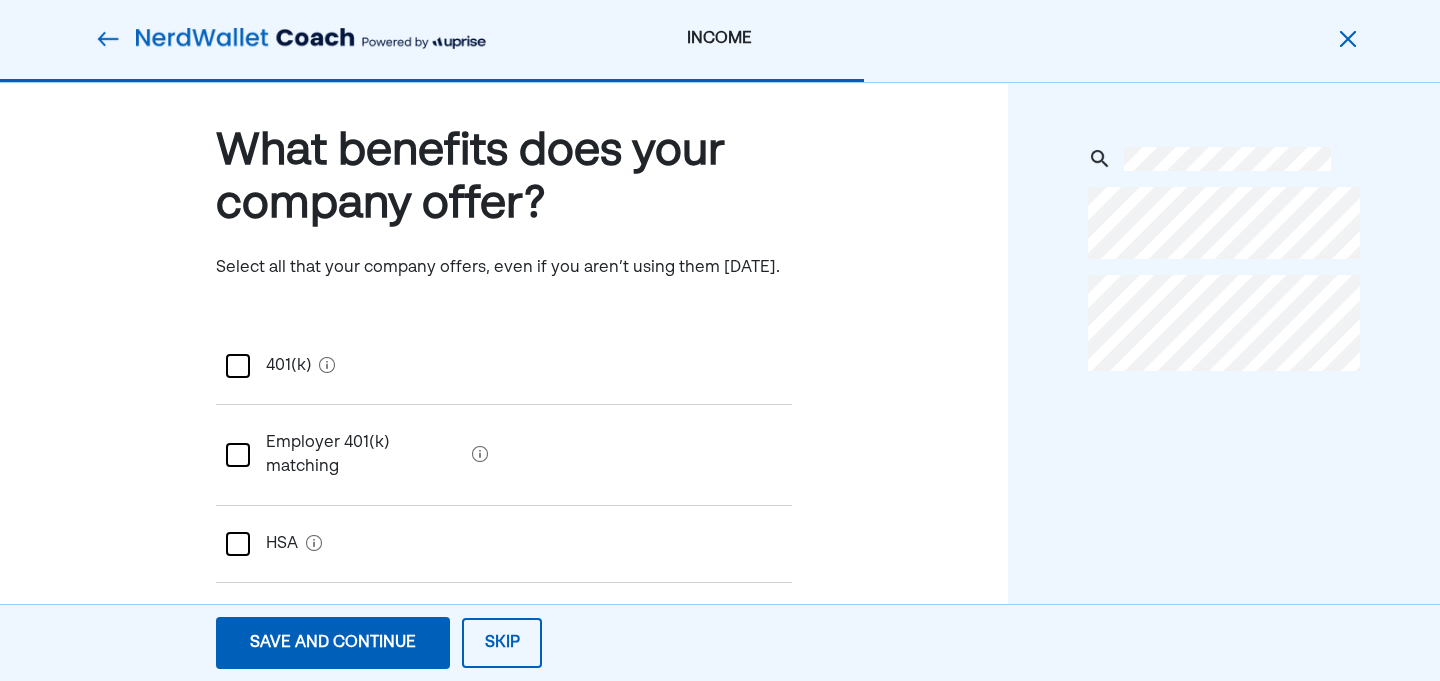scroll, scrollTop: 21, scrollLeft: 0, axis: vertical 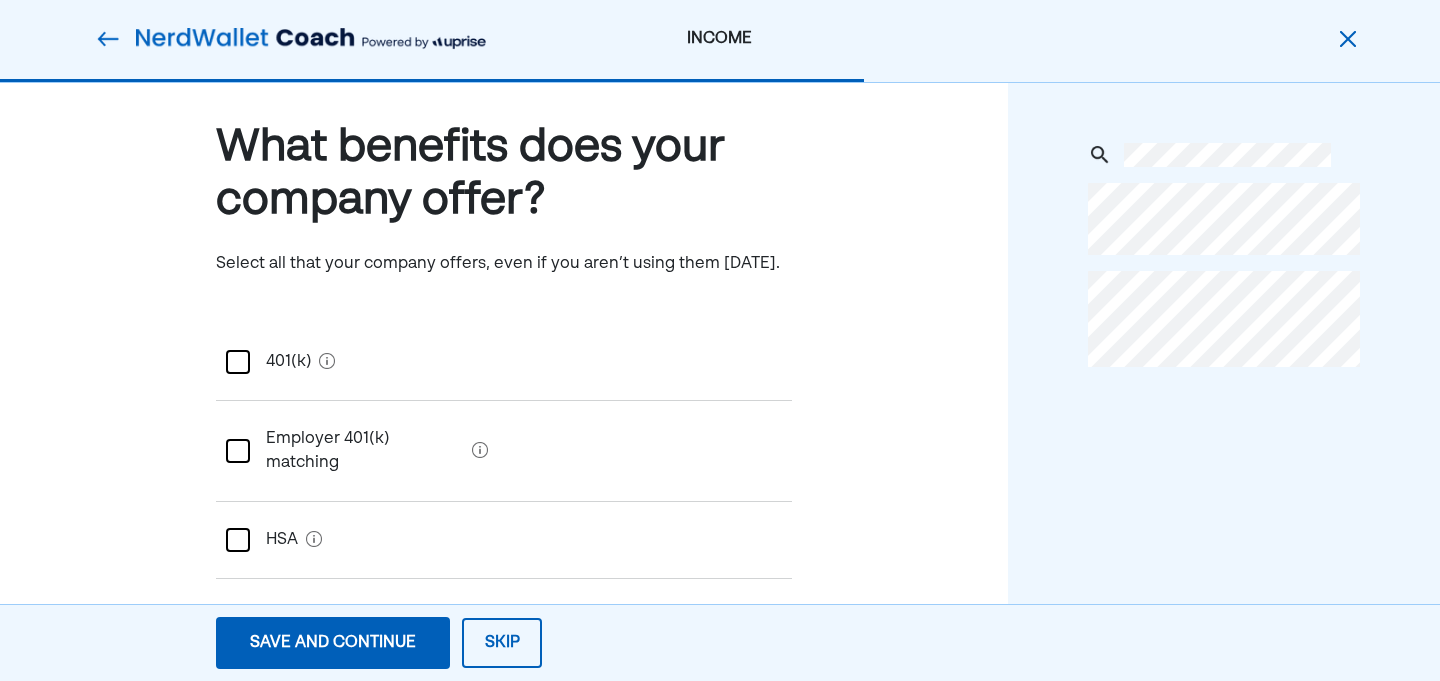 click on "401(k)" at bounding box center [280, 362] 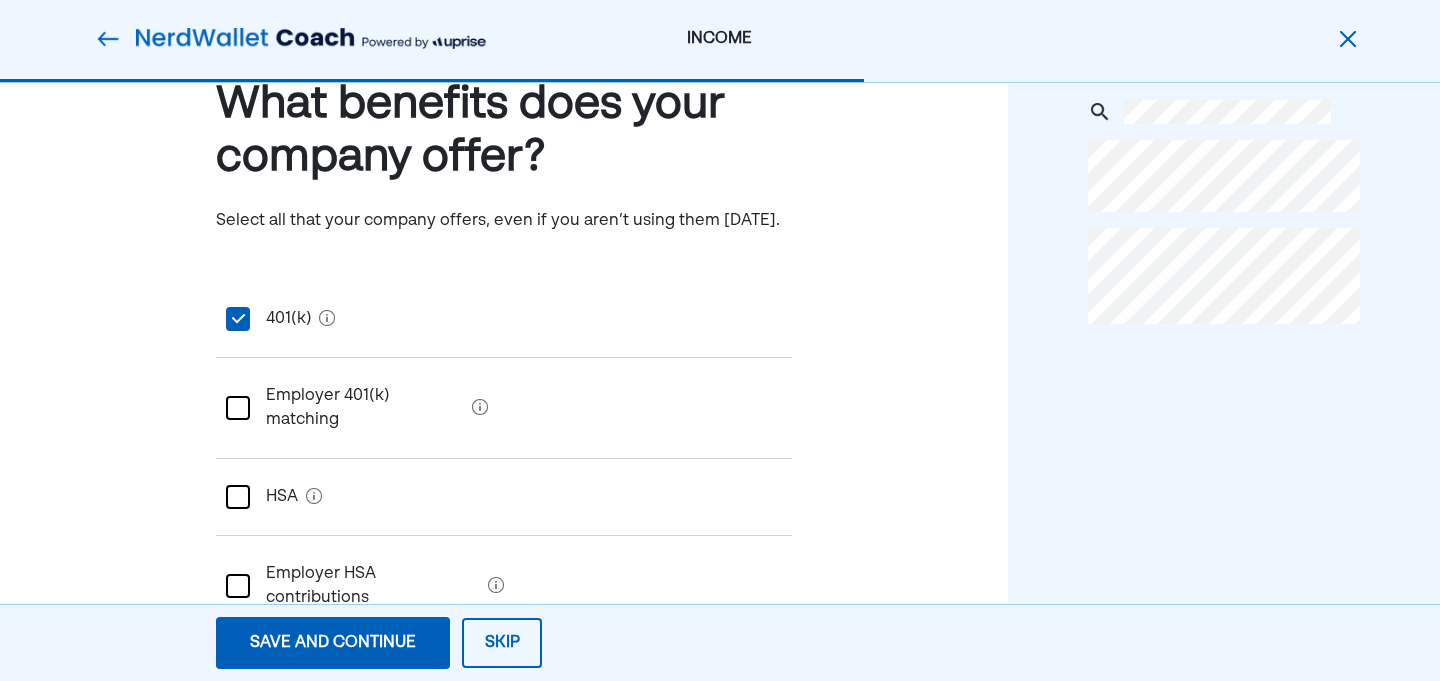 click on "Employer 401(k) matching" at bounding box center [357, 408] 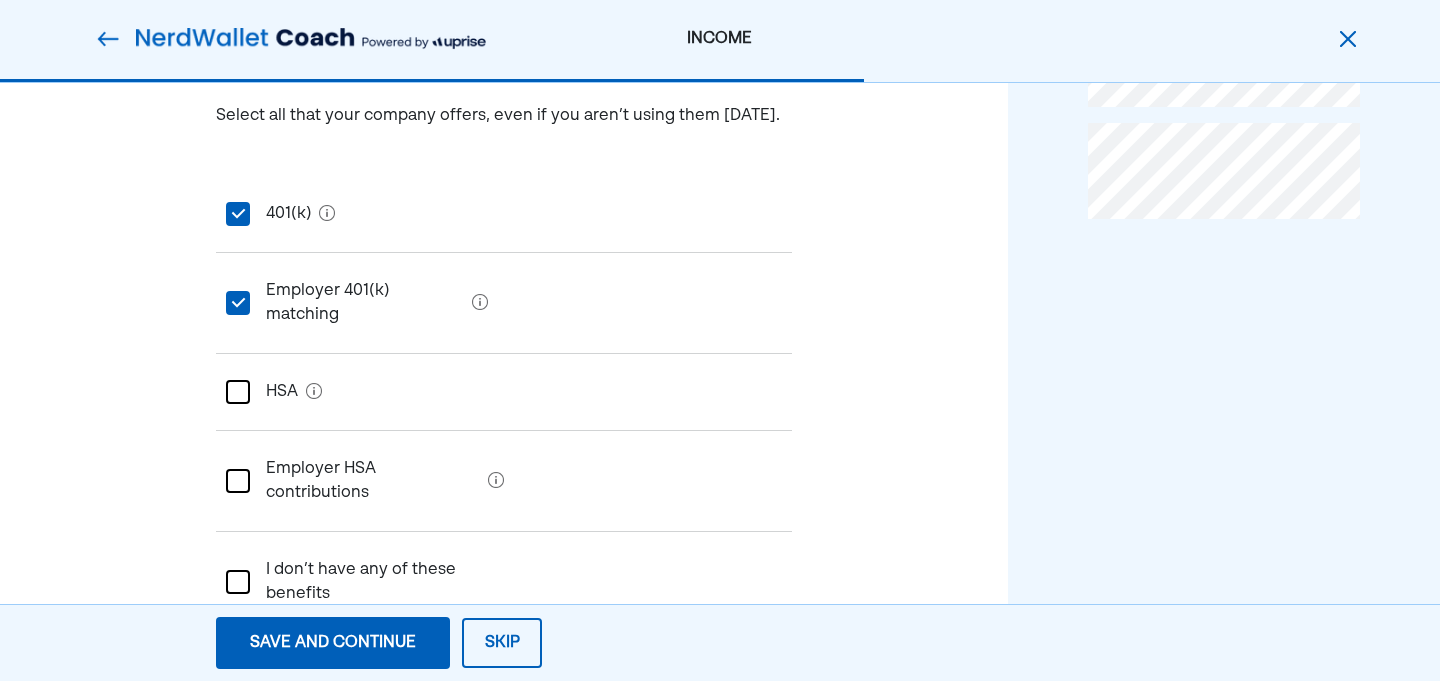 scroll, scrollTop: 186, scrollLeft: 0, axis: vertical 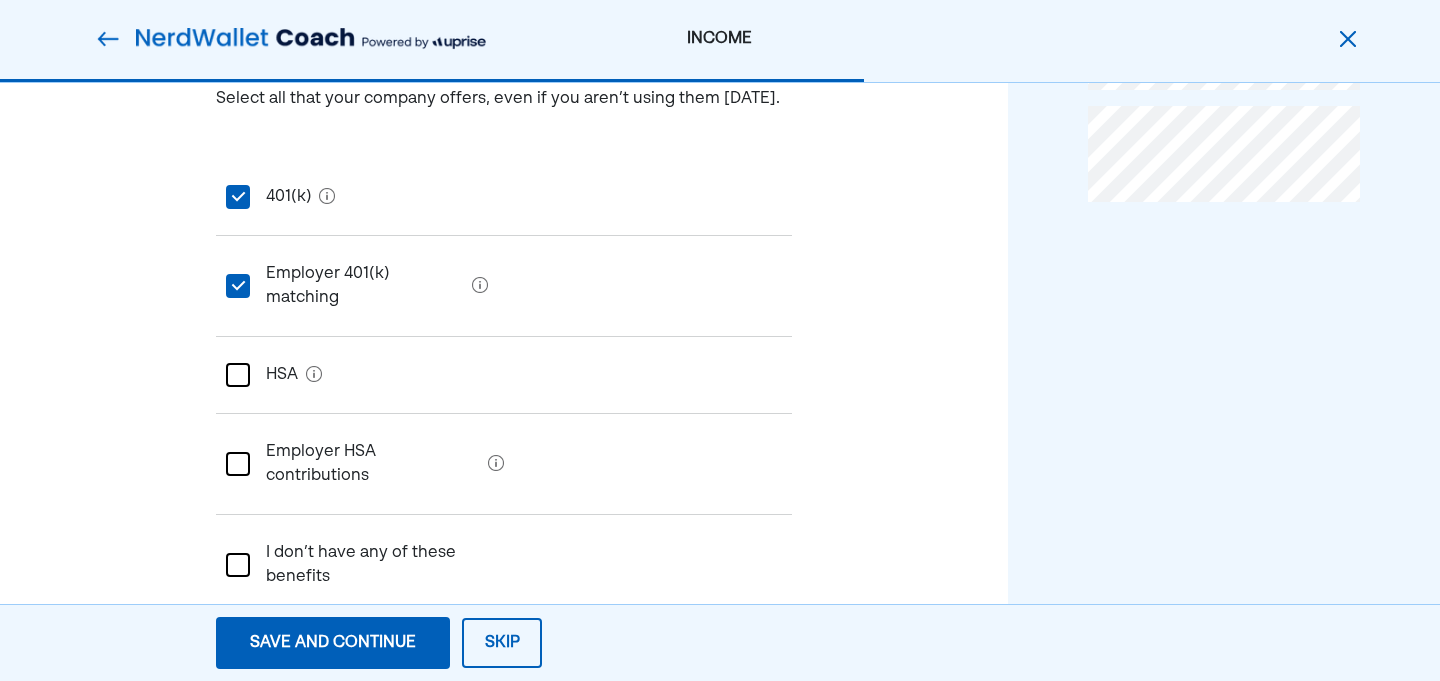 click on "HSA" at bounding box center (274, 375) 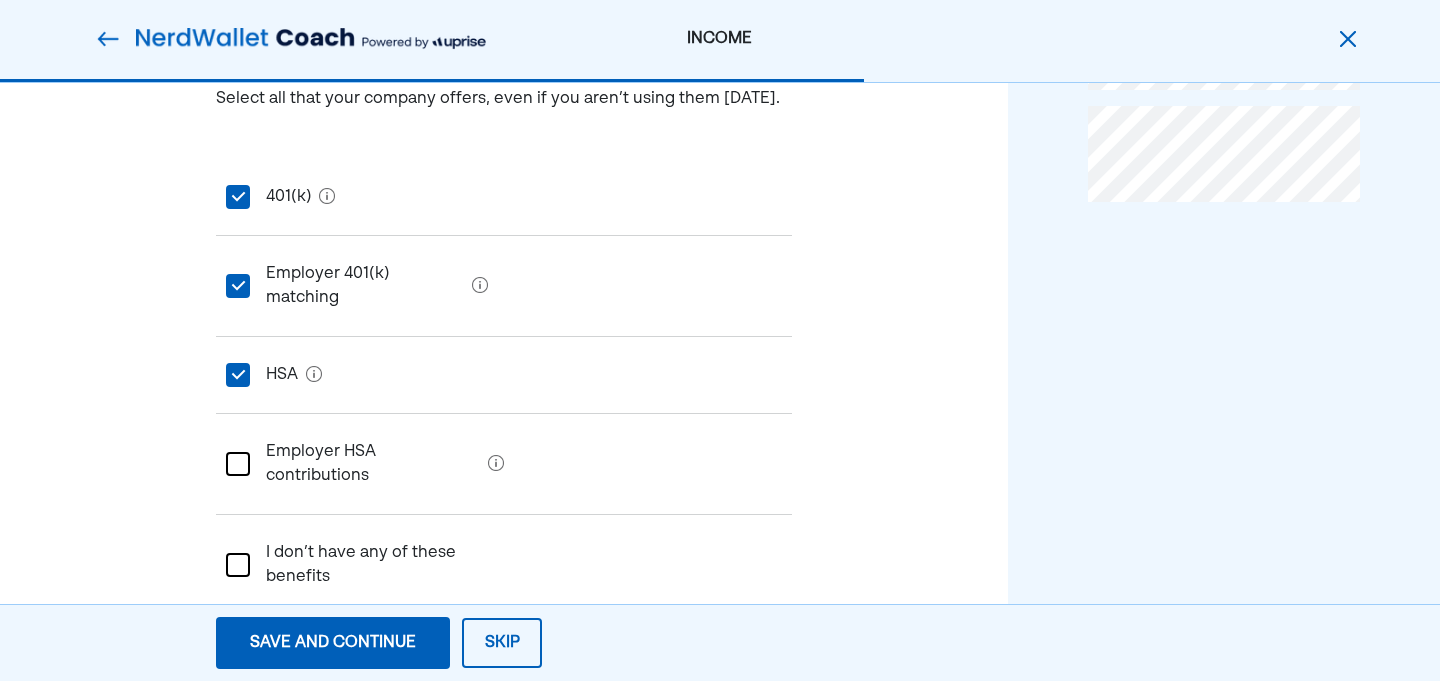 click on "Employer HSA contributions" at bounding box center [365, 464] 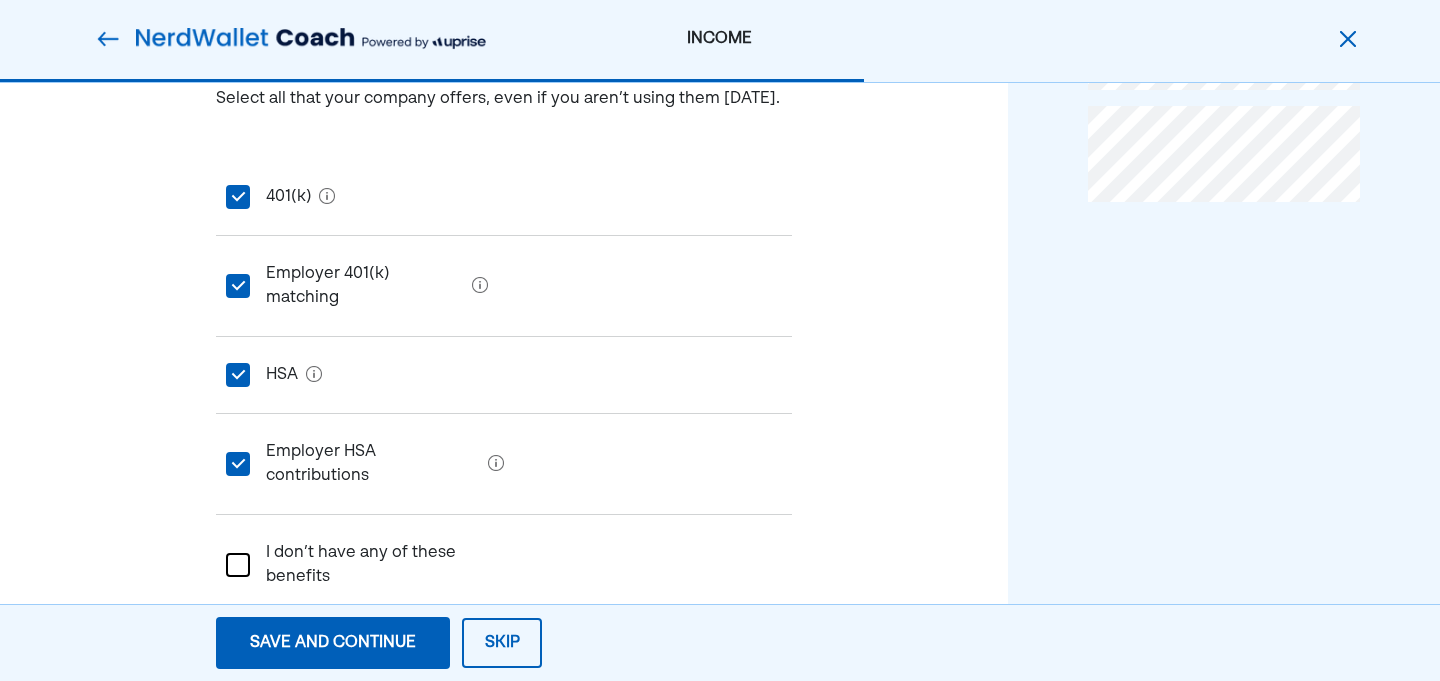scroll, scrollTop: 246, scrollLeft: 0, axis: vertical 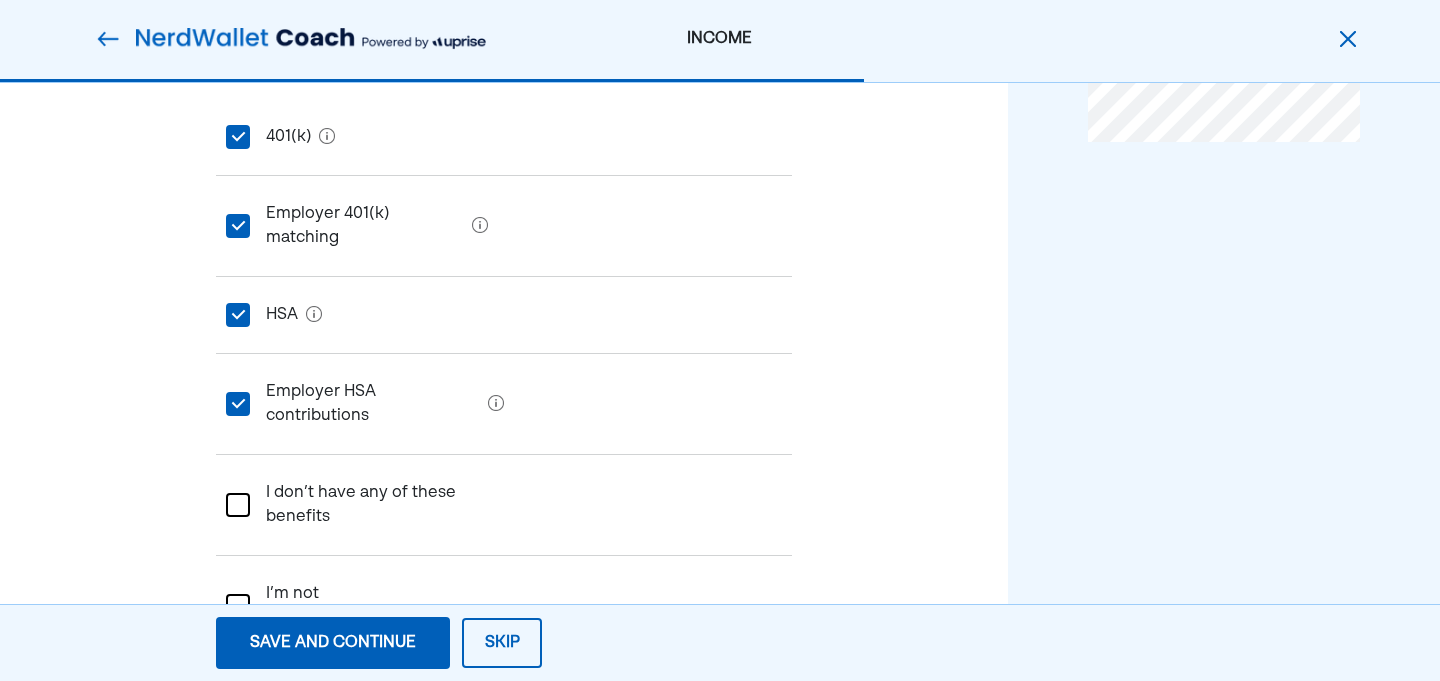 click on "Save and continue" at bounding box center (333, 643) 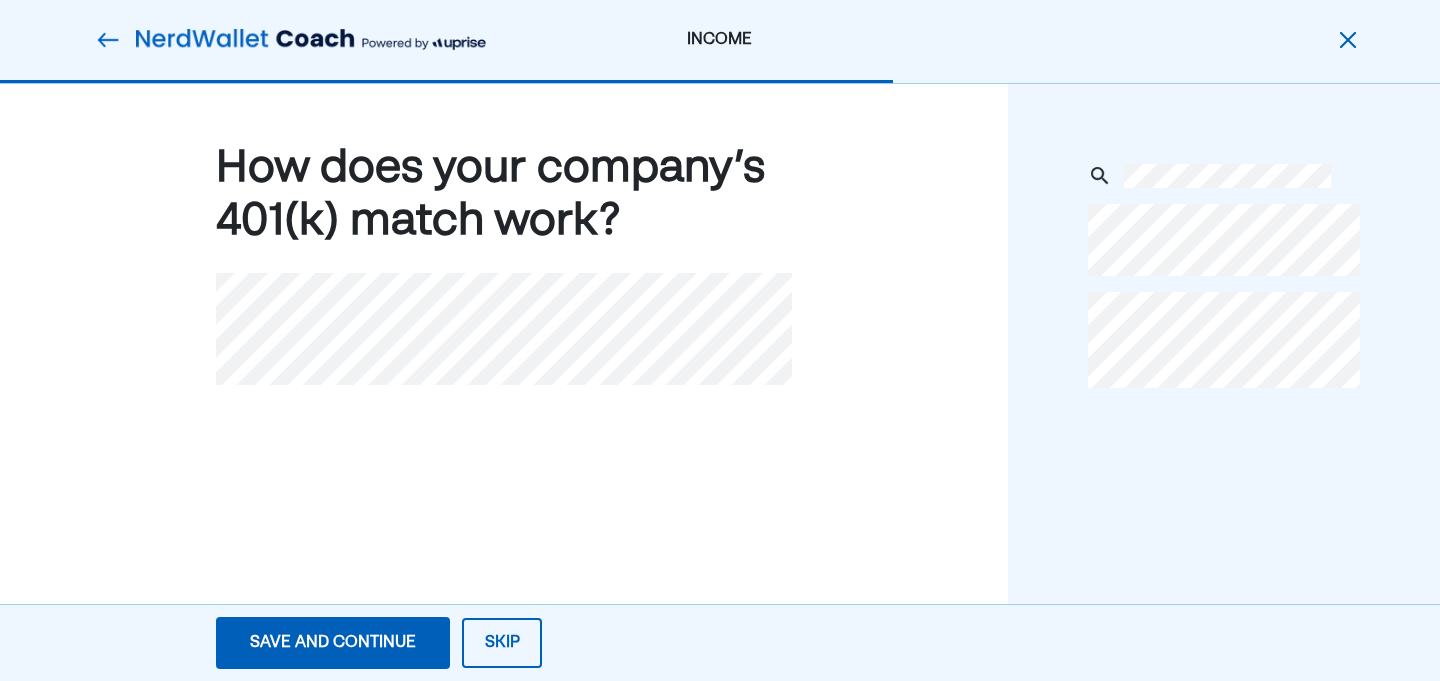 click at bounding box center (108, 40) 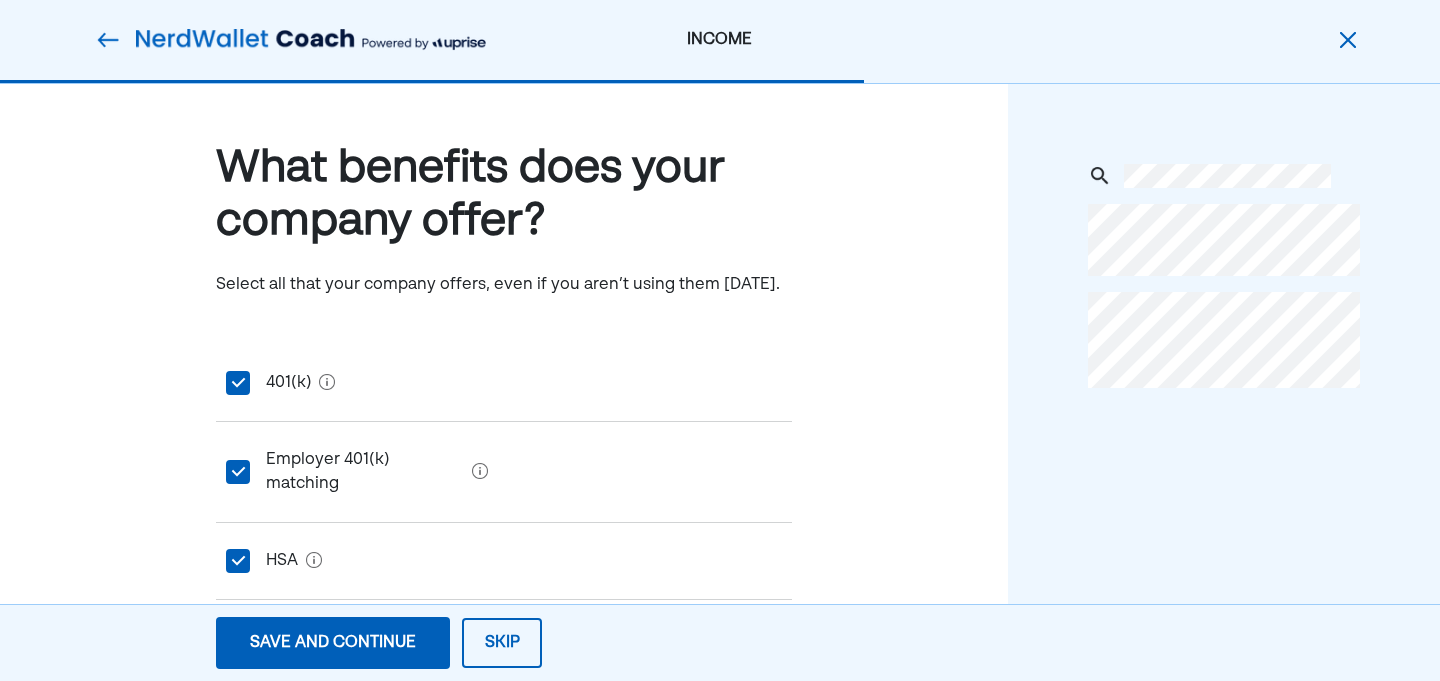 click at bounding box center (283, 40) 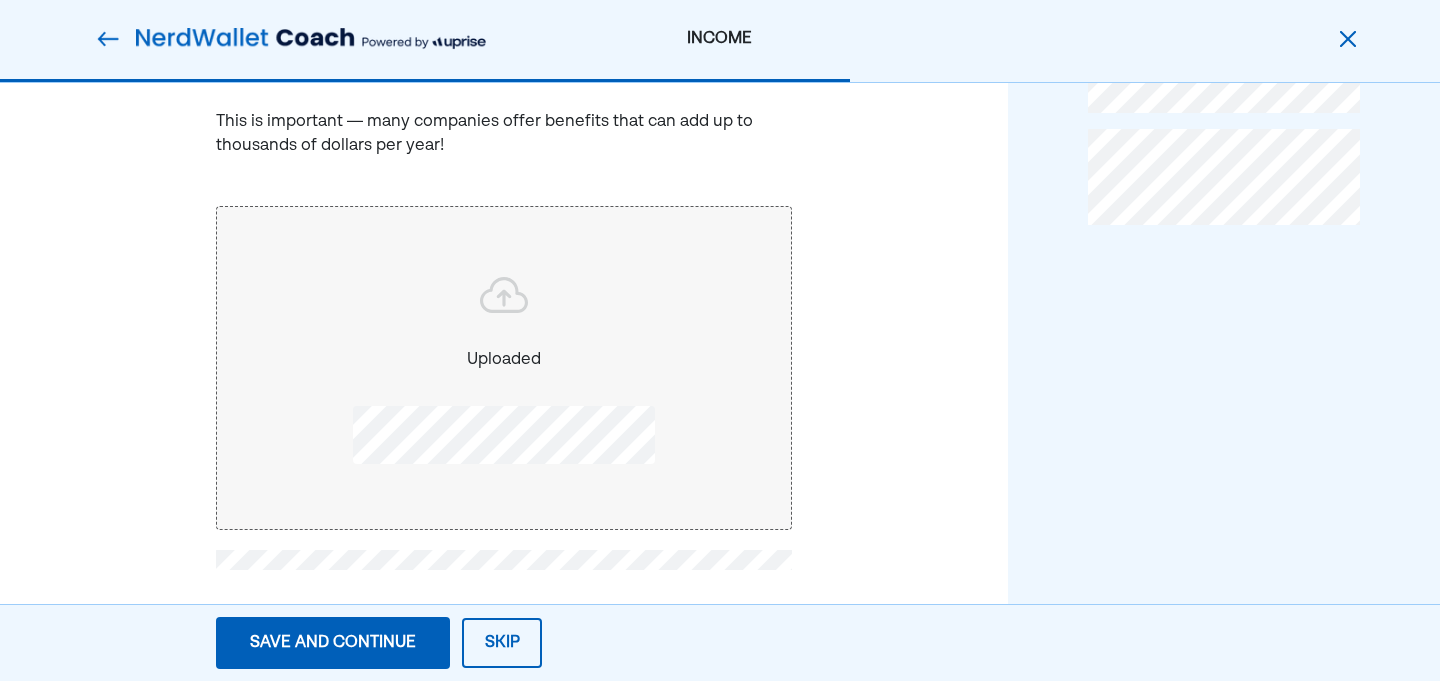 scroll, scrollTop: 168, scrollLeft: 0, axis: vertical 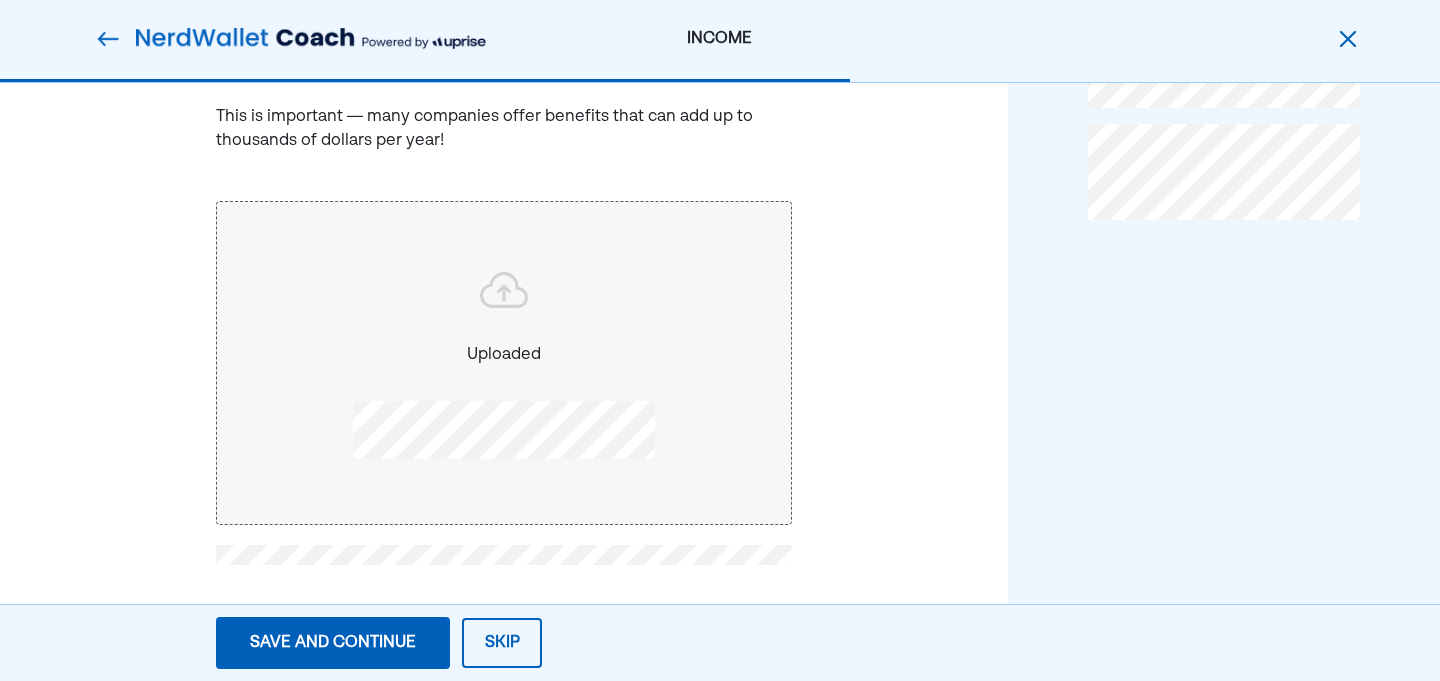 click on "Save and continue Save Save and continue" at bounding box center (333, 643) 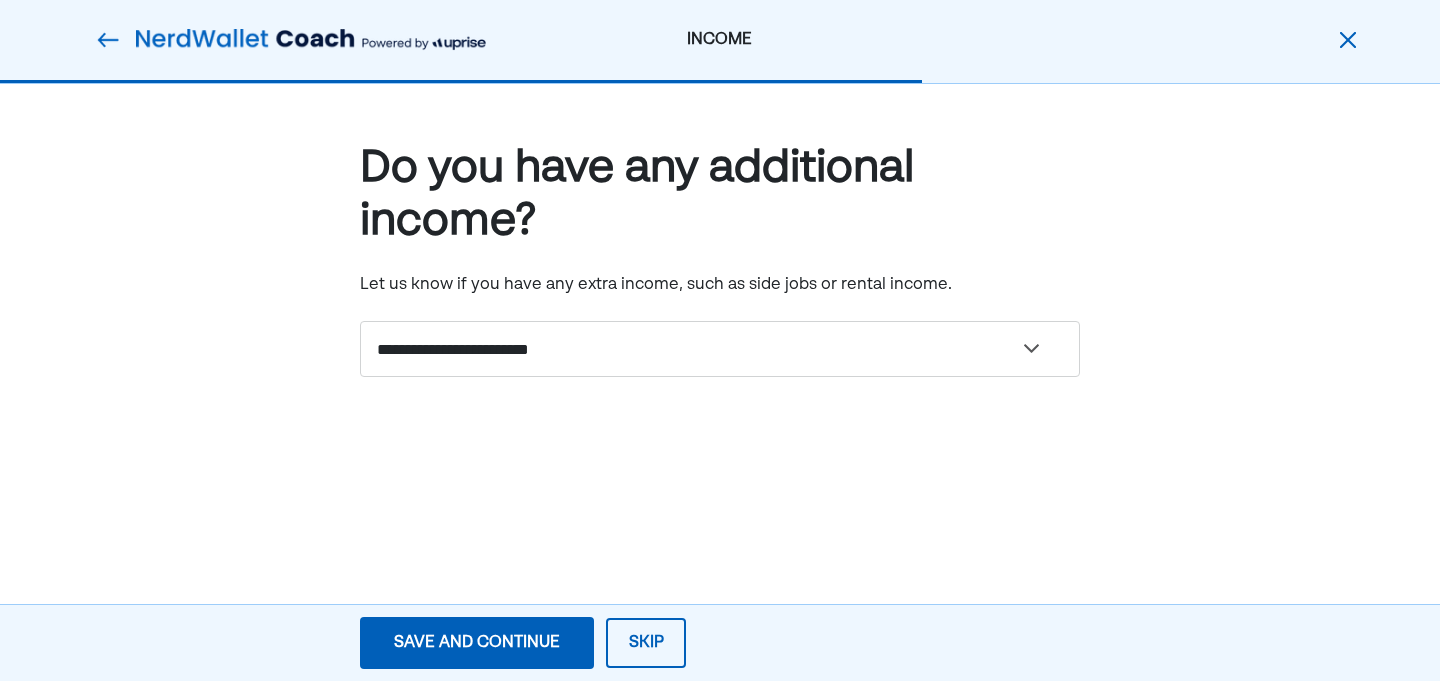 scroll, scrollTop: 0, scrollLeft: 0, axis: both 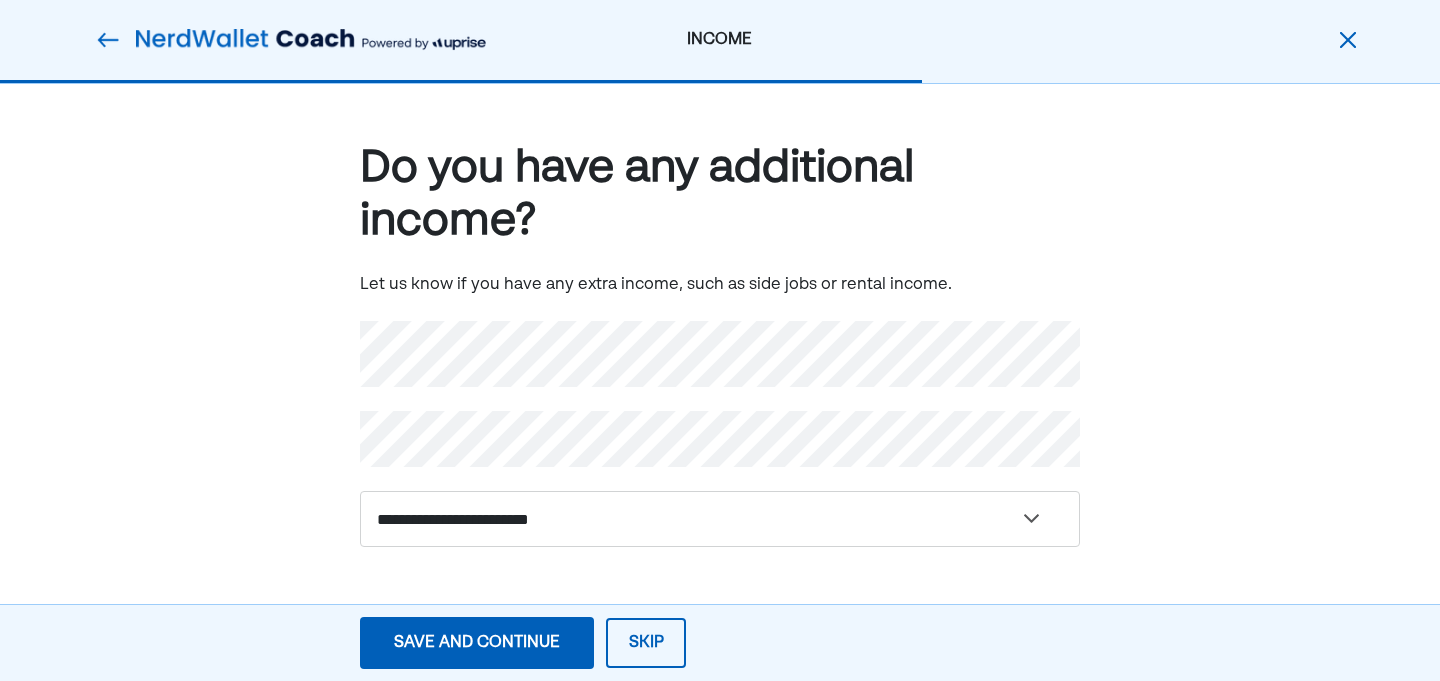 click on "Save and continue" at bounding box center [477, 643] 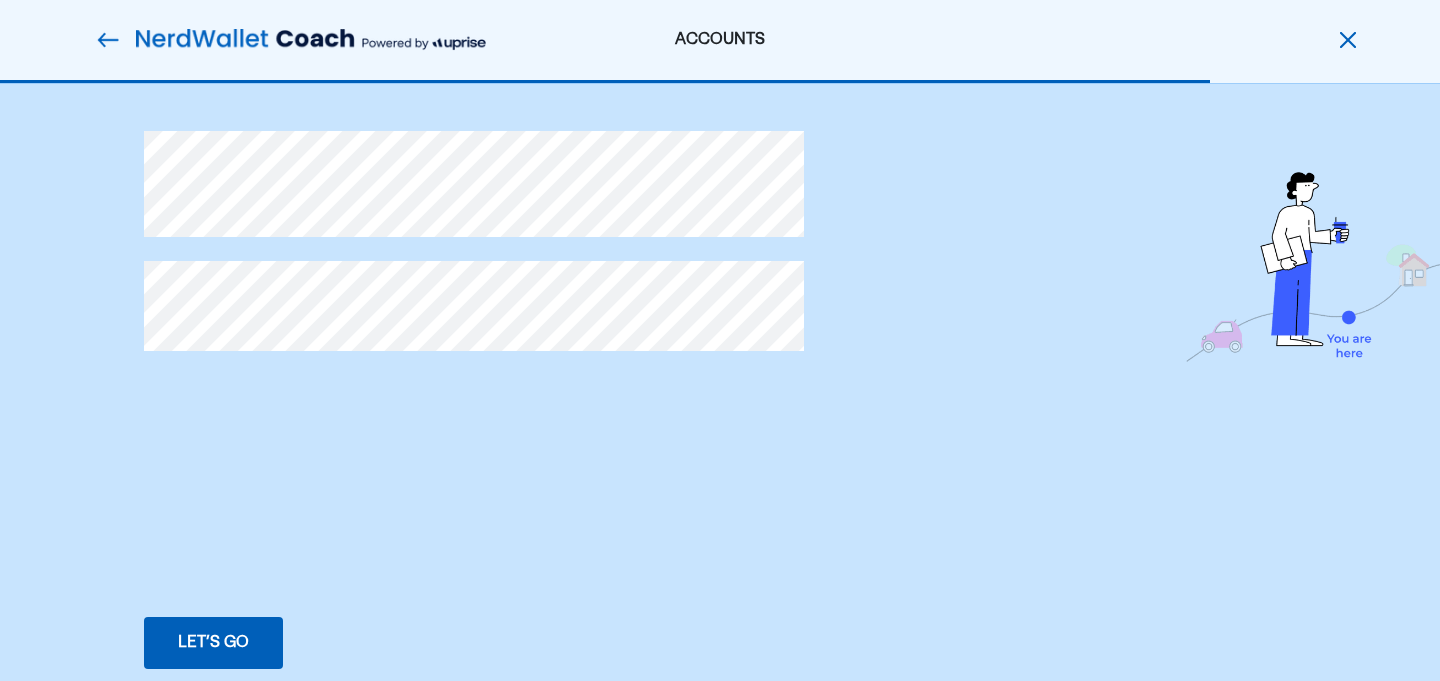 click on "Let’s go Save Let’s go" at bounding box center (213, 643) 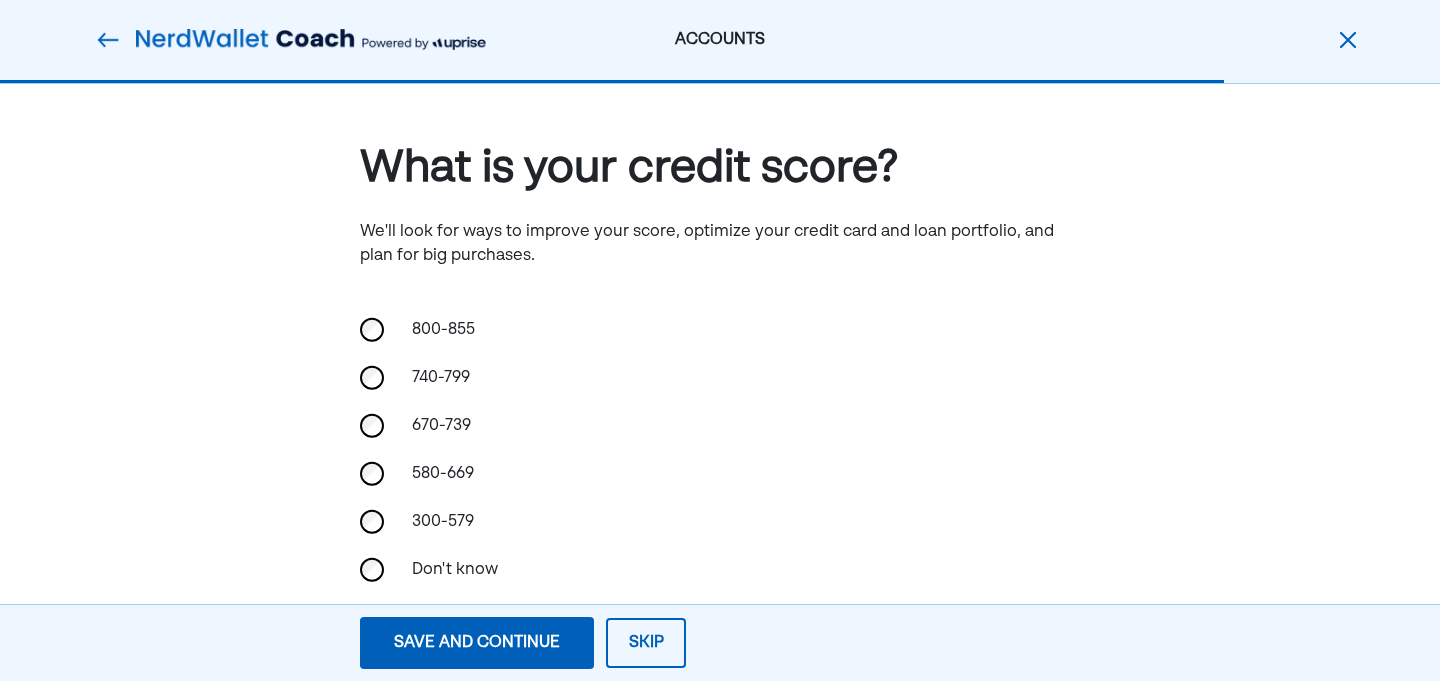 scroll, scrollTop: 43, scrollLeft: 0, axis: vertical 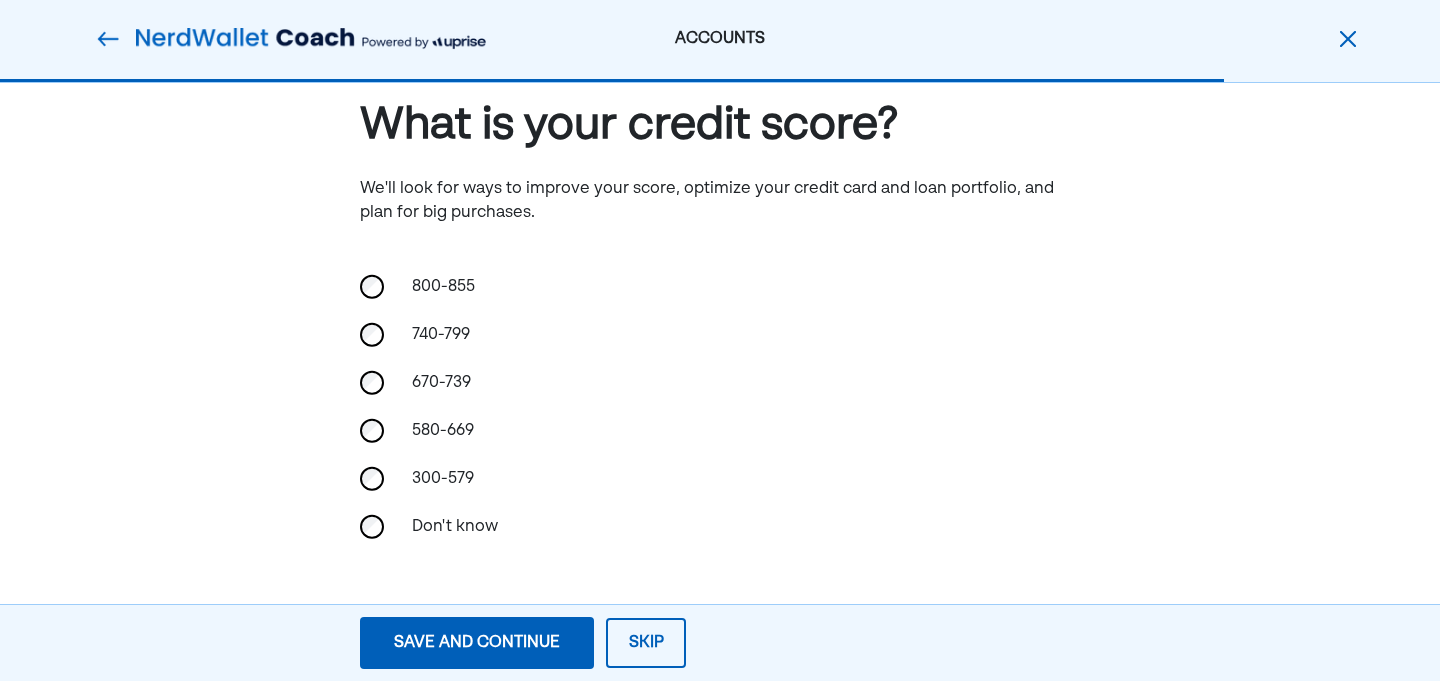 click on "Save and continue" at bounding box center (477, 643) 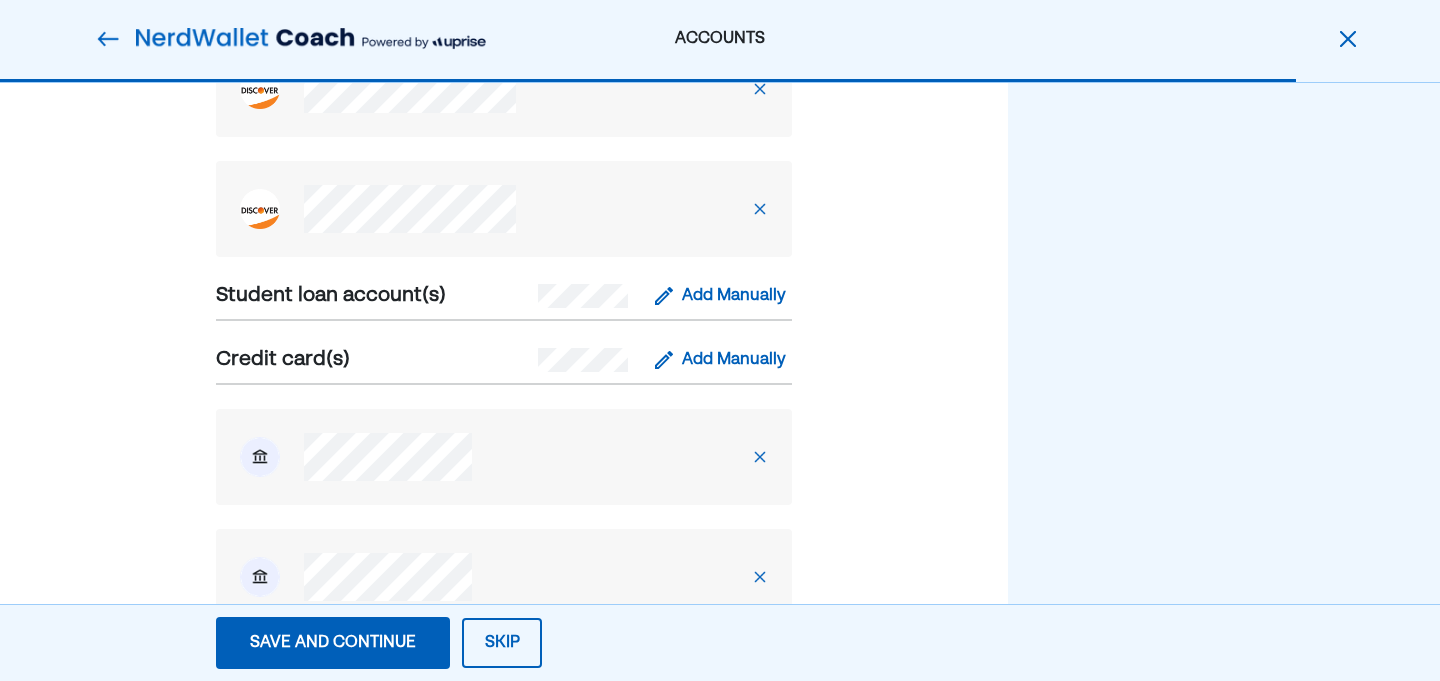 scroll, scrollTop: 836, scrollLeft: 0, axis: vertical 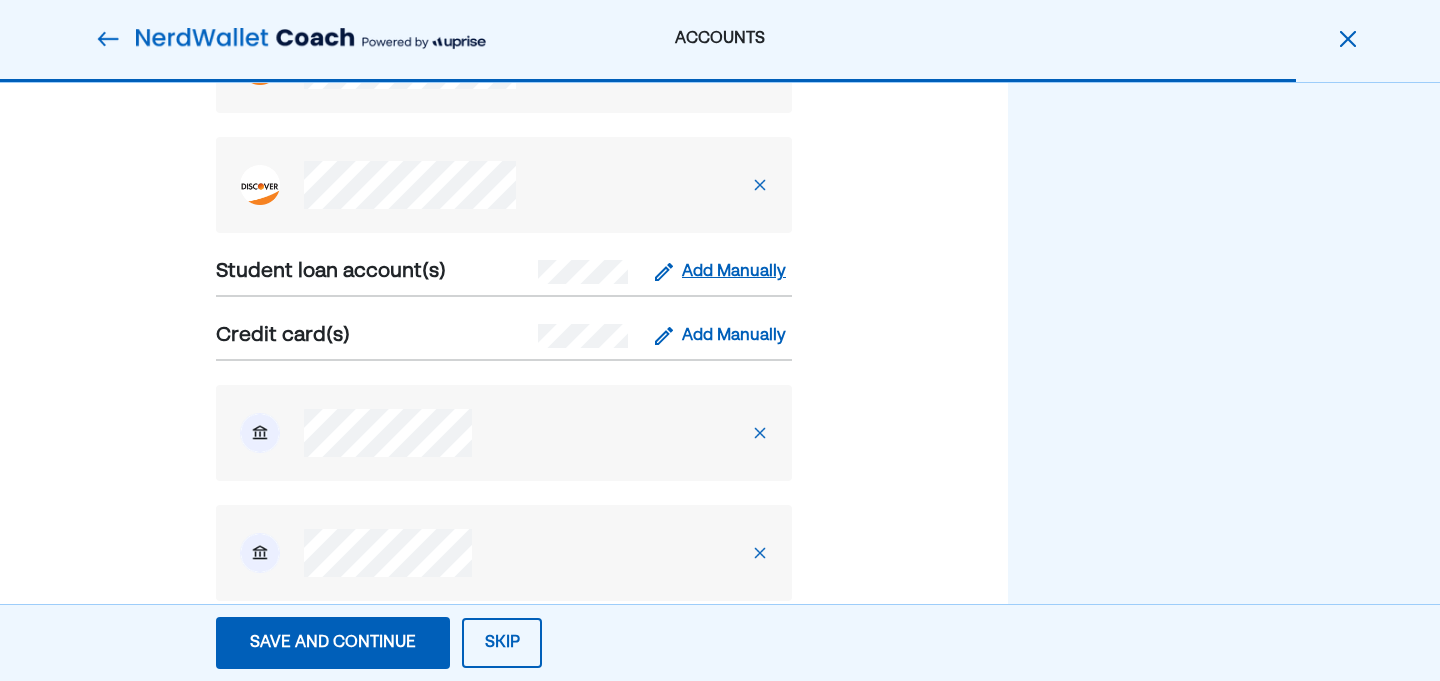 click on "Add Manually" at bounding box center [734, 272] 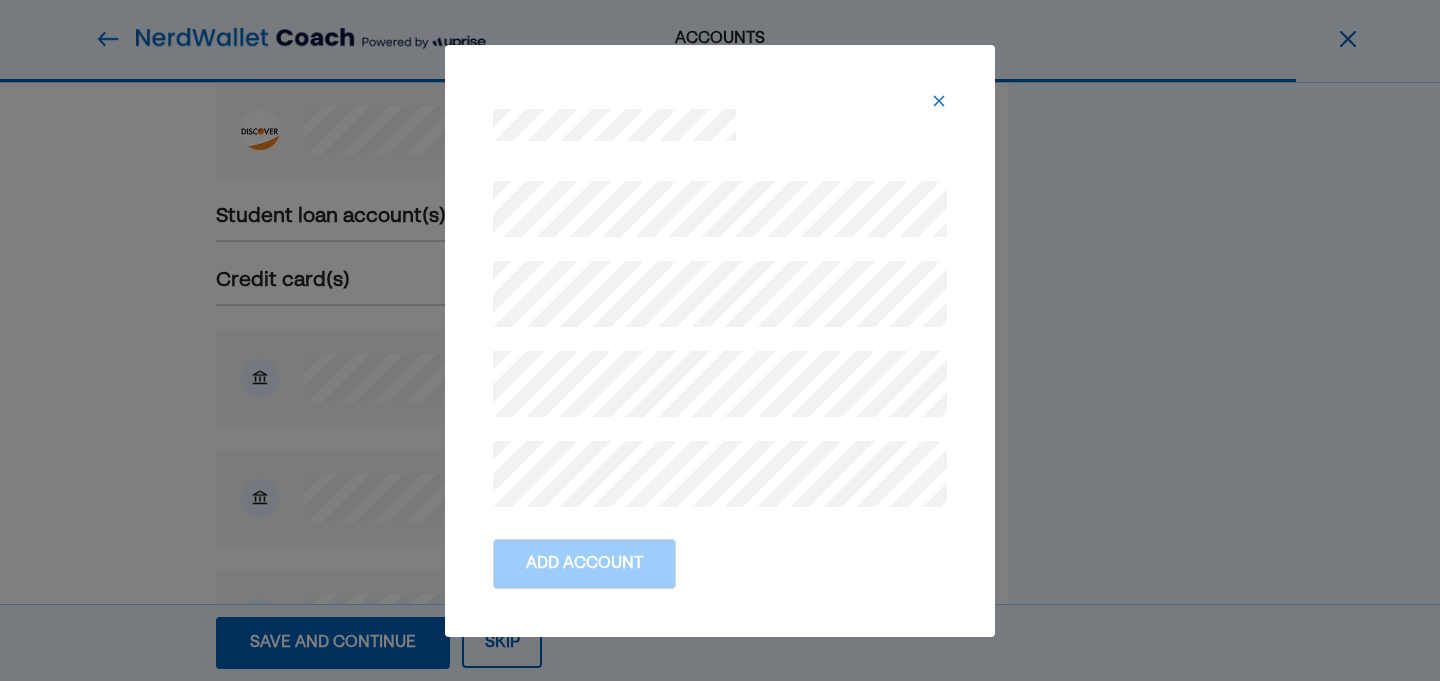 scroll, scrollTop: 898, scrollLeft: 0, axis: vertical 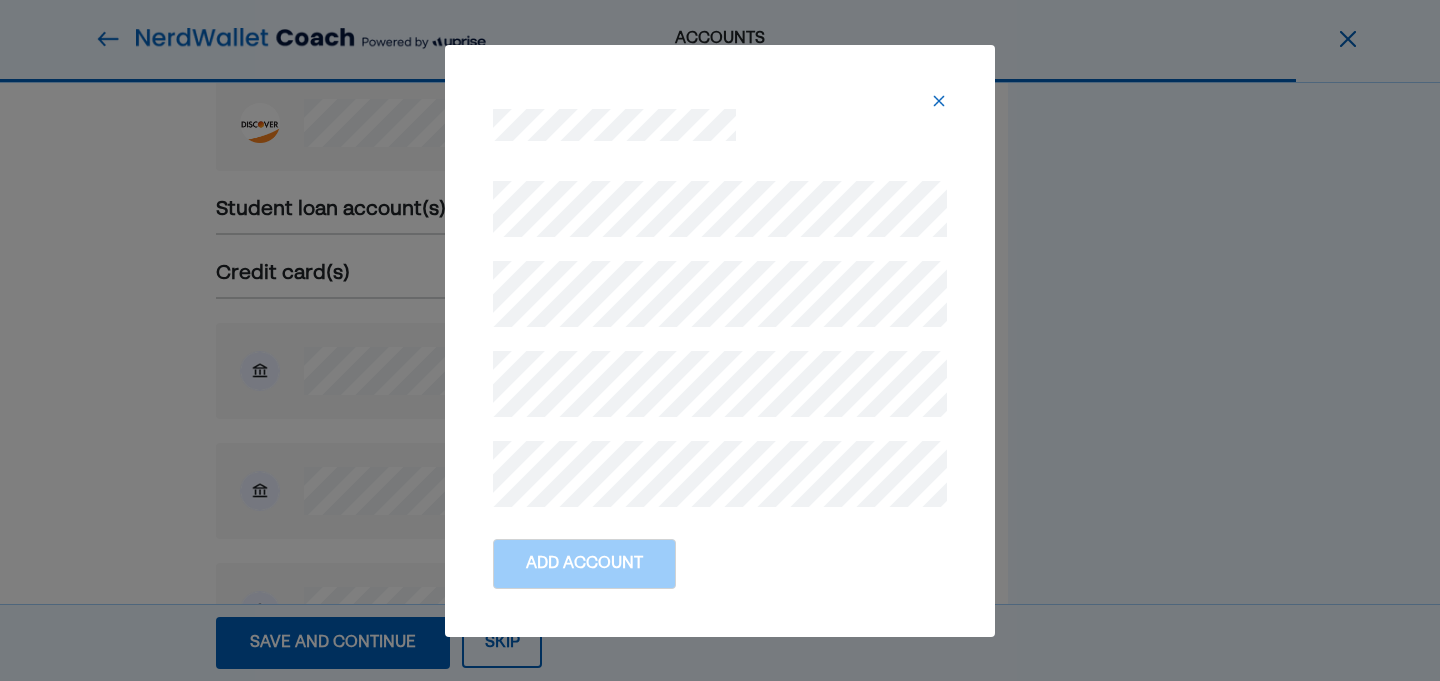 click at bounding box center [939, 101] 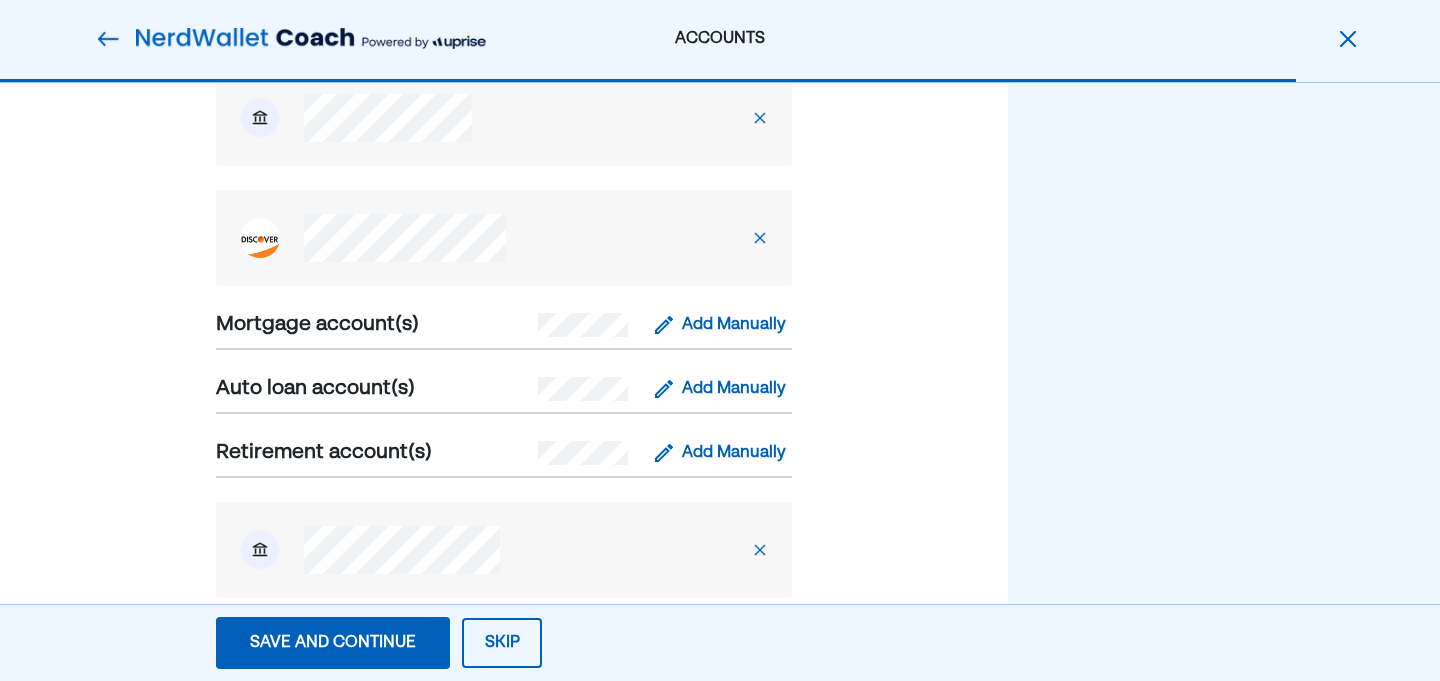 scroll, scrollTop: 1510, scrollLeft: 0, axis: vertical 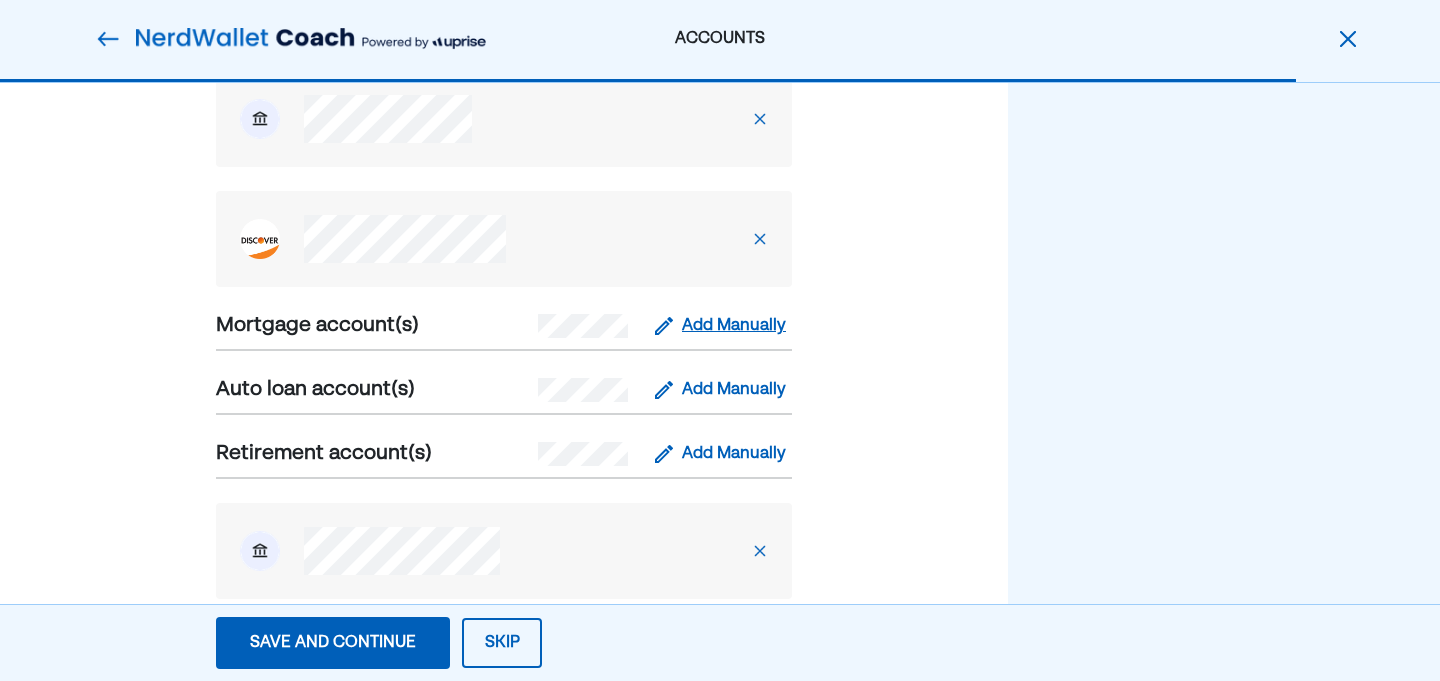 click on "Add Manually" at bounding box center (734, 326) 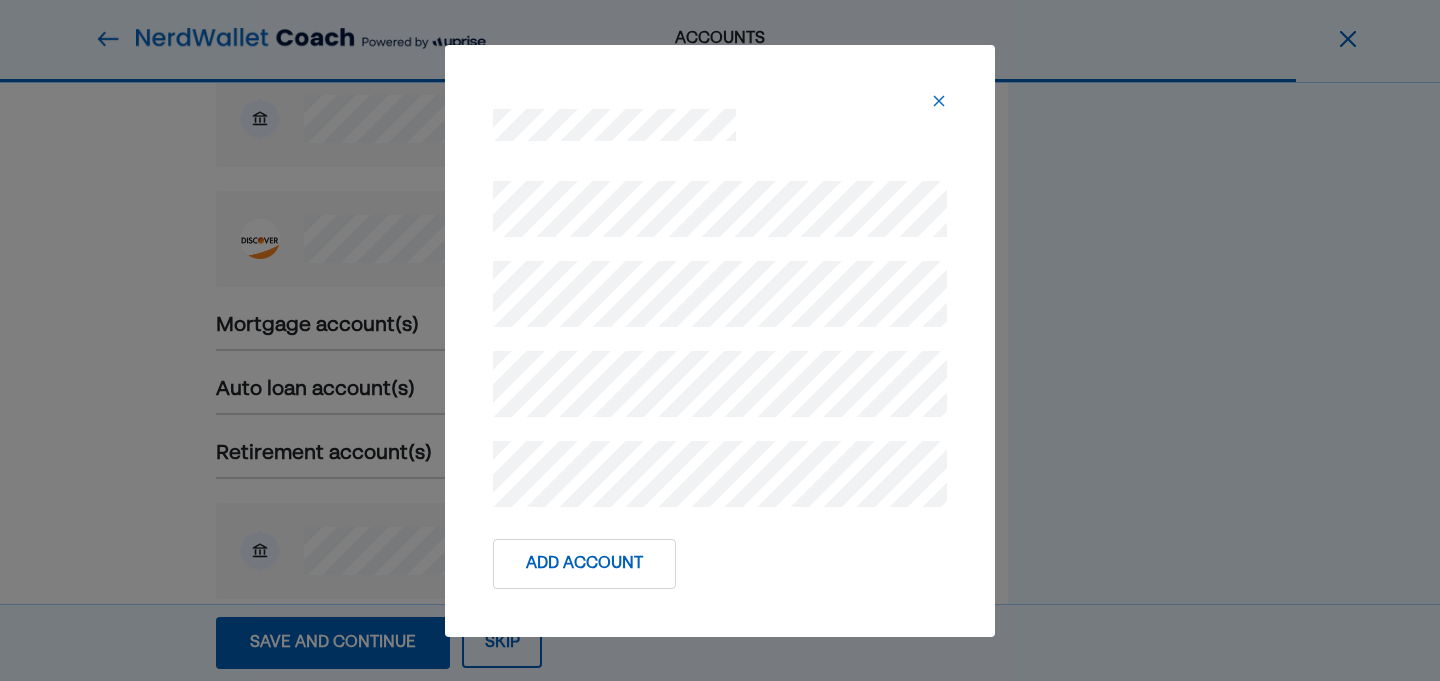 click at bounding box center [939, 101] 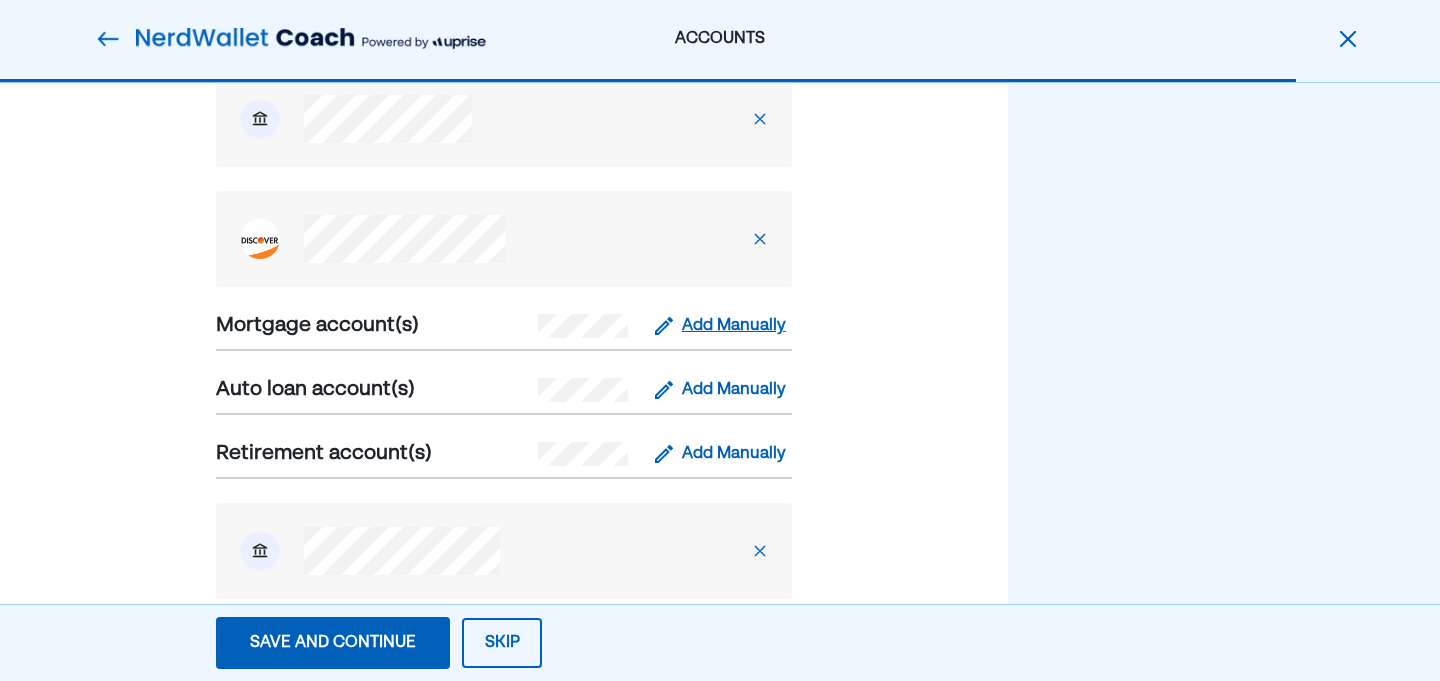 click on "Add Manually" at bounding box center (734, 326) 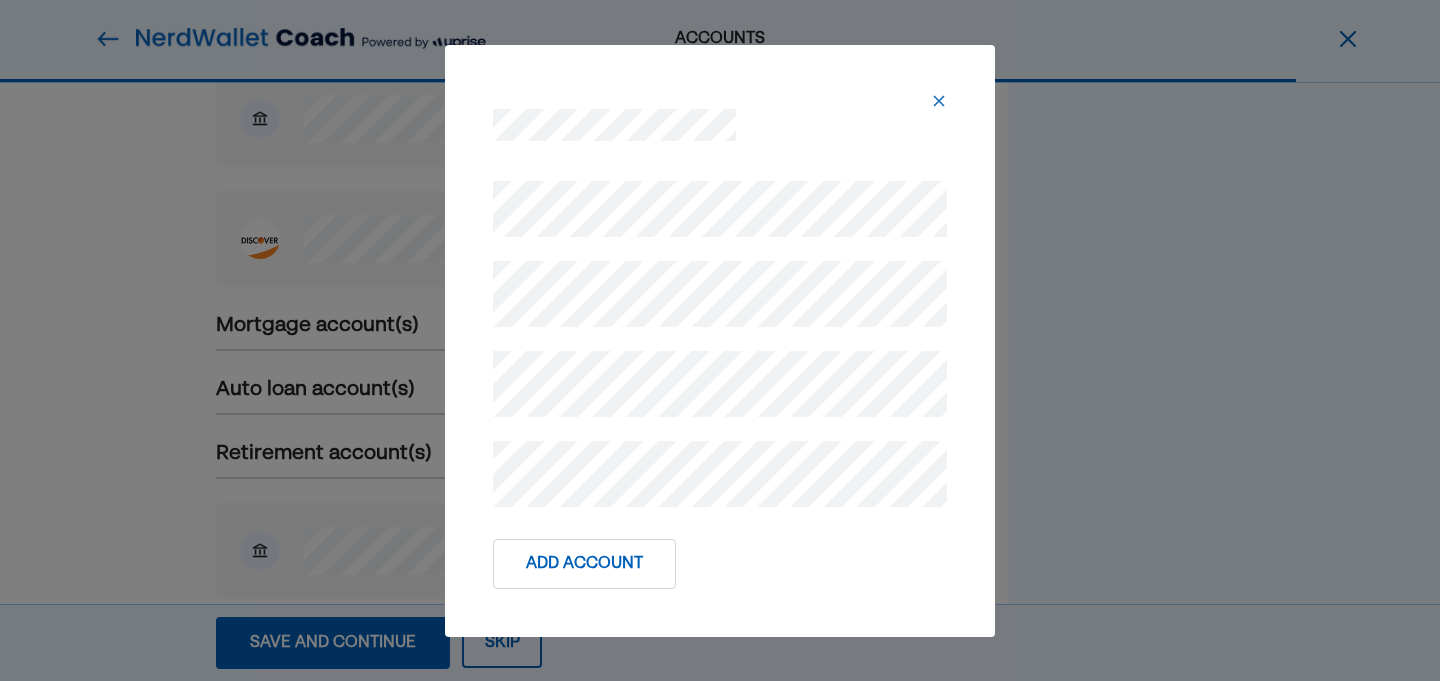 click on "Add Account" at bounding box center (584, 564) 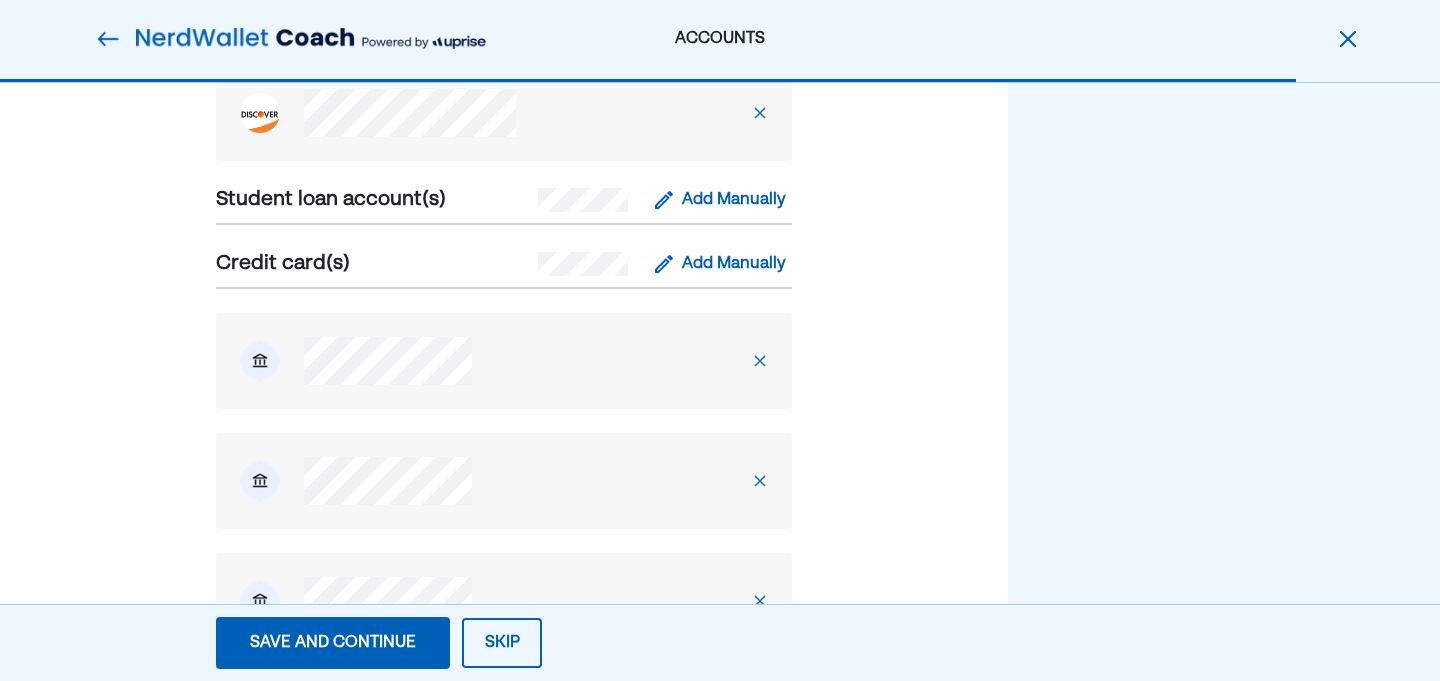 scroll, scrollTop: 914, scrollLeft: 0, axis: vertical 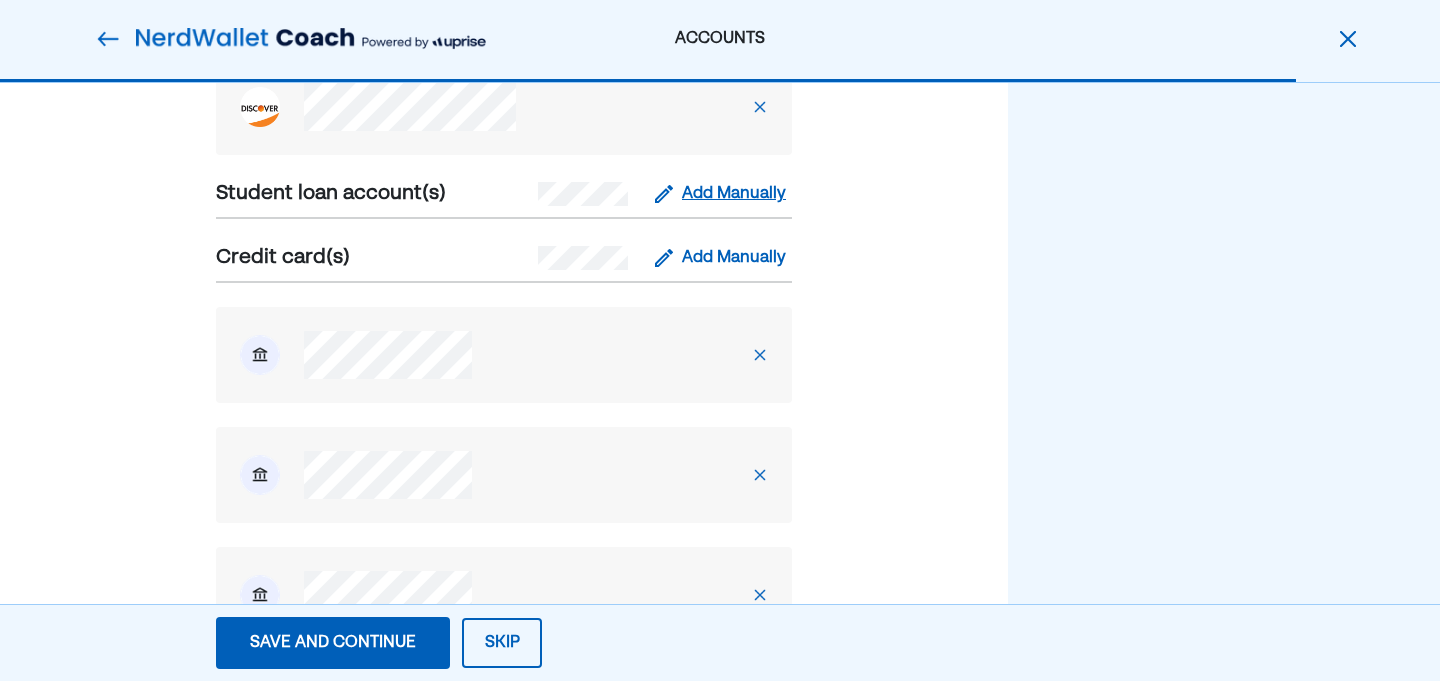 click on "Add Manually" at bounding box center (734, 194) 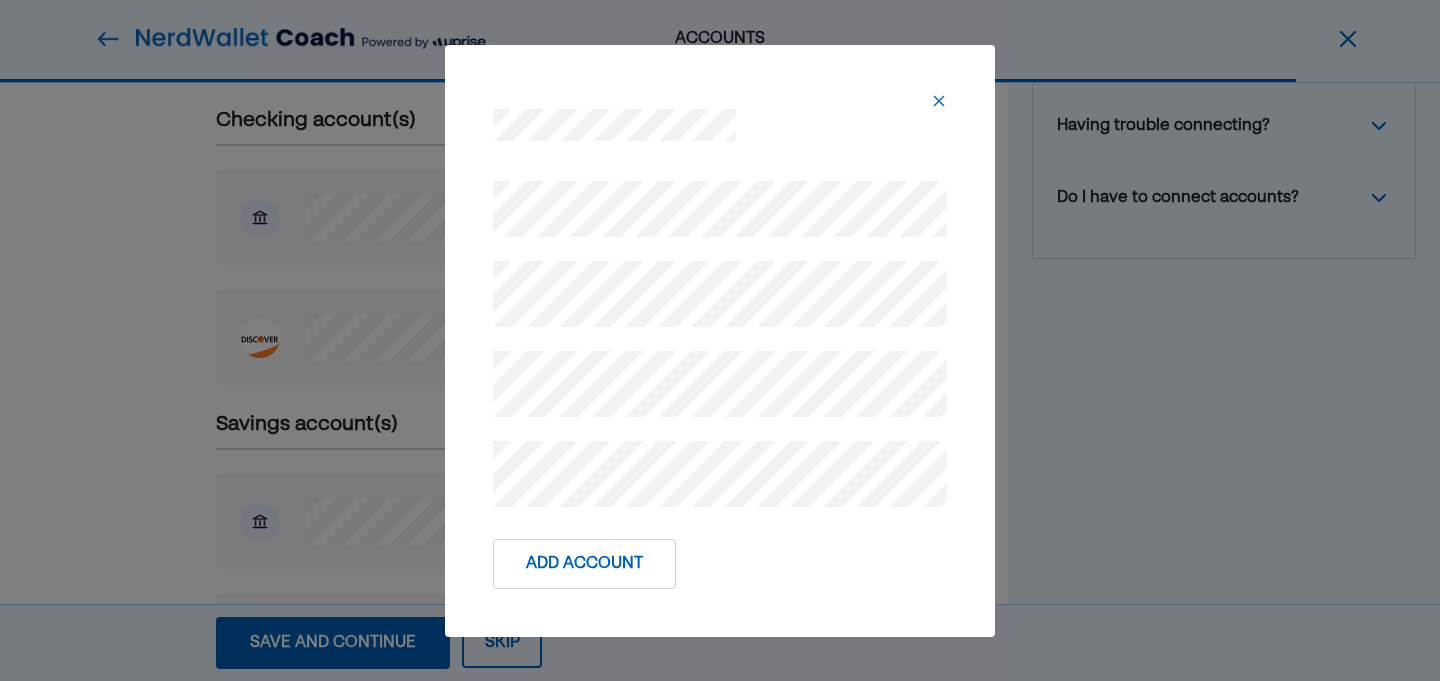 scroll, scrollTop: 376, scrollLeft: 0, axis: vertical 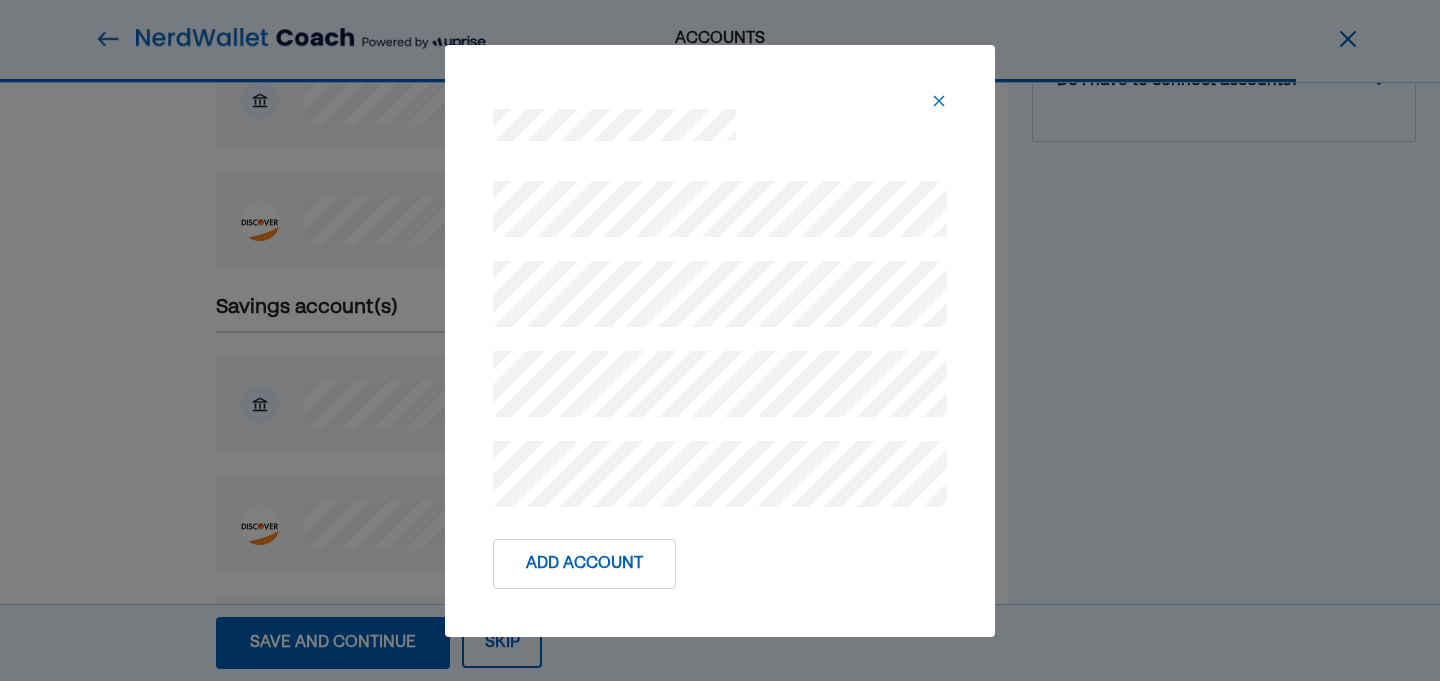 click on "Add Account" at bounding box center [584, 564] 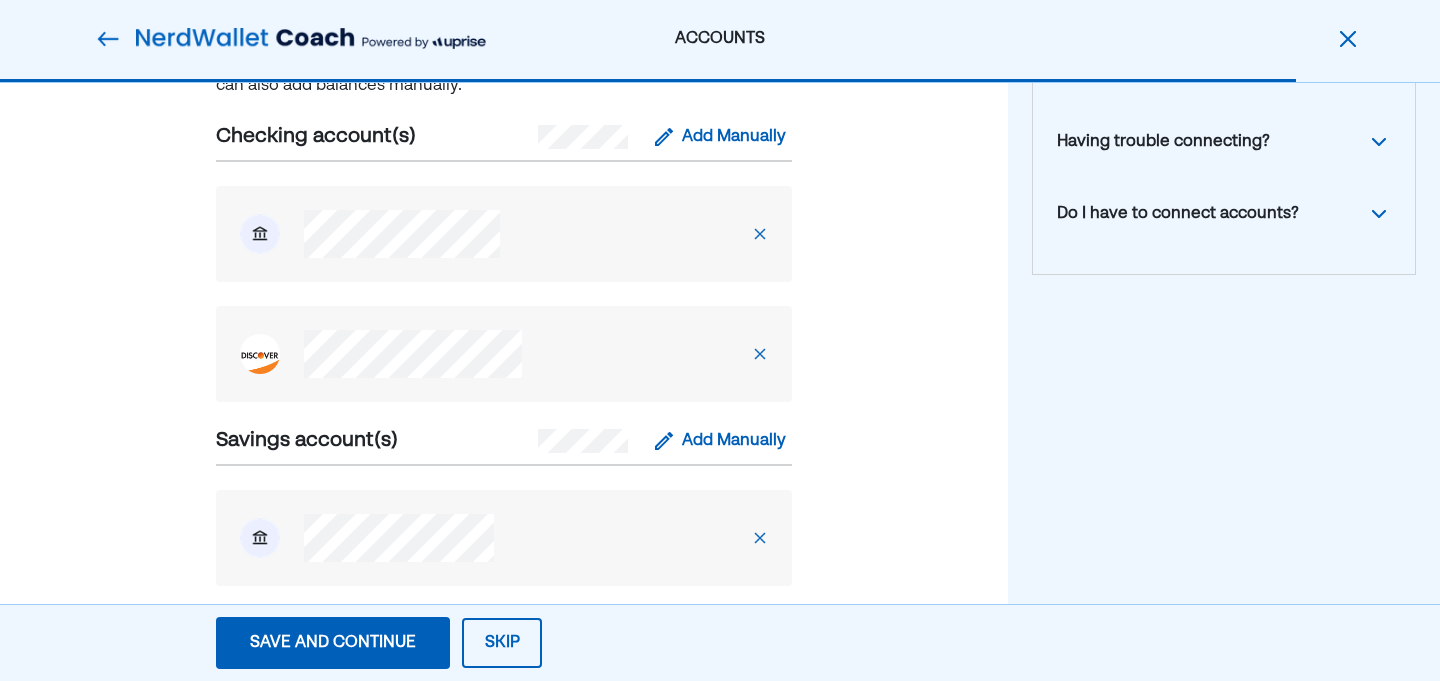 scroll, scrollTop: 0, scrollLeft: 0, axis: both 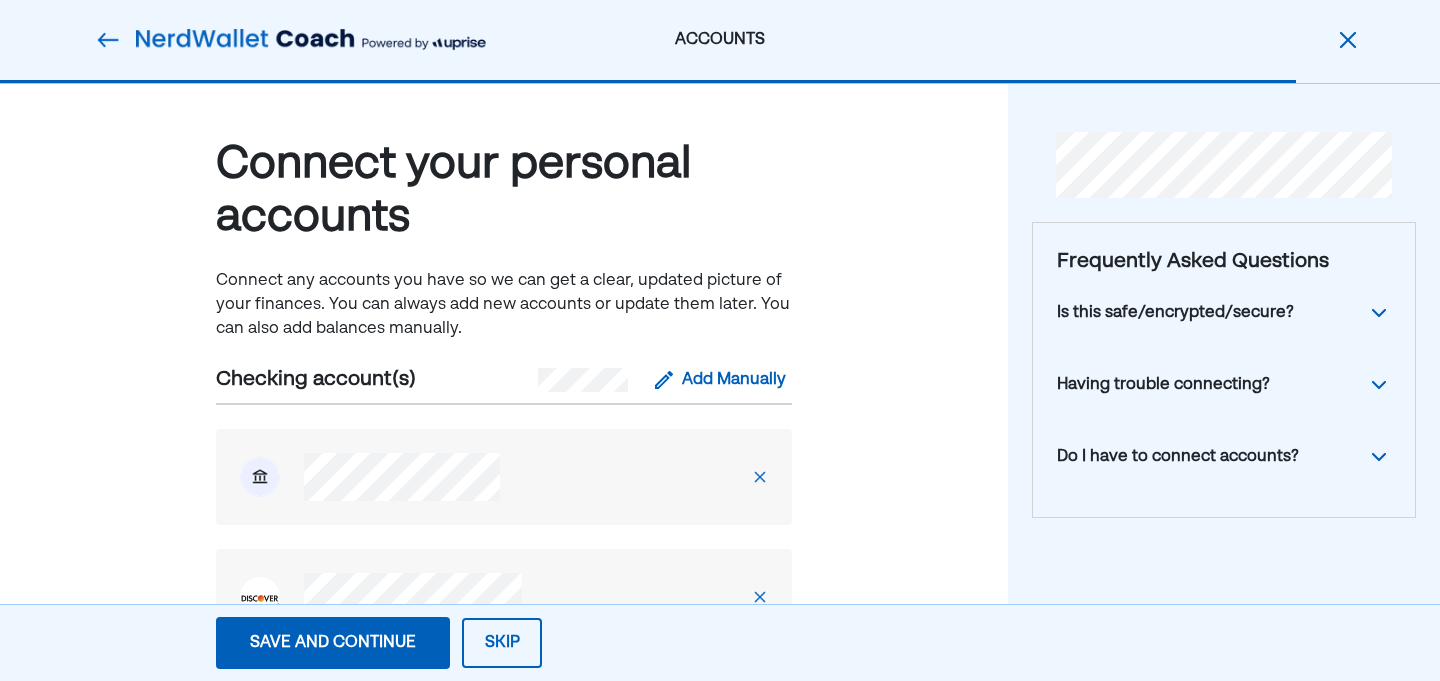 click on "Save and continue" at bounding box center (333, 643) 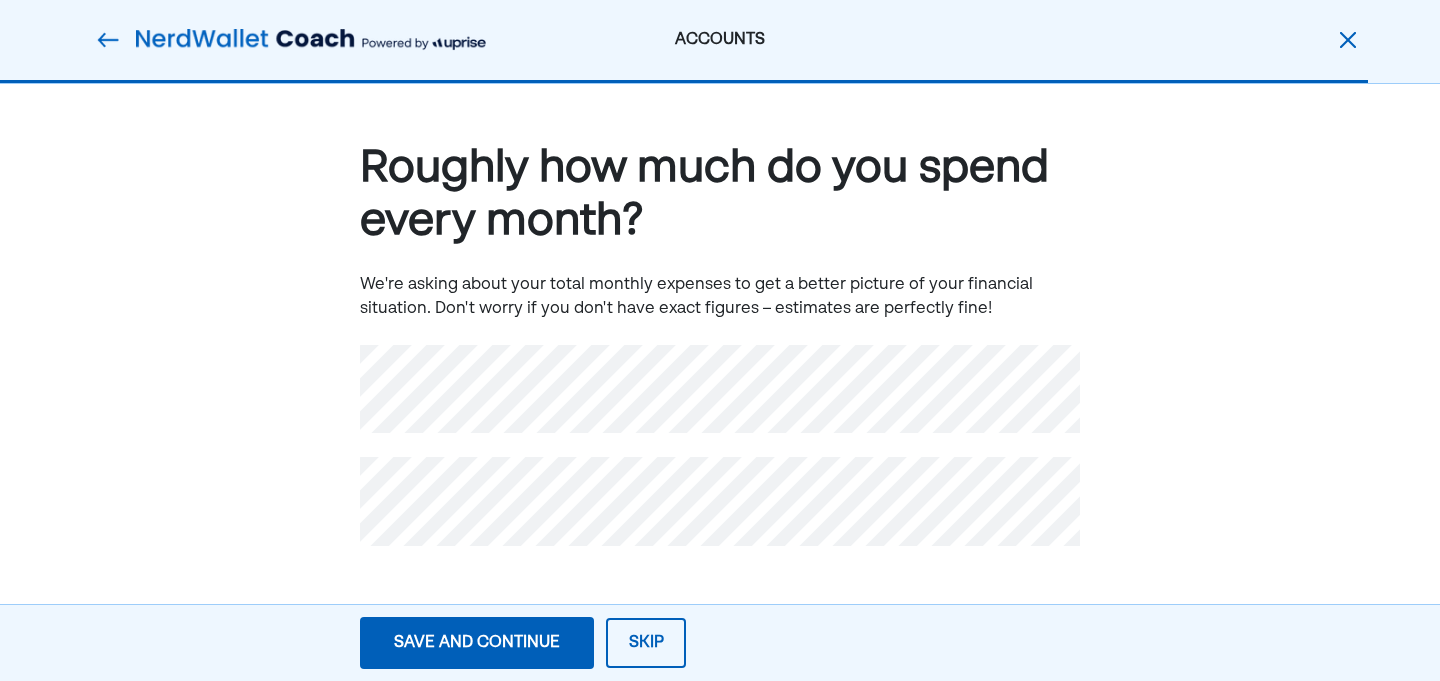 scroll, scrollTop: 0, scrollLeft: 0, axis: both 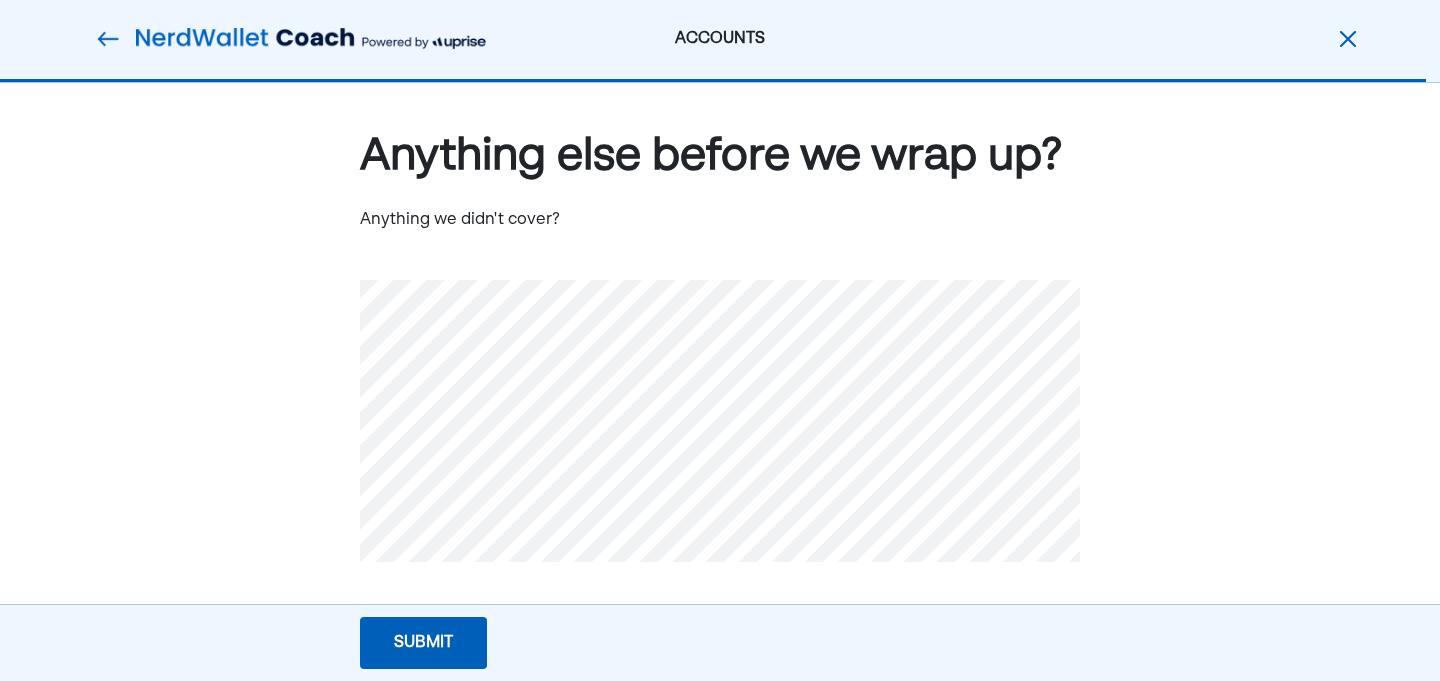 click on "Submit Submit Submit" at bounding box center (423, 643) 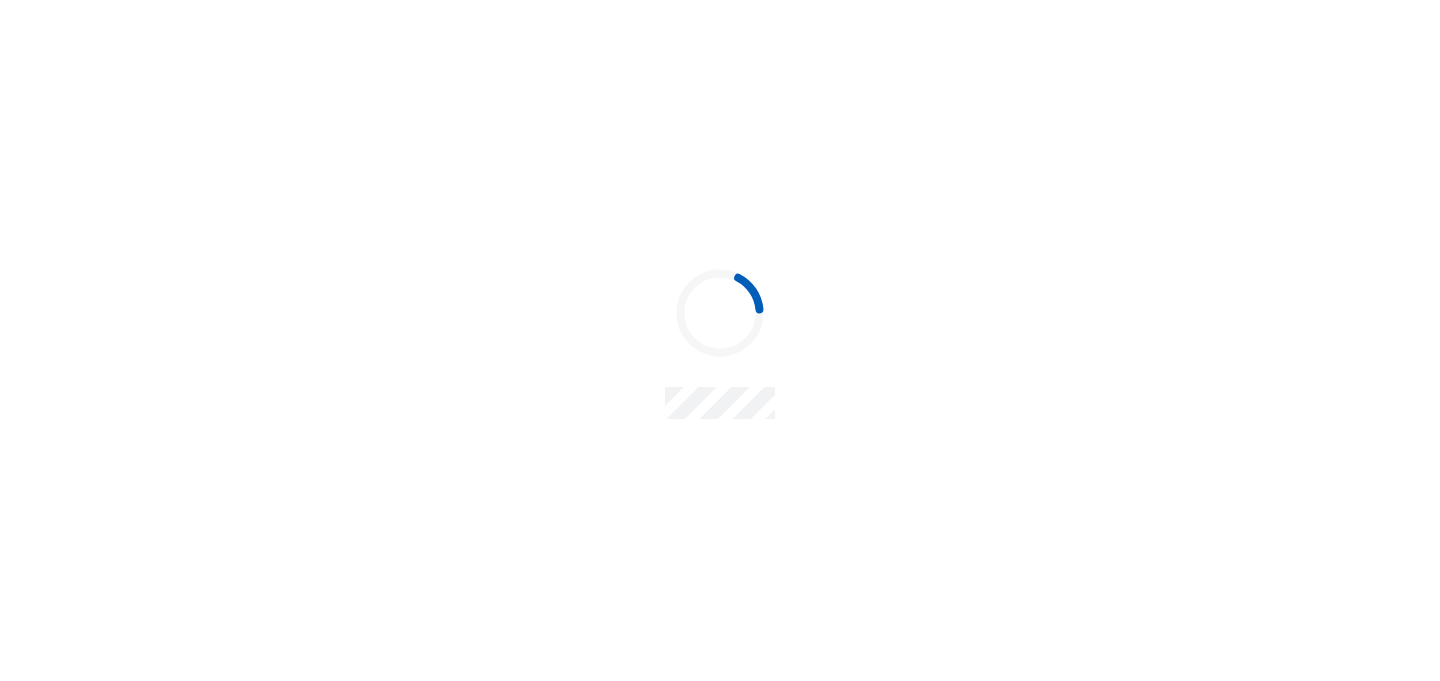 scroll, scrollTop: 0, scrollLeft: 0, axis: both 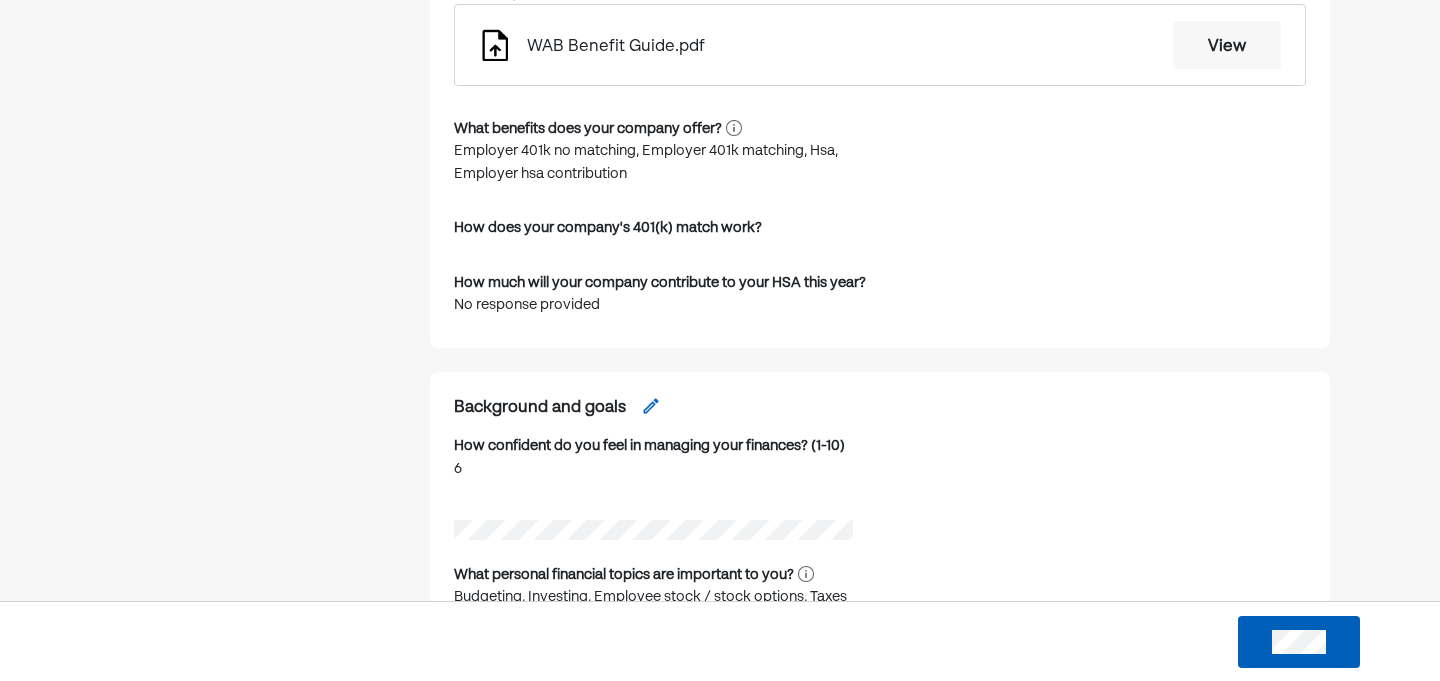 click at bounding box center [734, 128] 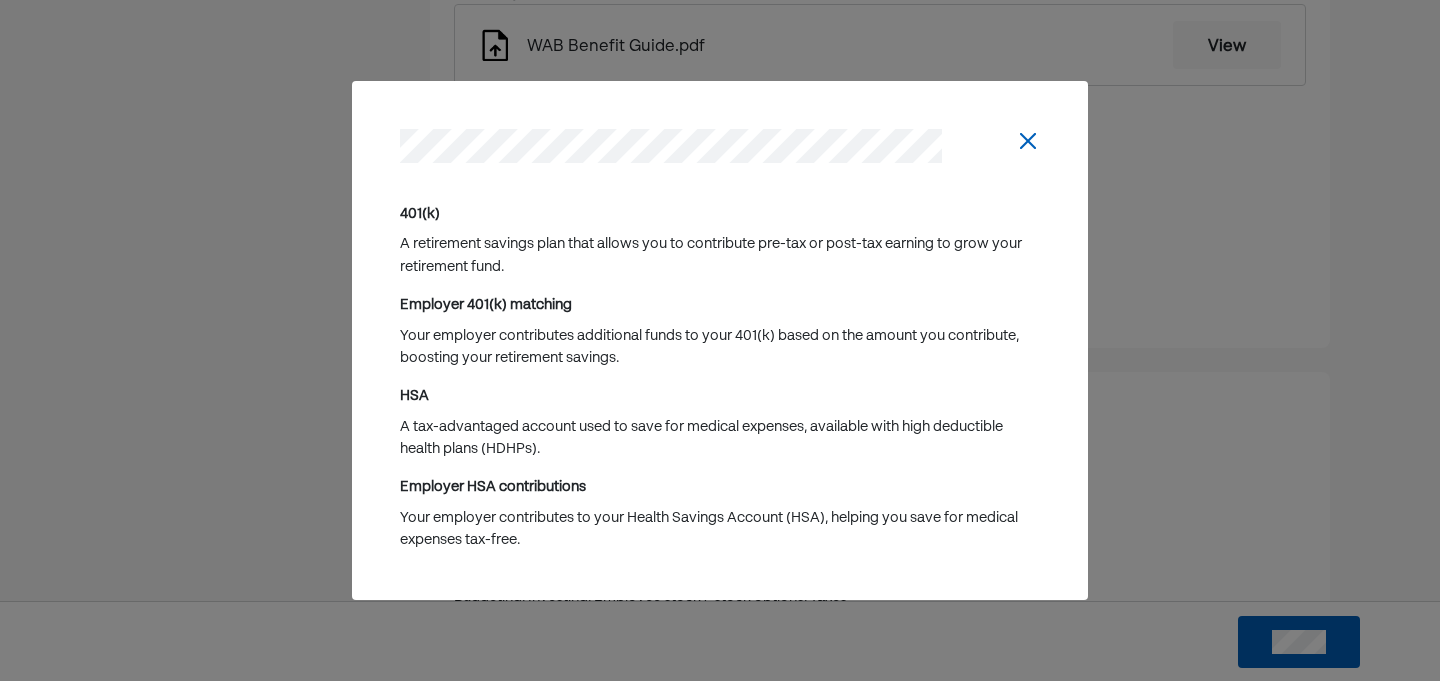 click at bounding box center [1028, 141] 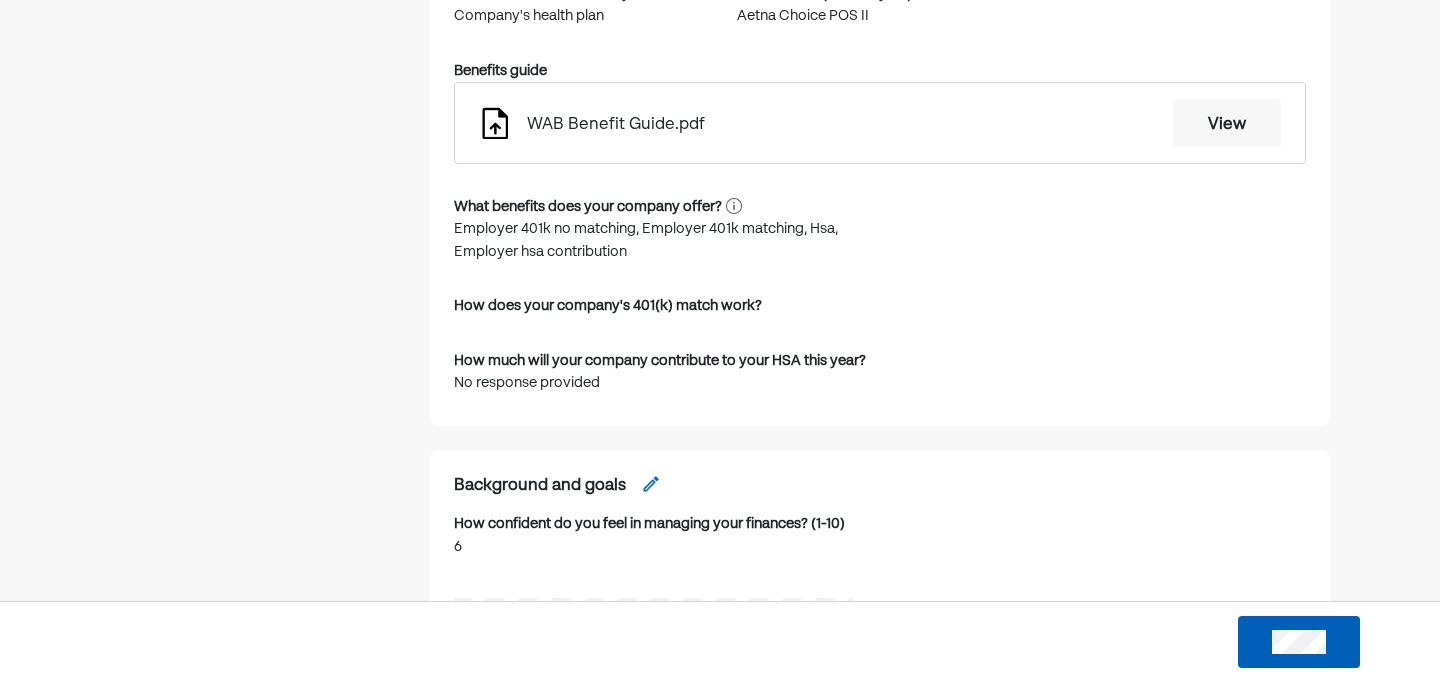 scroll, scrollTop: 1218, scrollLeft: 0, axis: vertical 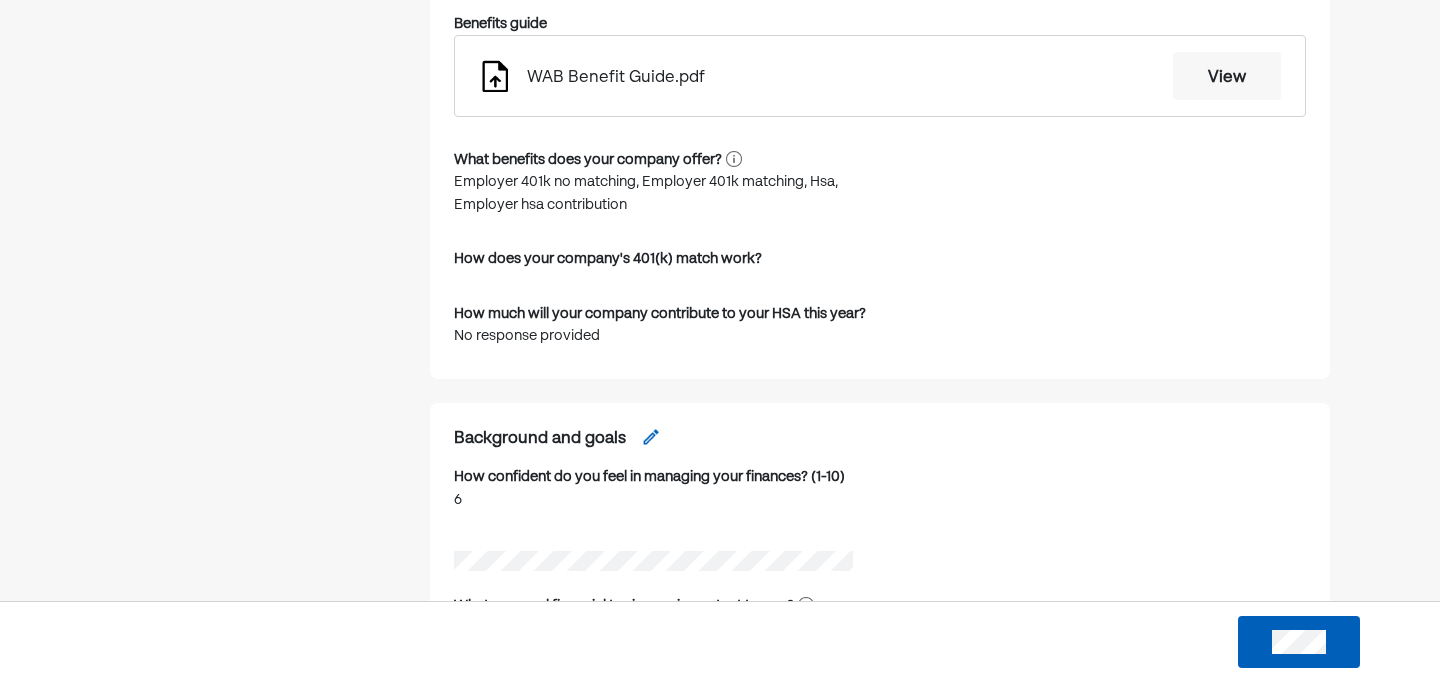 click on "View" at bounding box center [1227, 76] 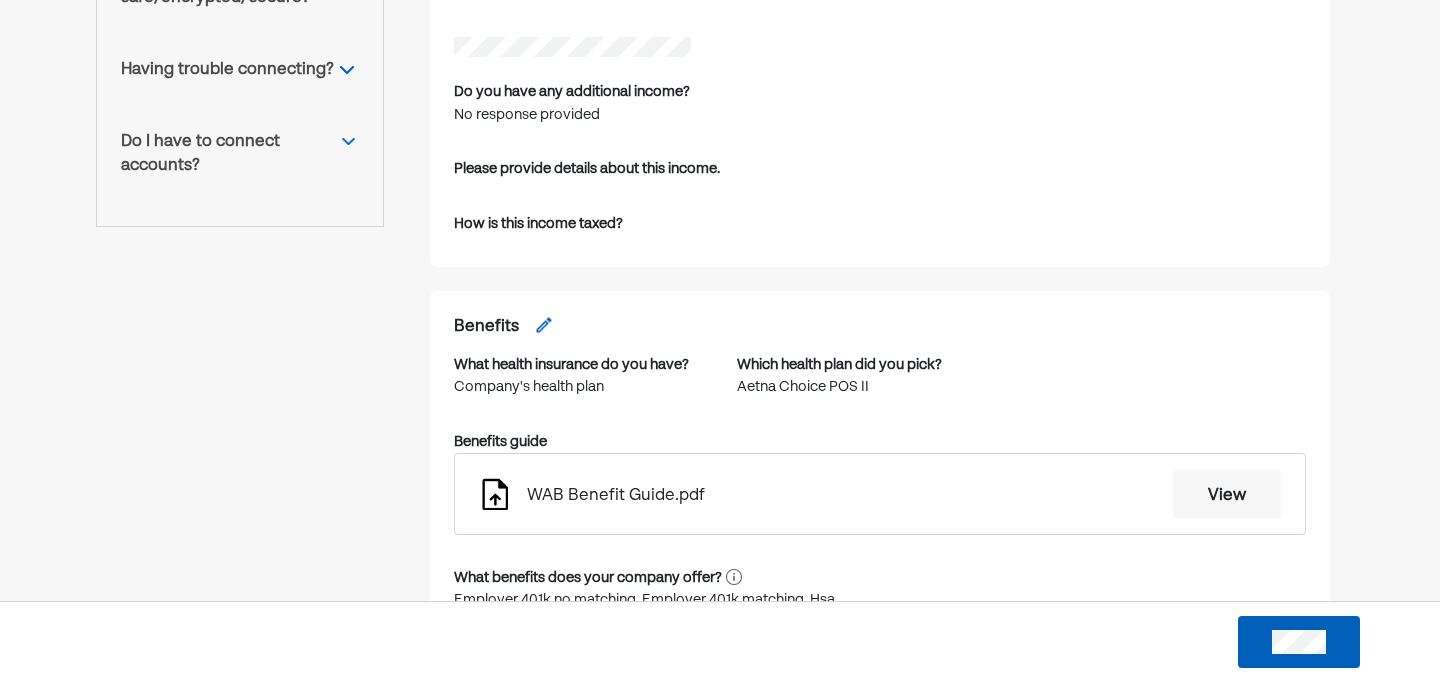scroll, scrollTop: 816, scrollLeft: 0, axis: vertical 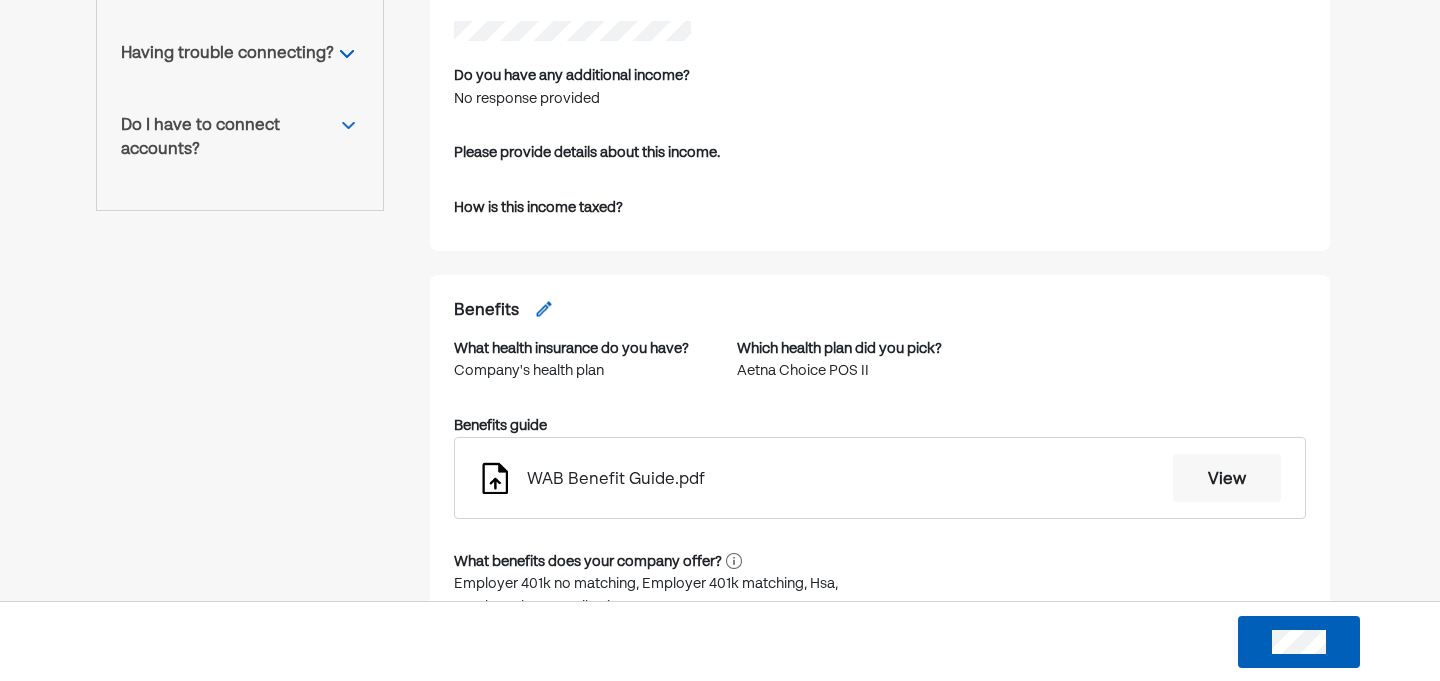 click at bounding box center [544, 309] 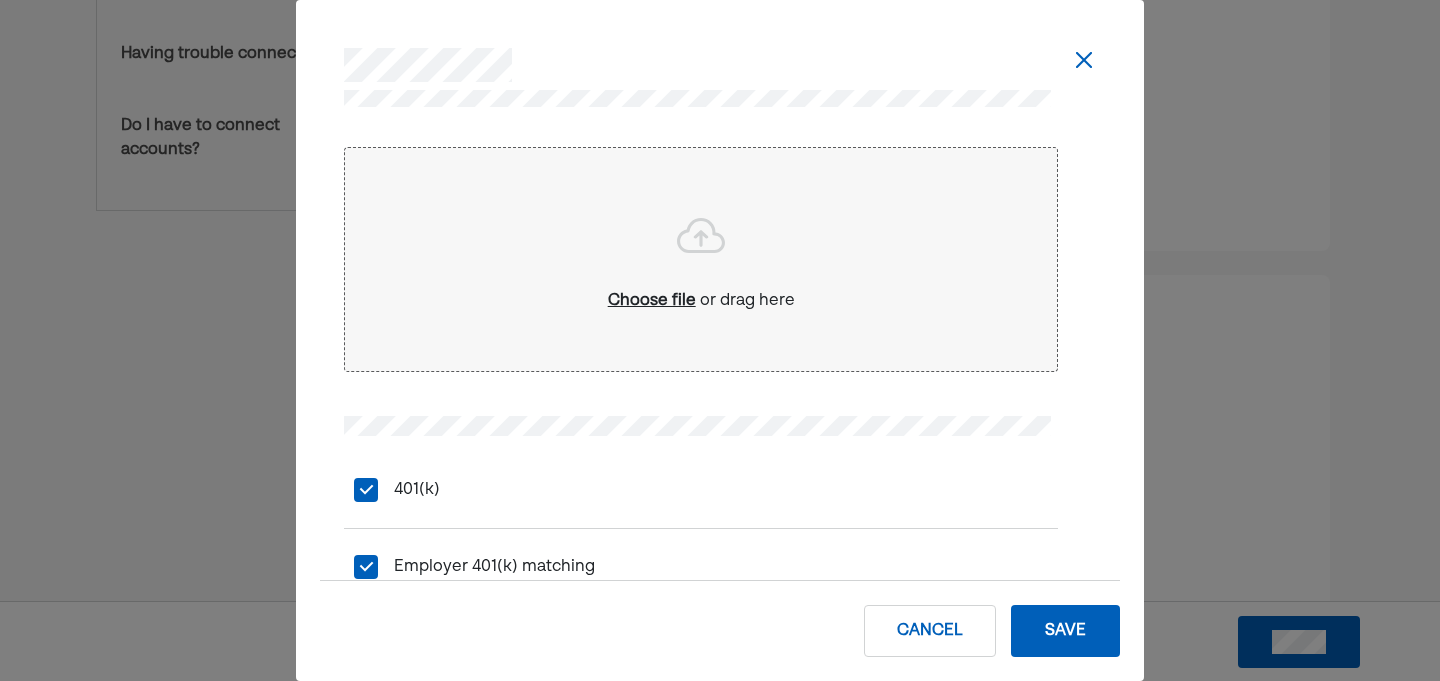scroll, scrollTop: 0, scrollLeft: 0, axis: both 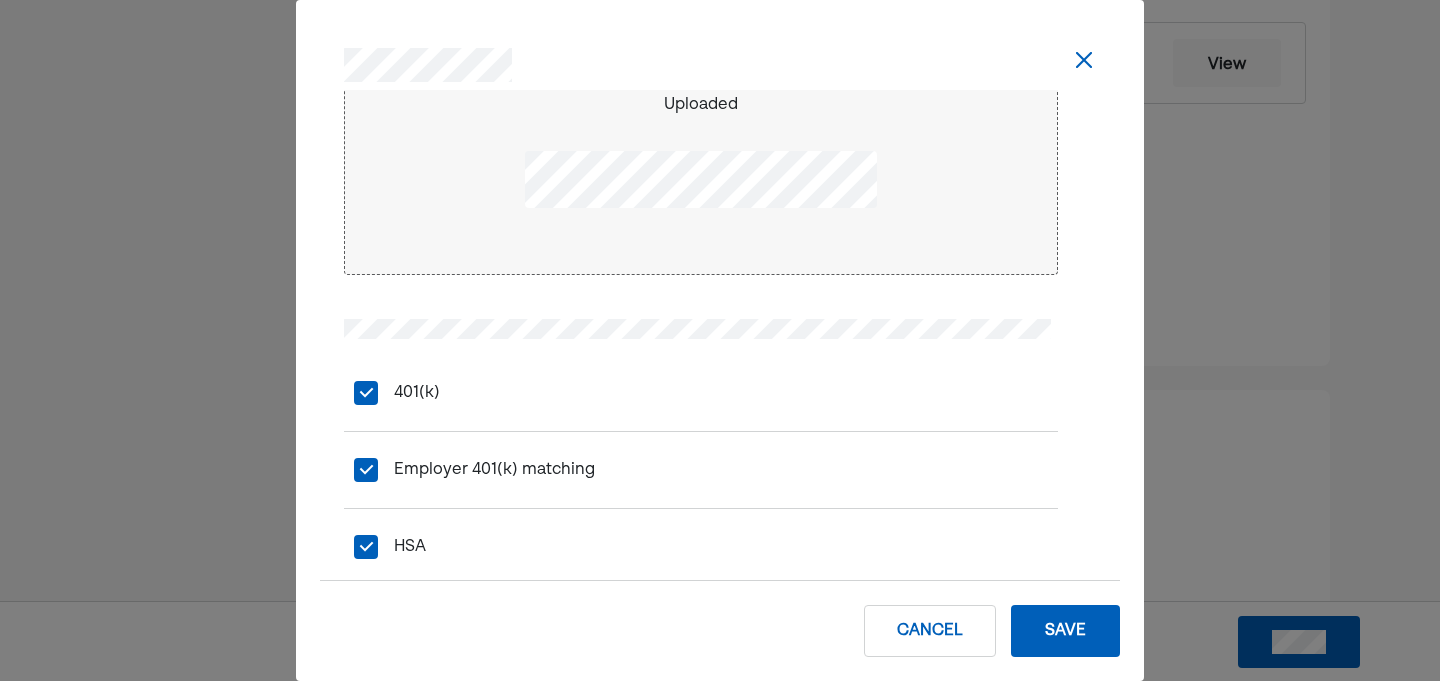click on "Save" at bounding box center (1065, 631) 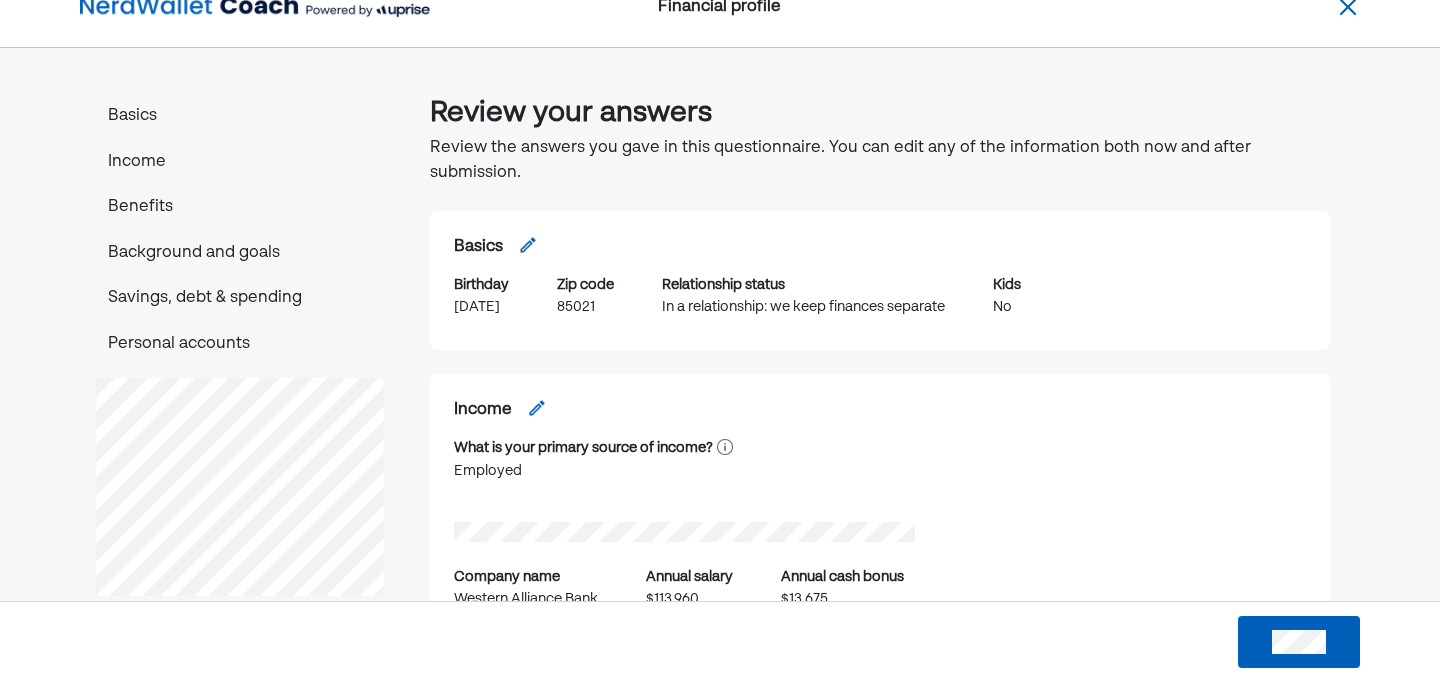 scroll, scrollTop: 30, scrollLeft: 0, axis: vertical 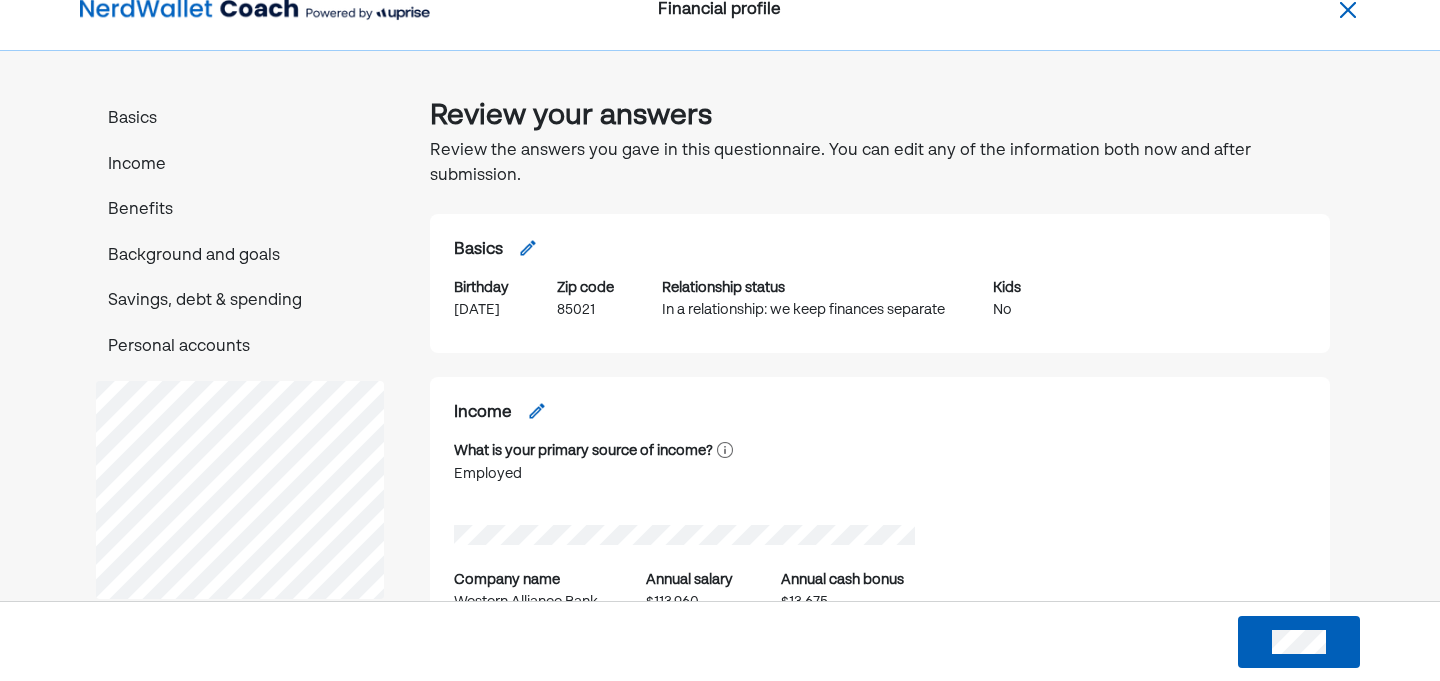 click at bounding box center (1299, 642) 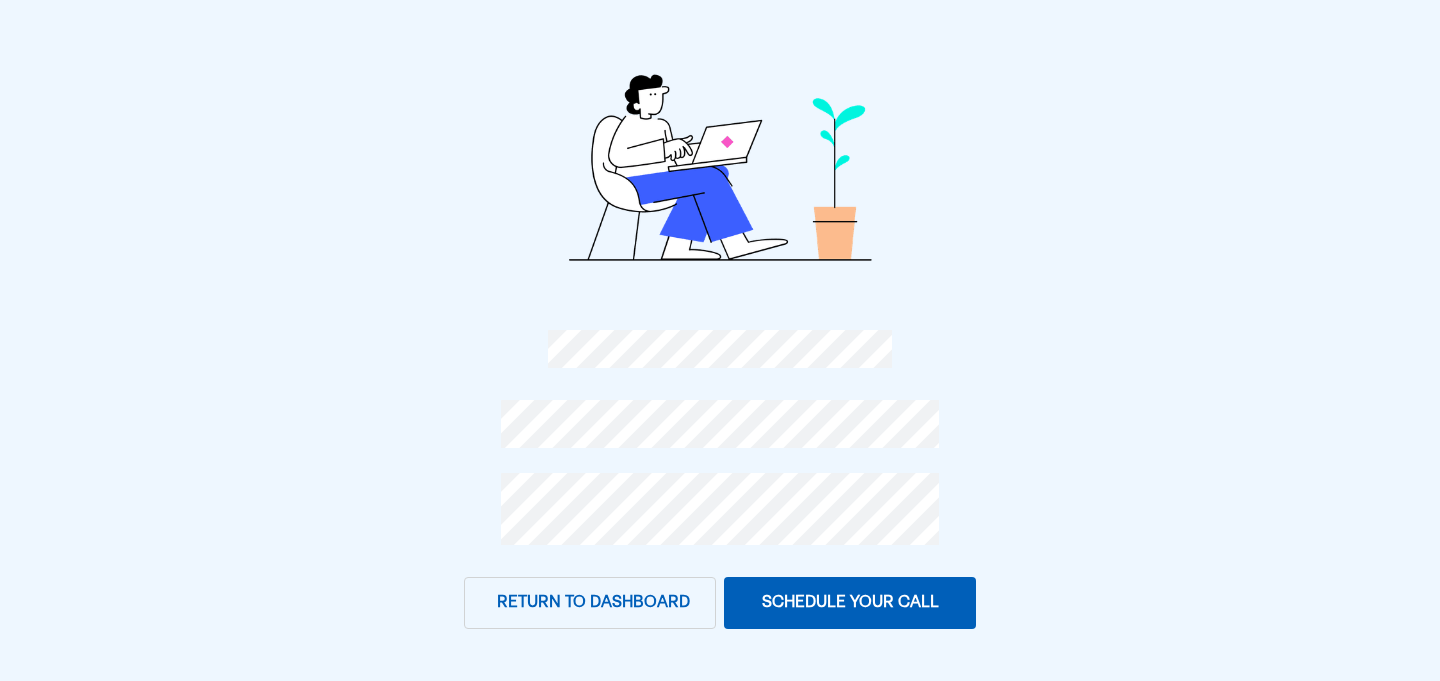 click on "Schedule your call" at bounding box center (850, 603) 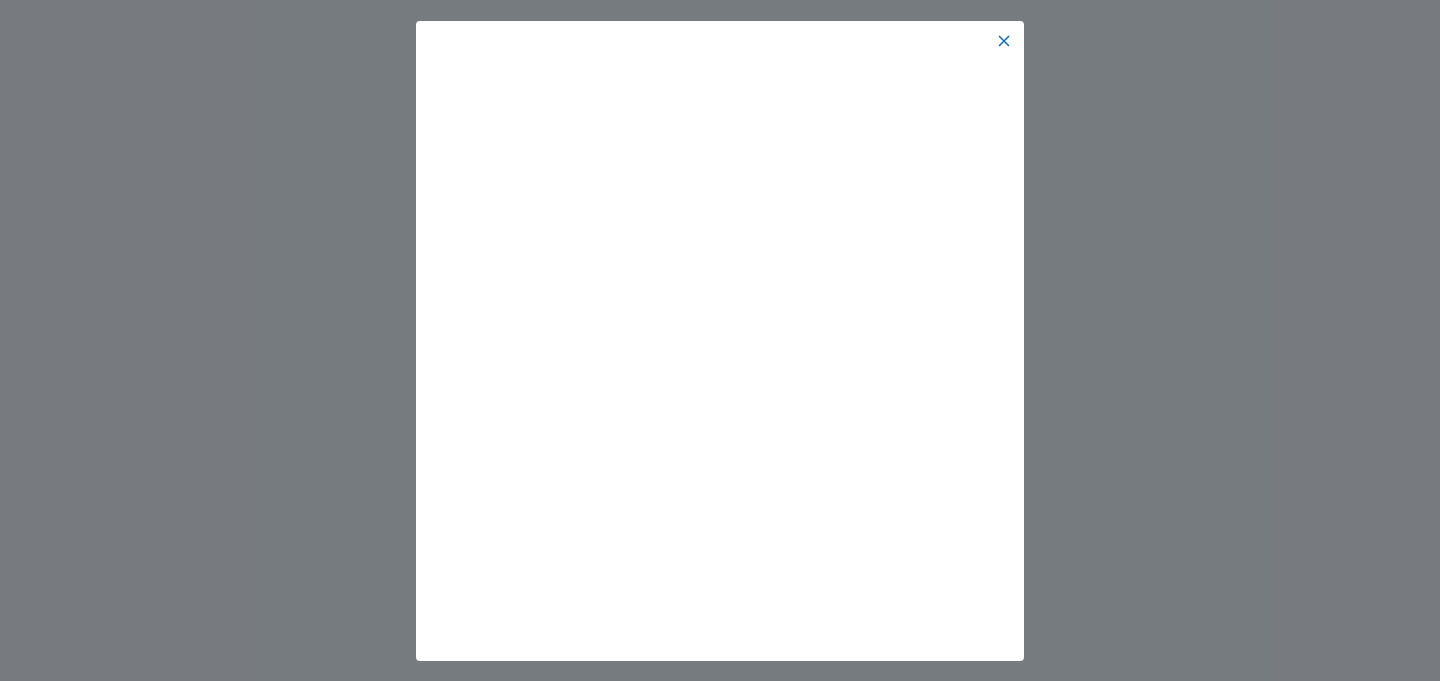 click at bounding box center (1004, 41) 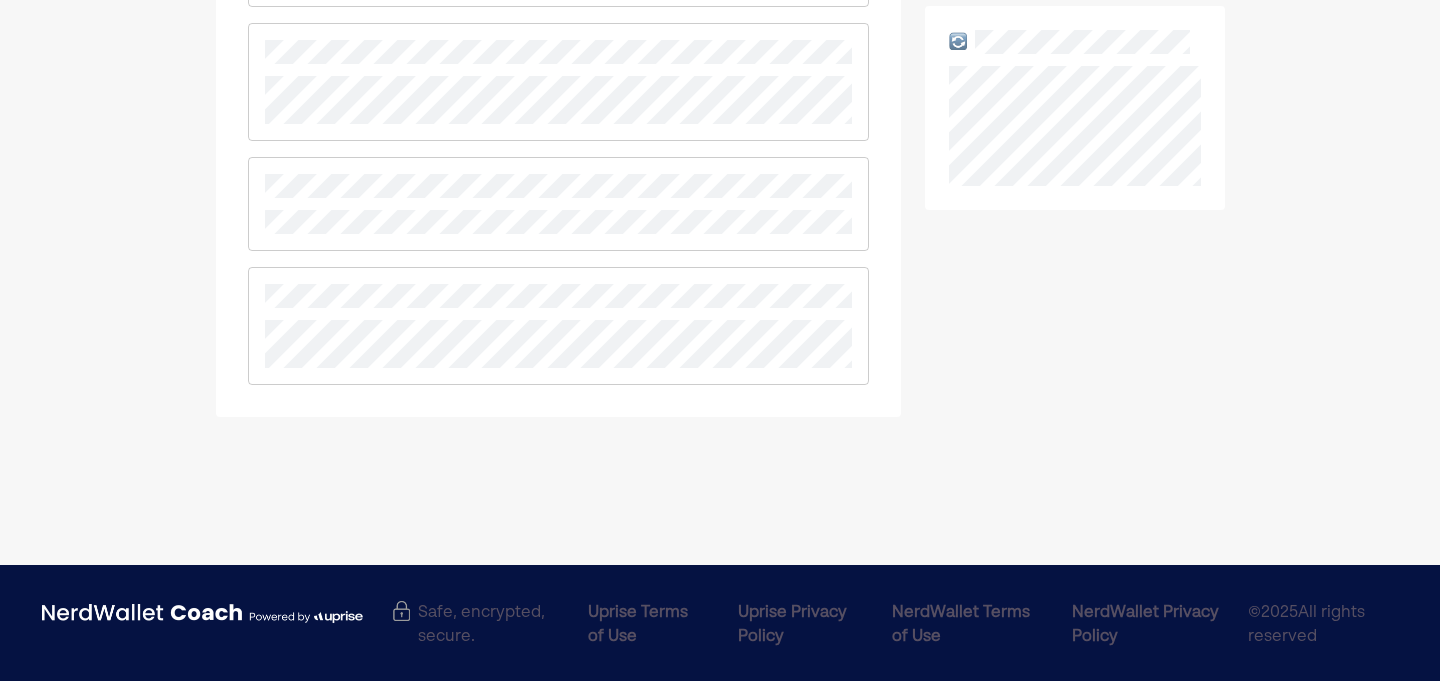 scroll, scrollTop: 0, scrollLeft: 0, axis: both 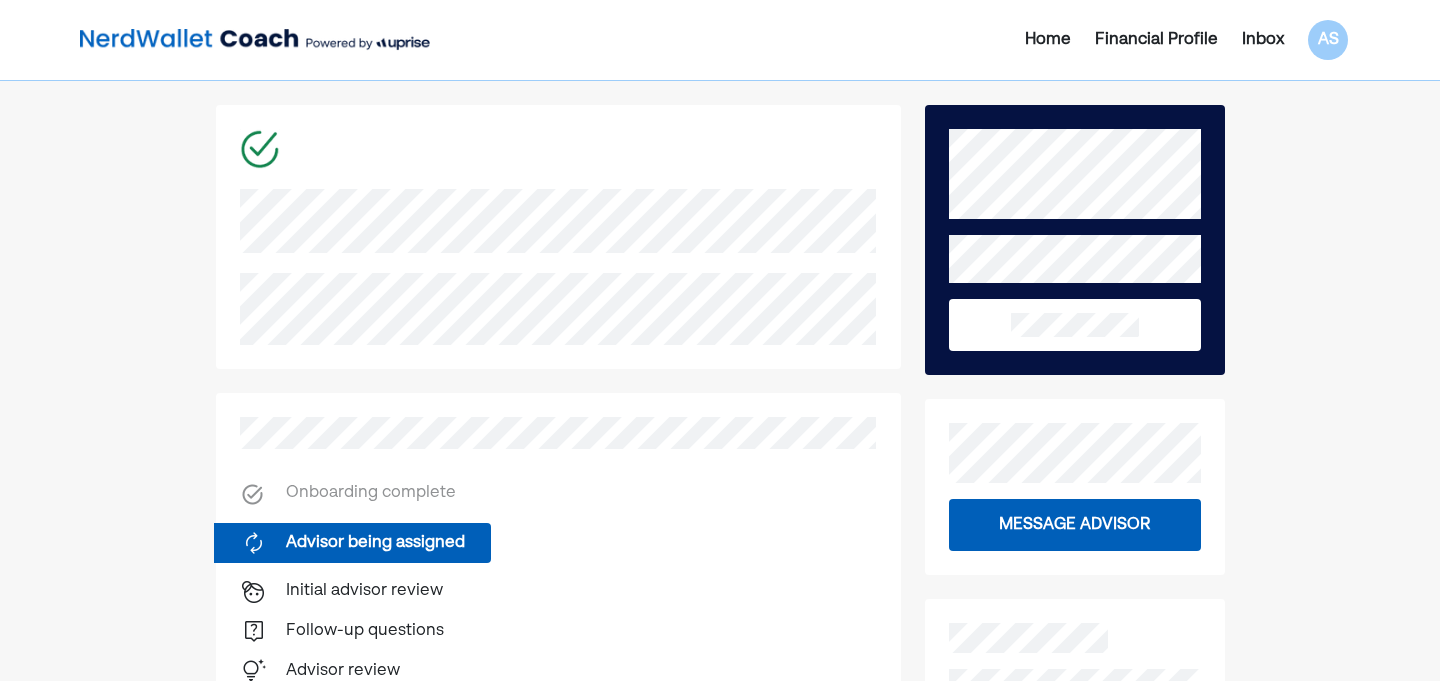 click on "Financial Profile" at bounding box center [1156, 40] 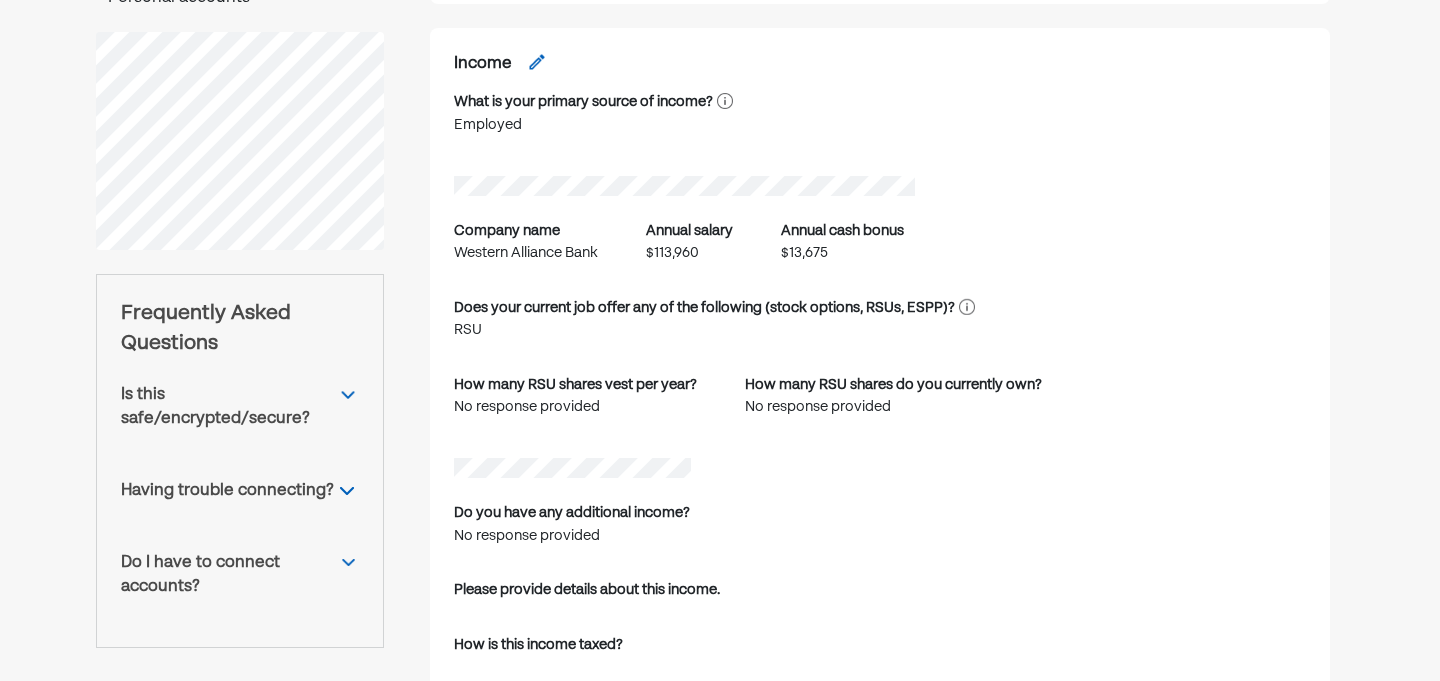 scroll, scrollTop: 0, scrollLeft: 0, axis: both 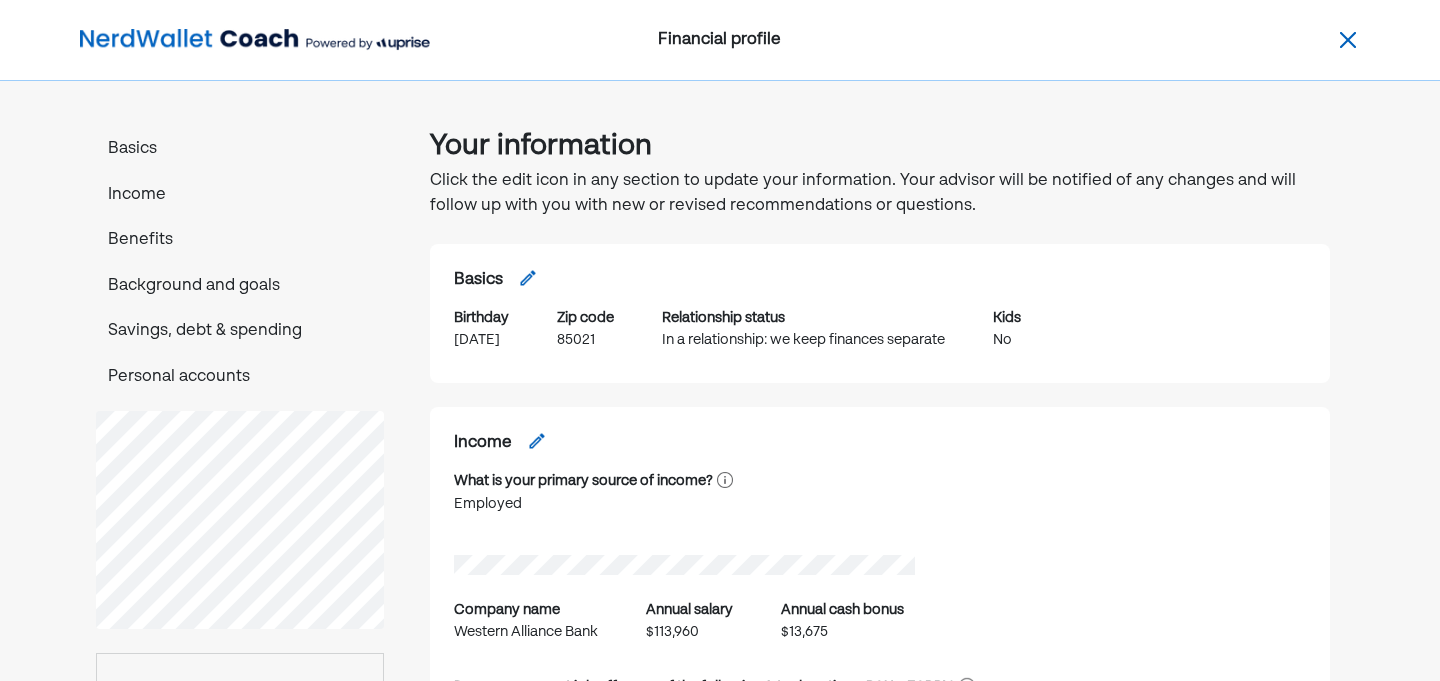 drag, startPoint x: 1351, startPoint y: 48, endPoint x: 1351, endPoint y: 61, distance: 13 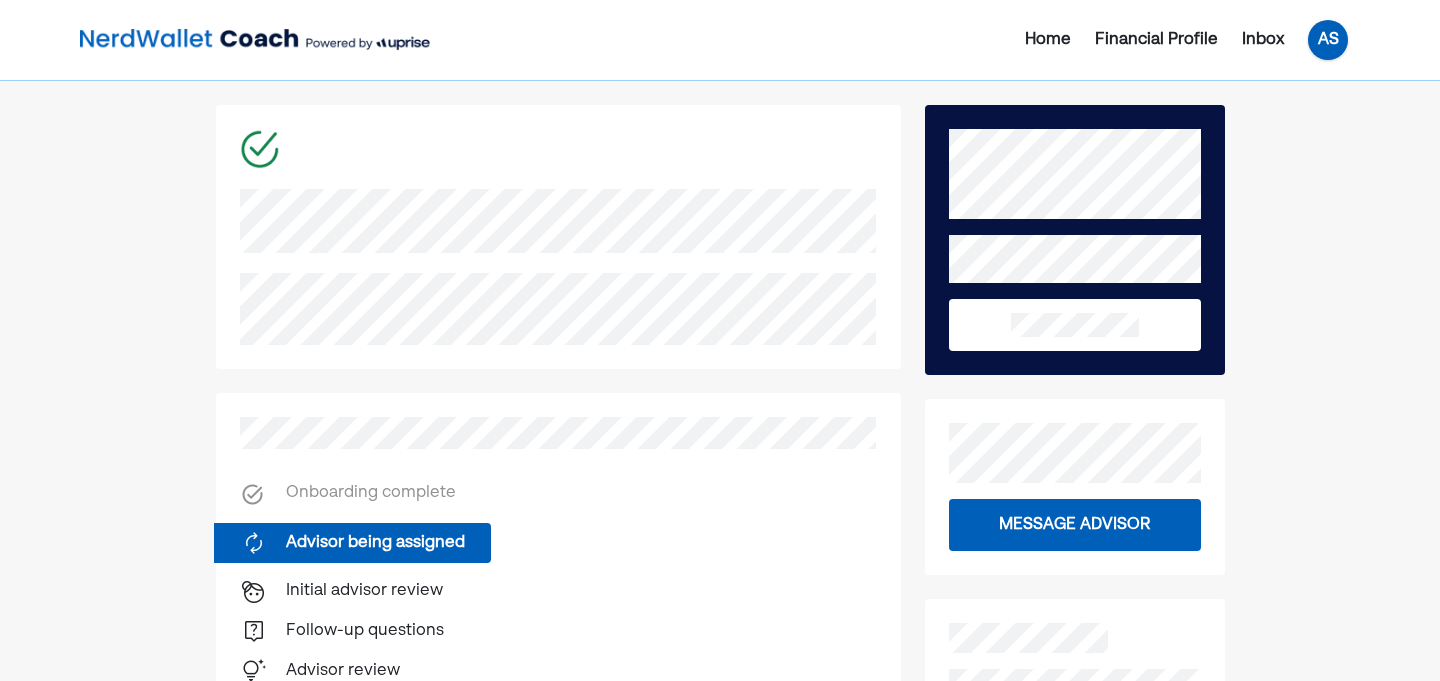 click on "AS" at bounding box center (1328, 40) 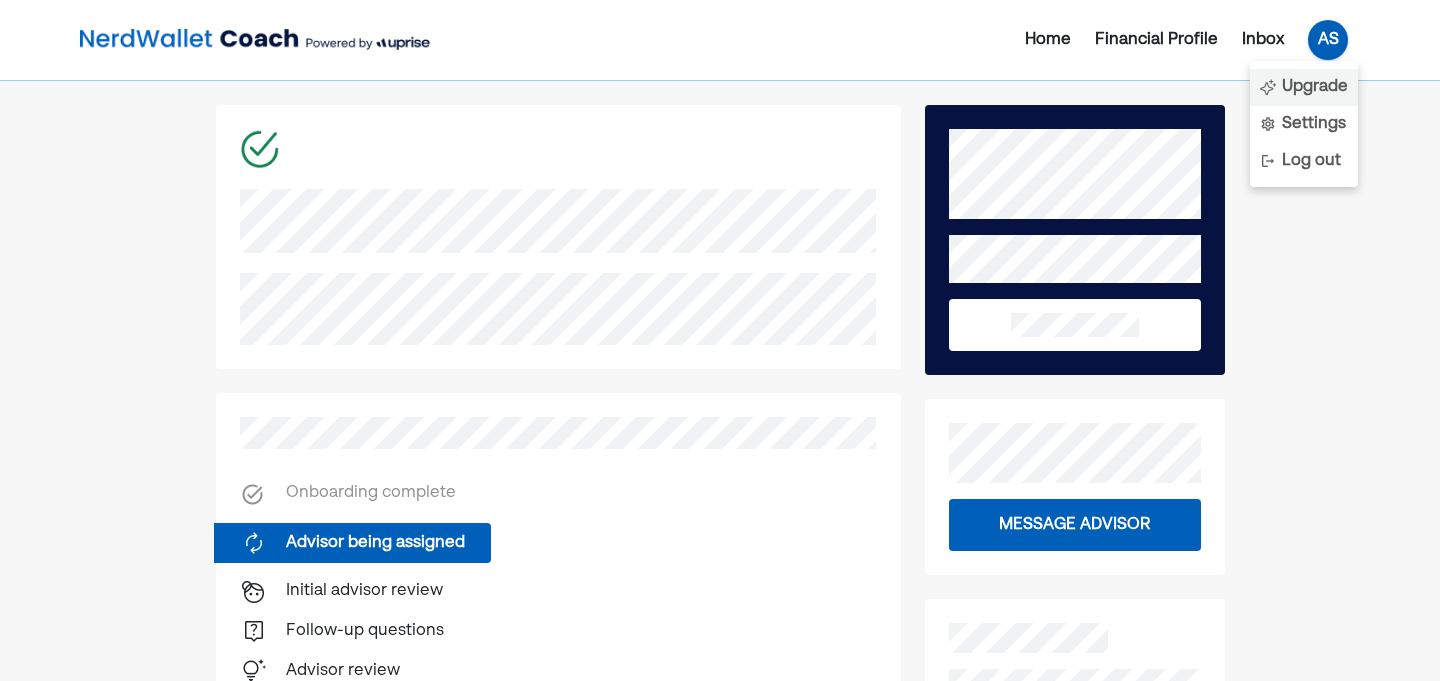 click on "Upgrade" at bounding box center (1315, 87) 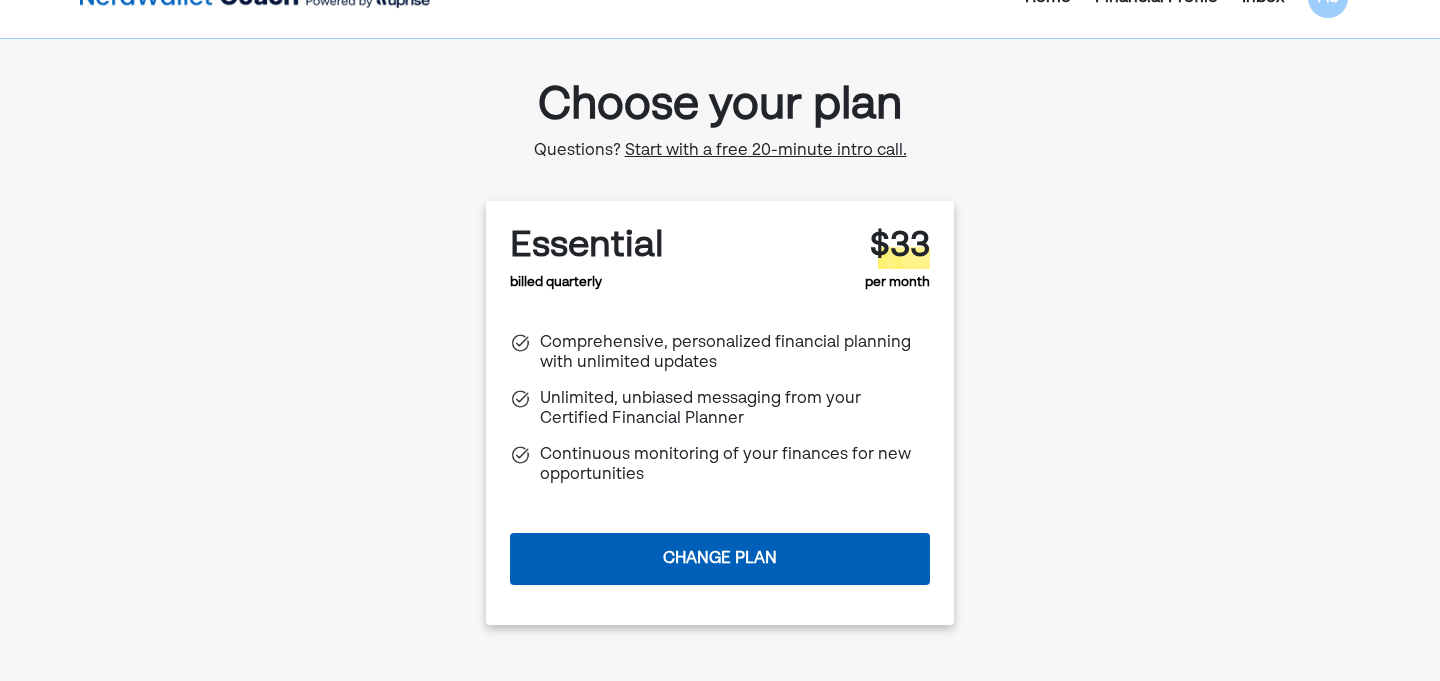 scroll, scrollTop: 0, scrollLeft: 0, axis: both 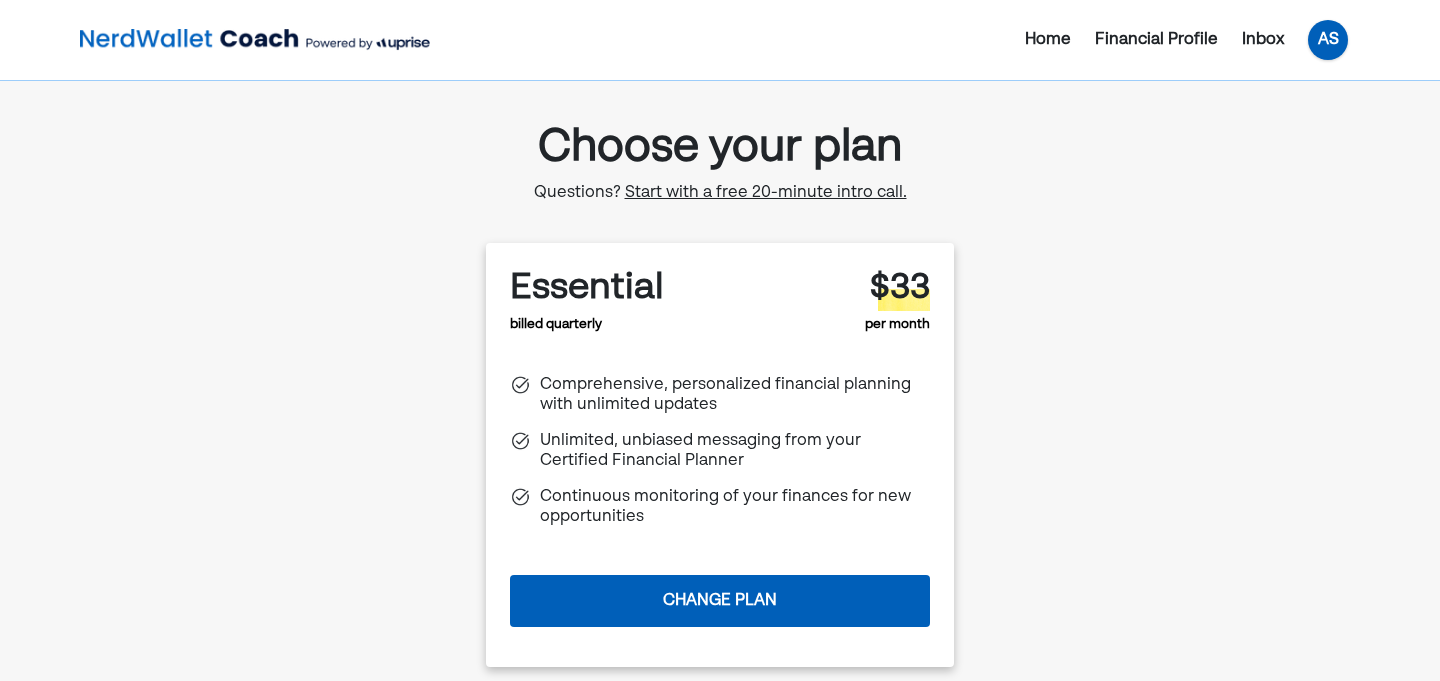 click on "AS" at bounding box center [1328, 40] 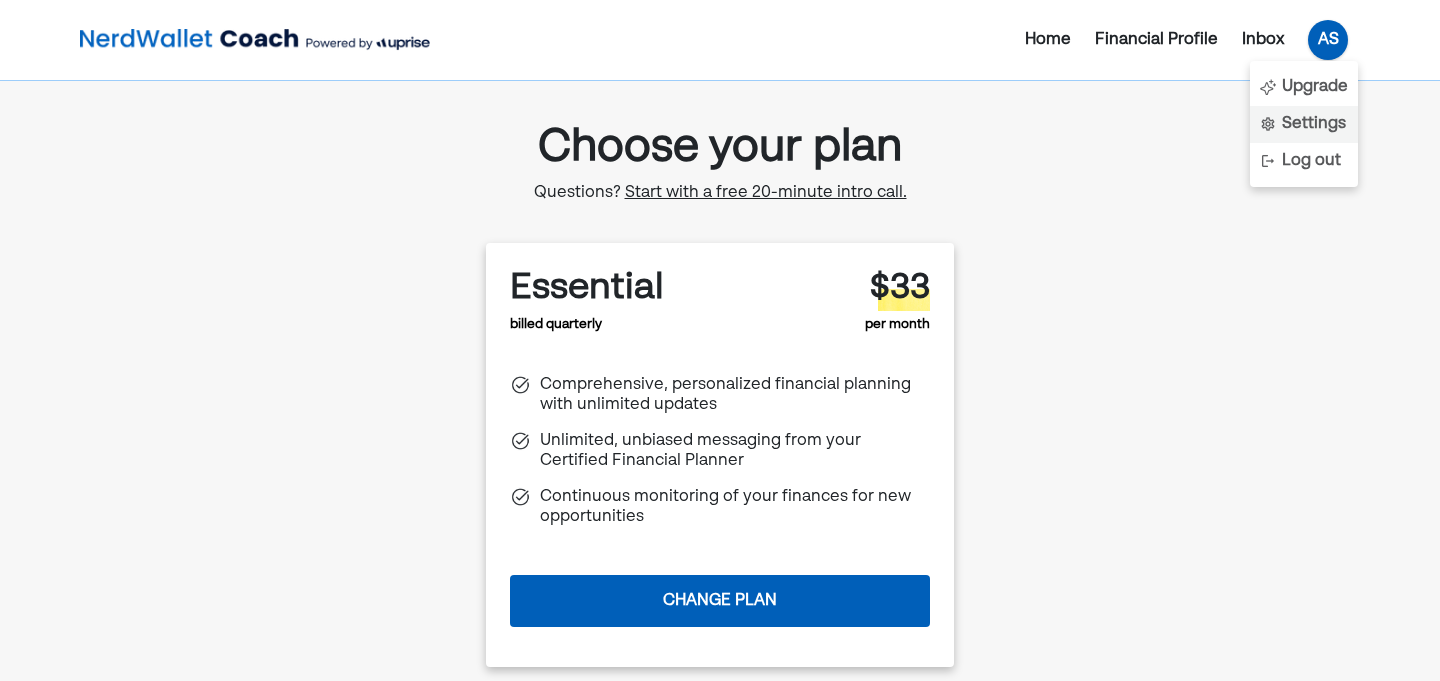 click on "Settings" at bounding box center (1314, 124) 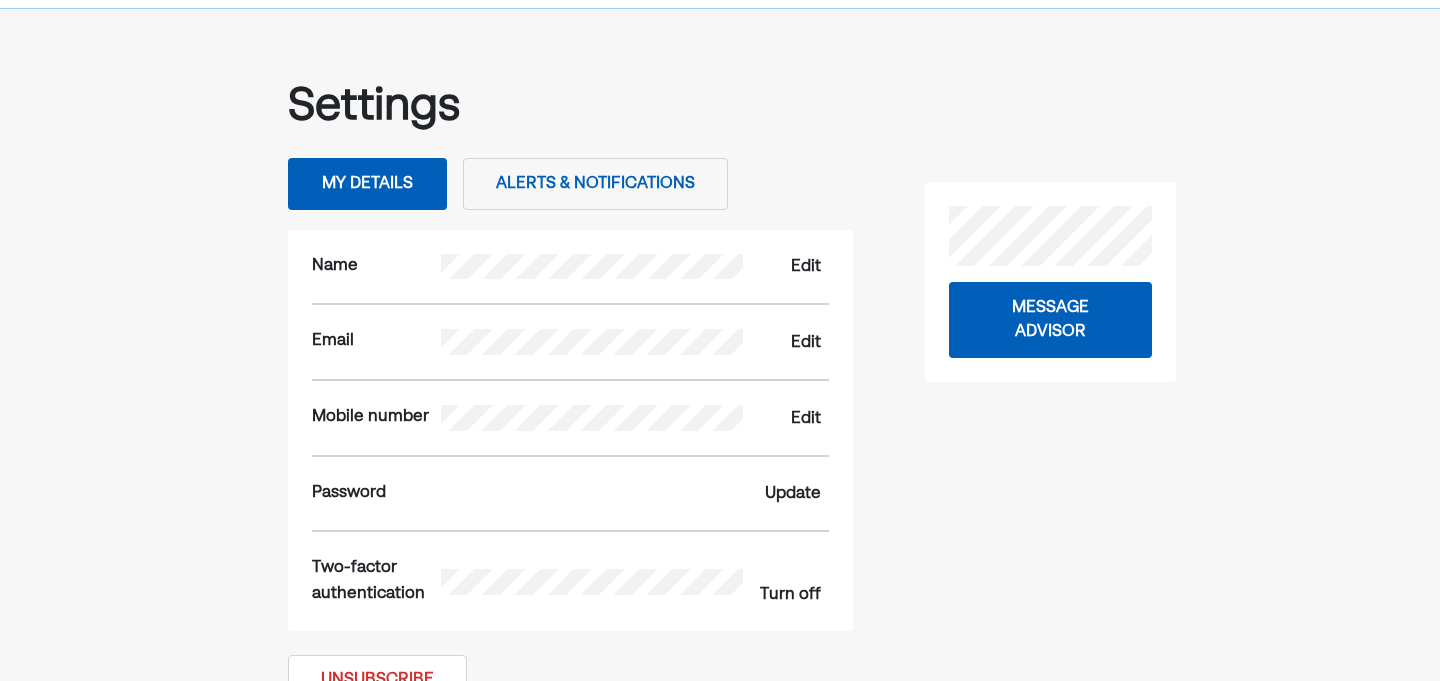 scroll, scrollTop: 41, scrollLeft: 0, axis: vertical 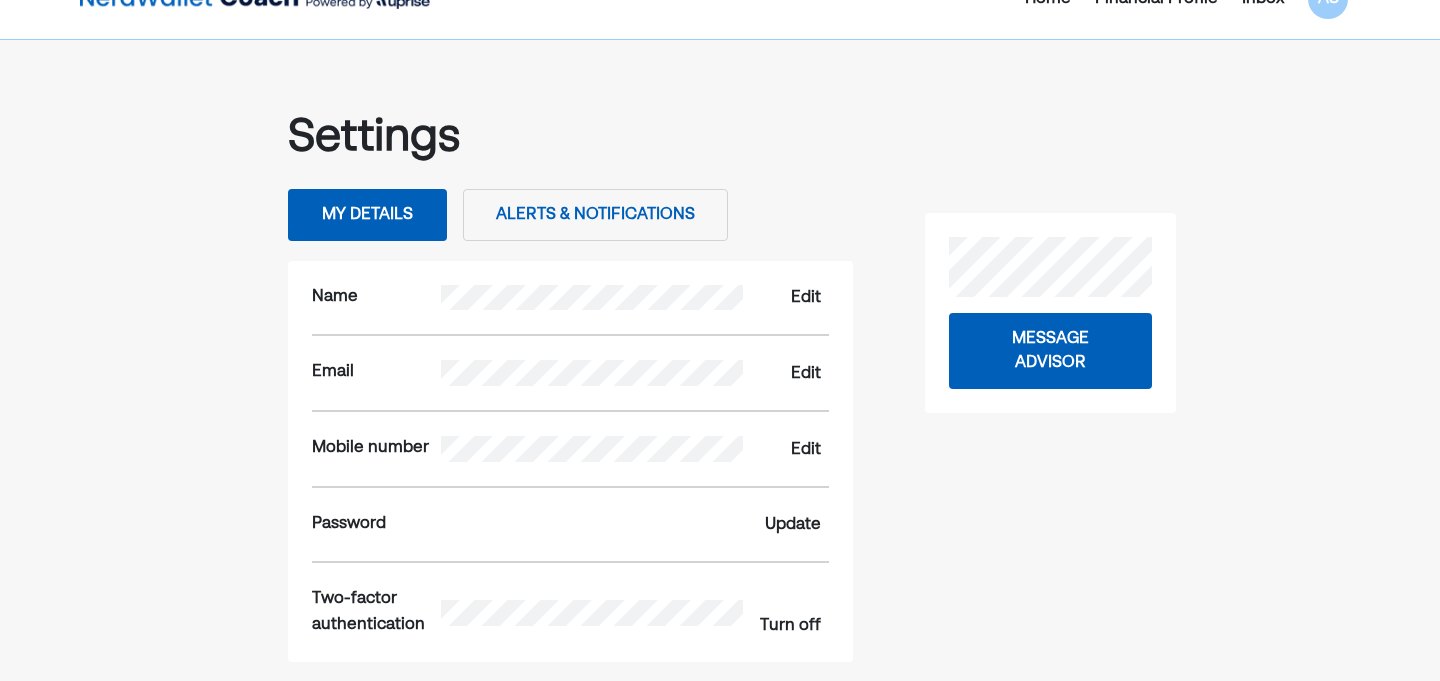 click on "Alerts & Notifications" at bounding box center (595, 215) 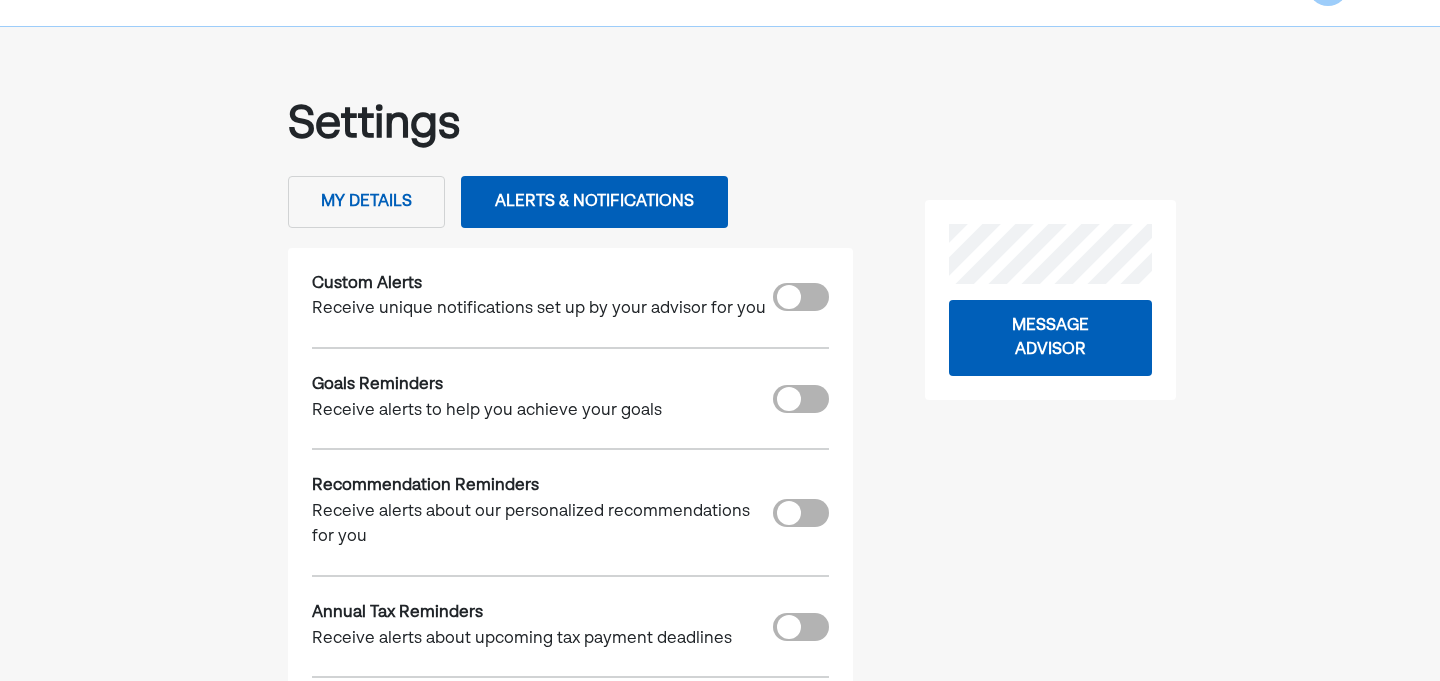 scroll, scrollTop: 0, scrollLeft: 0, axis: both 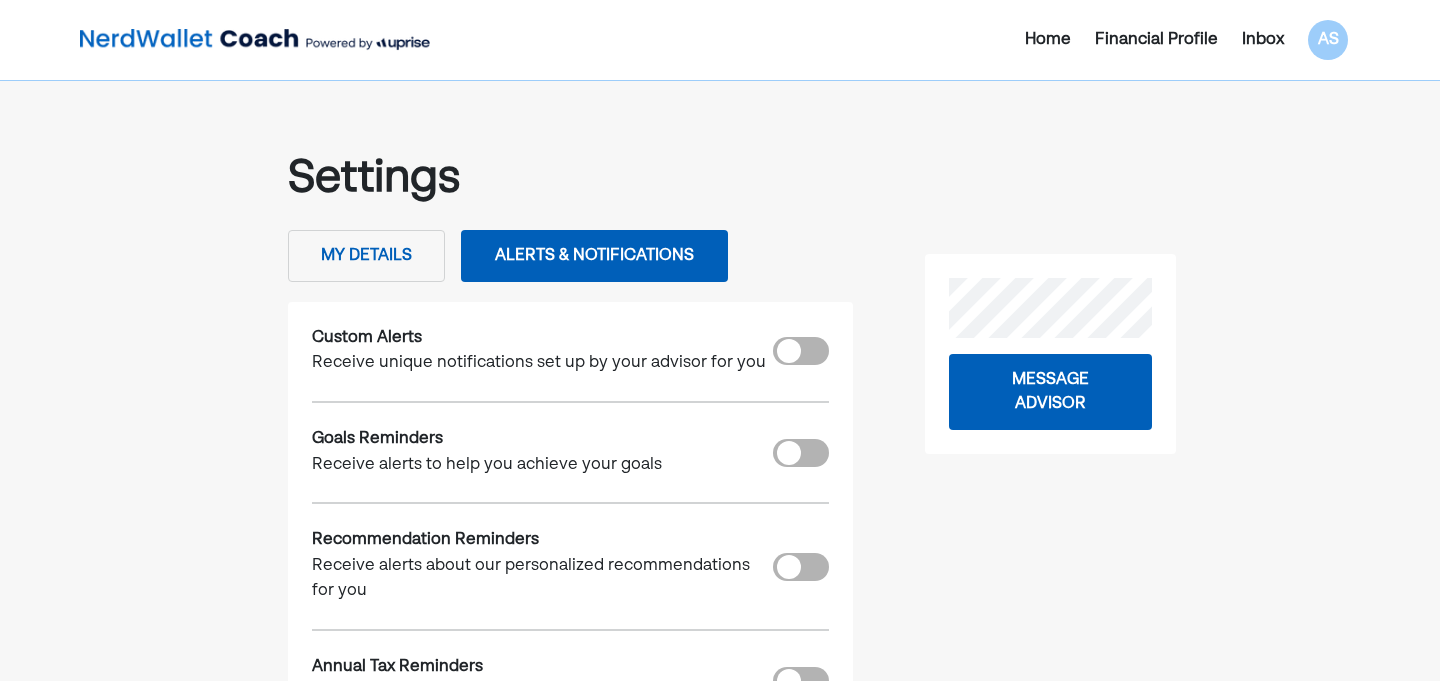 click at bounding box center [255, 40] 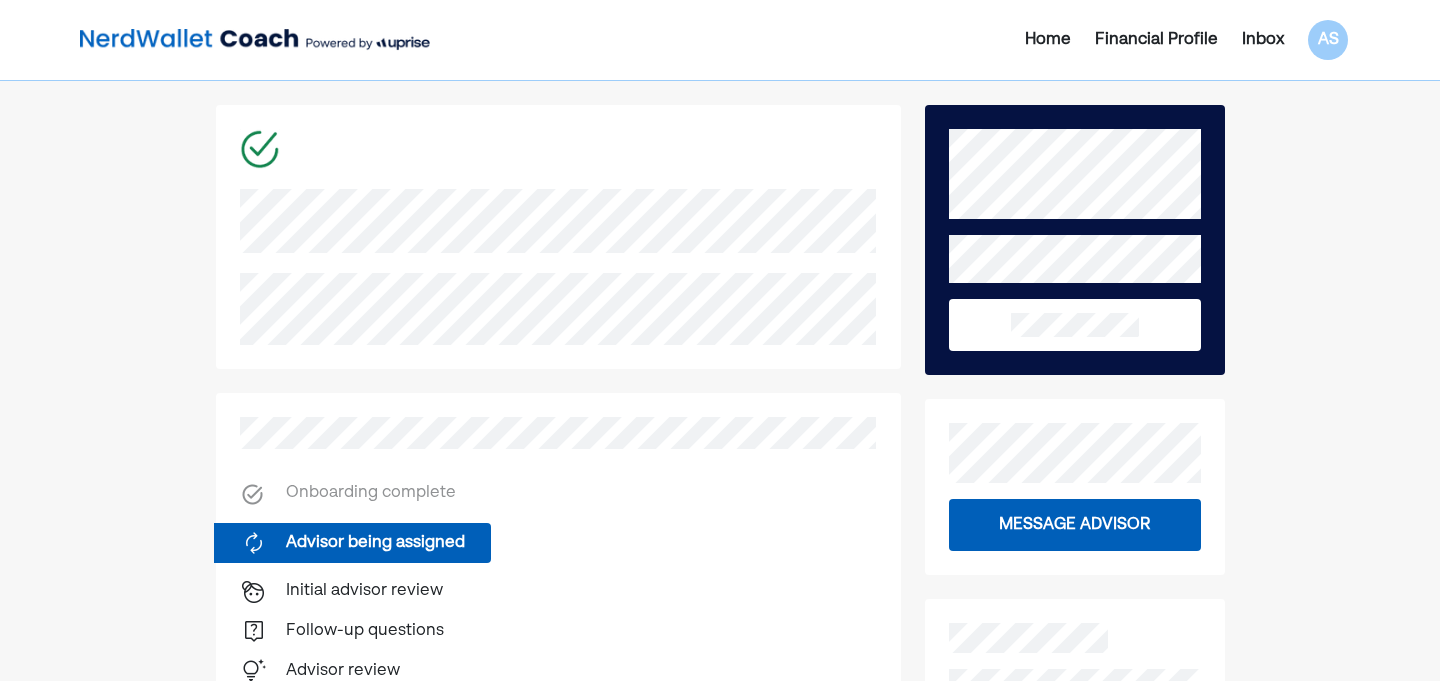 scroll, scrollTop: 240, scrollLeft: 0, axis: vertical 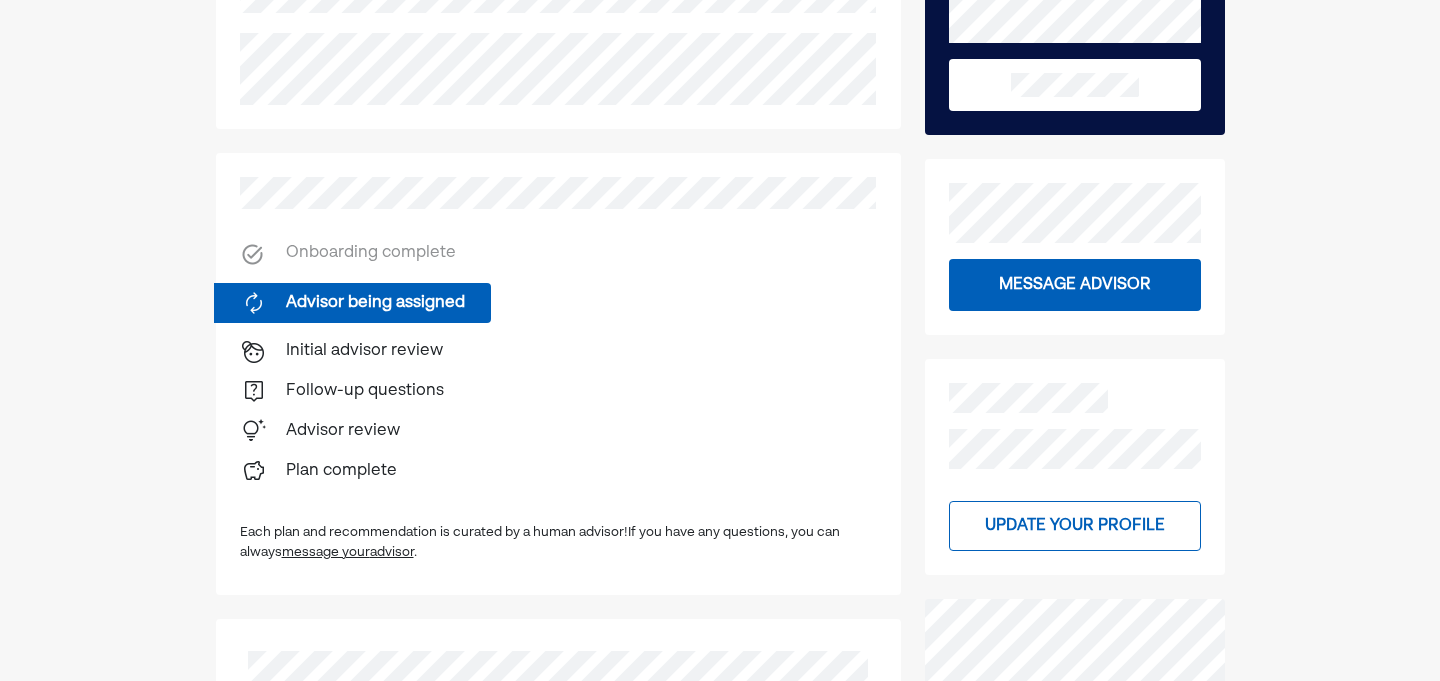 click on "Advisor being assigned" at bounding box center (375, 303) 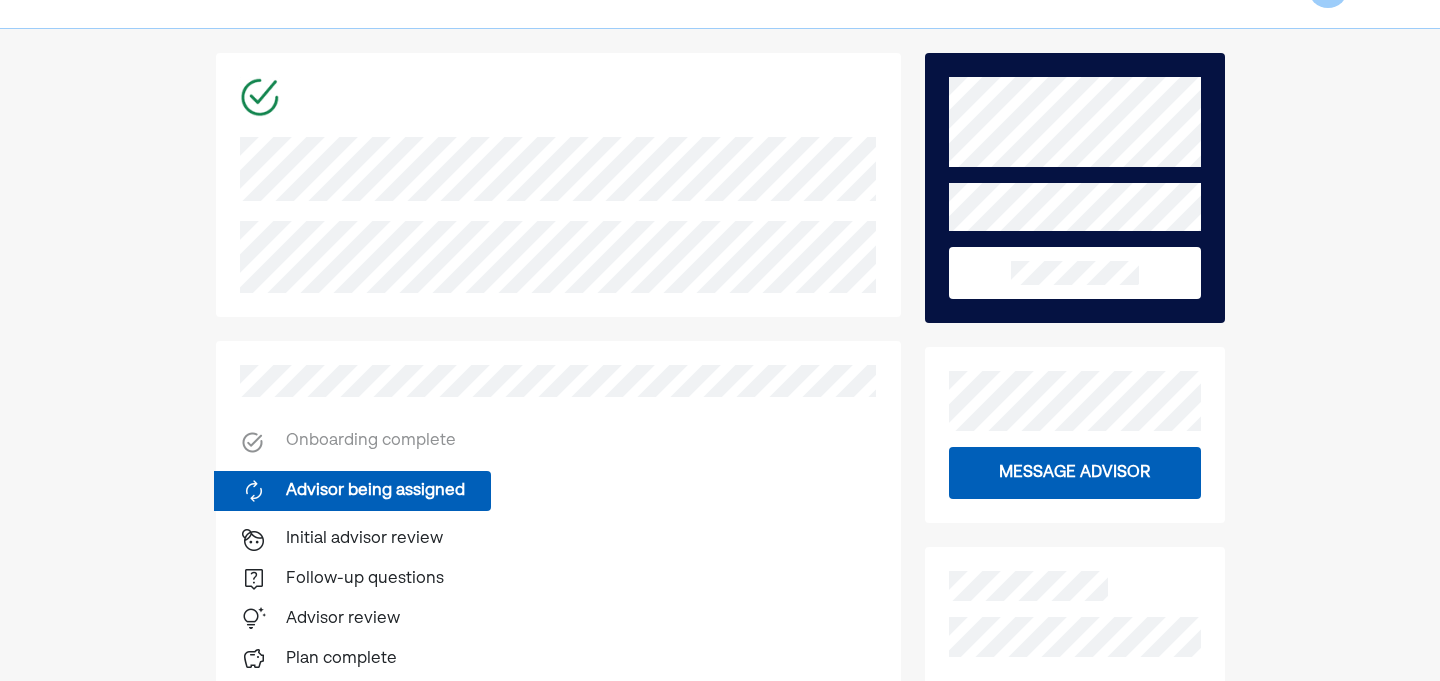 scroll, scrollTop: 0, scrollLeft: 0, axis: both 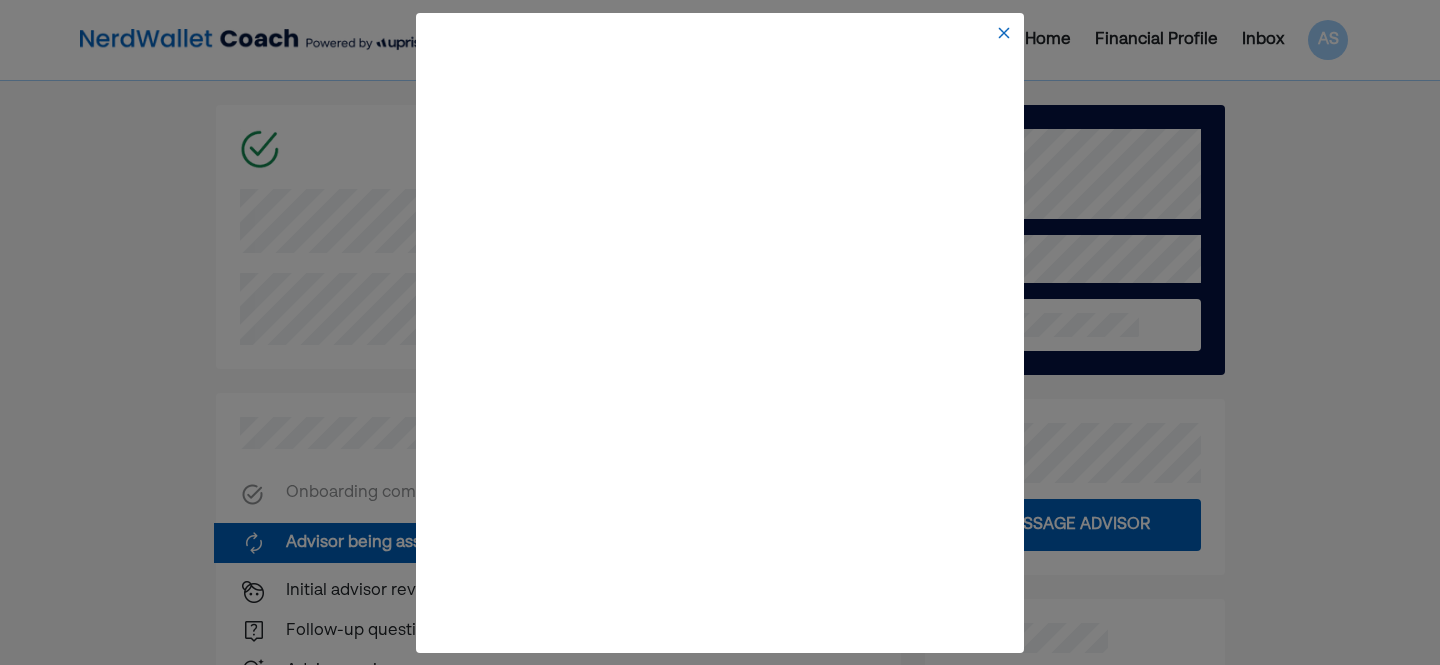 click at bounding box center (1004, 33) 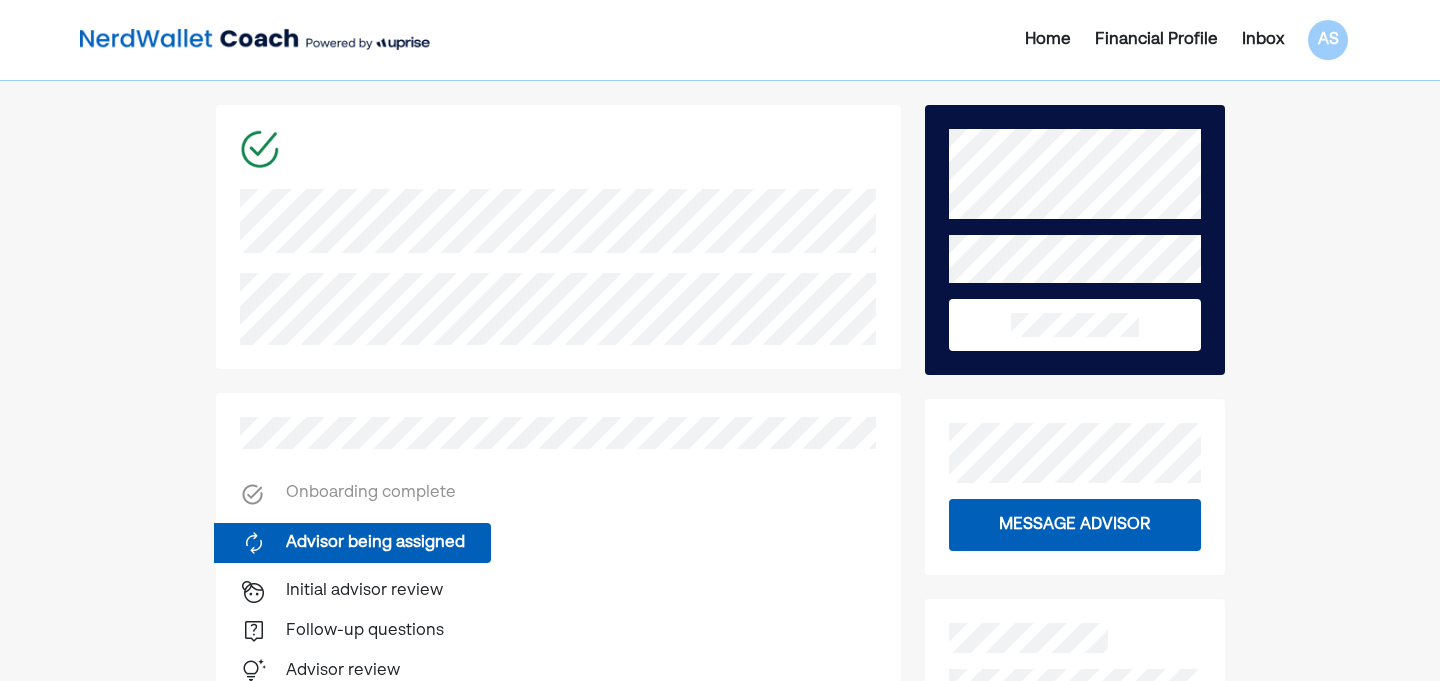 scroll, scrollTop: 351, scrollLeft: 0, axis: vertical 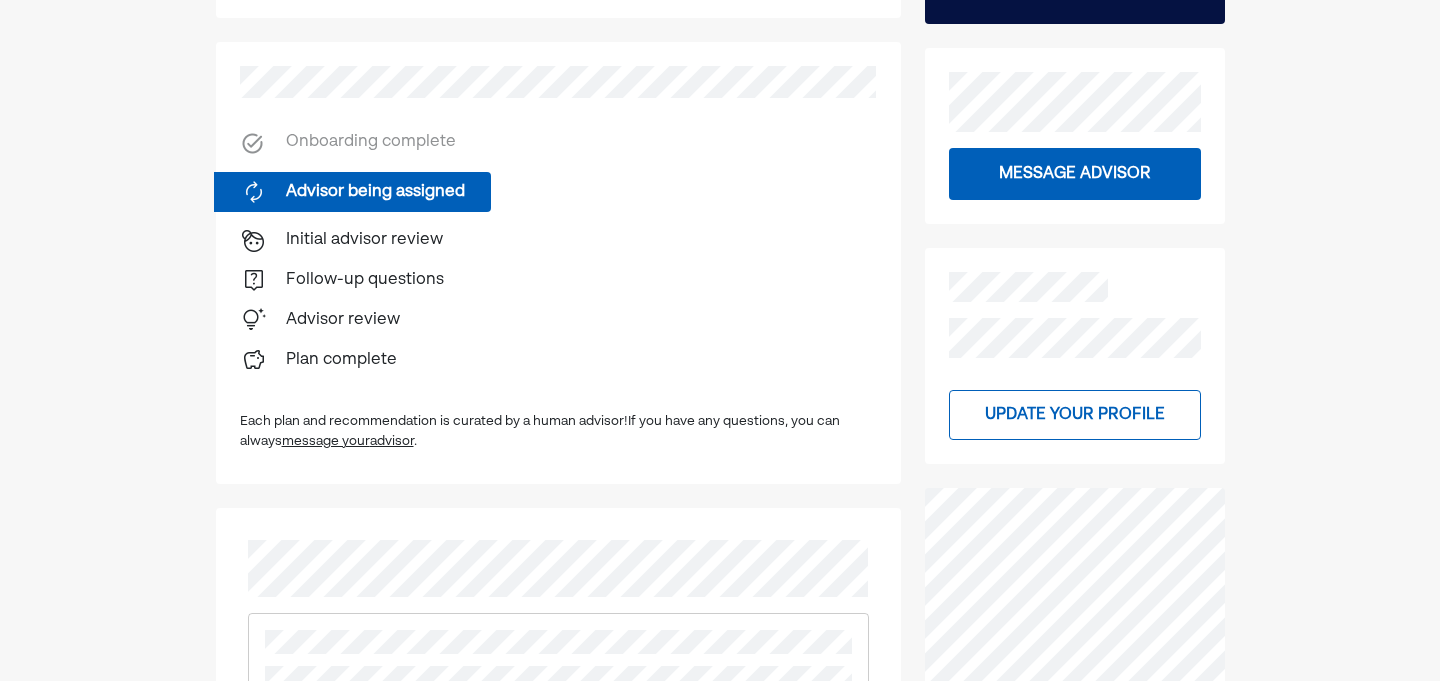 click on "Message advisor" at bounding box center (1074, 174) 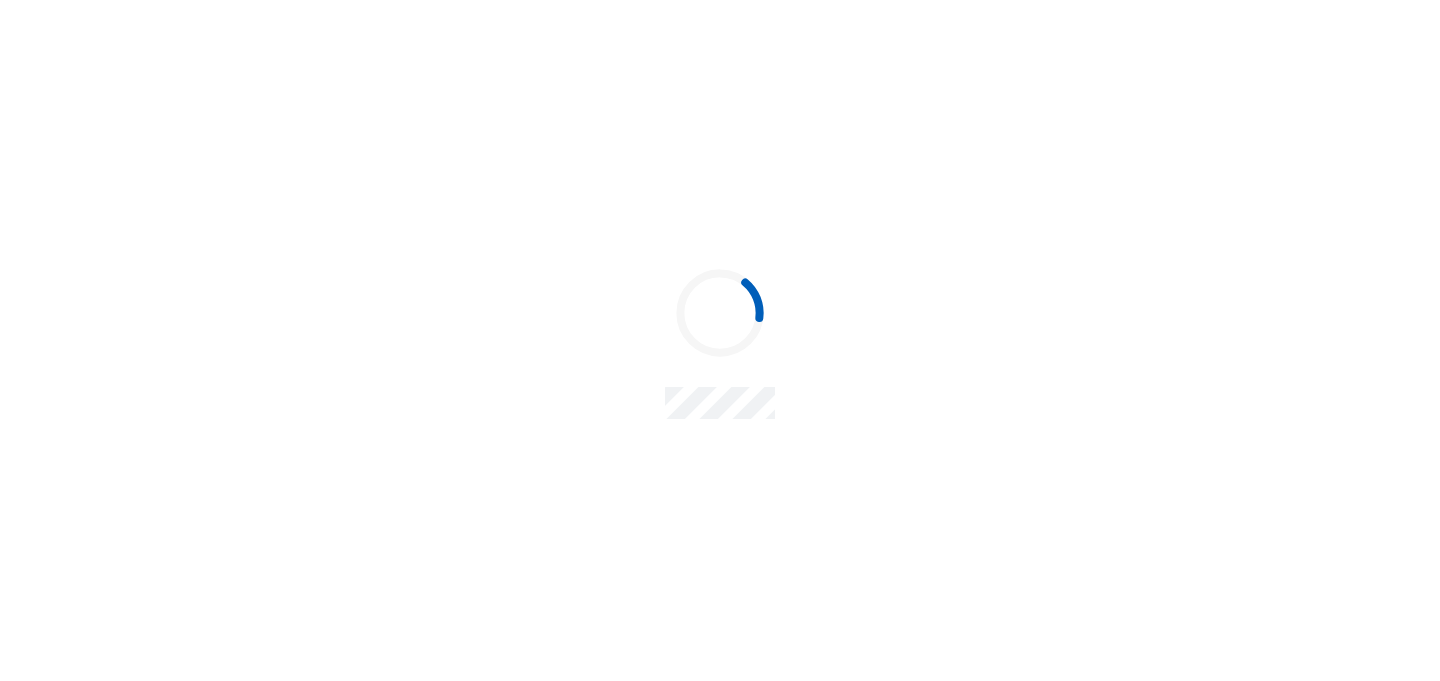 scroll, scrollTop: 0, scrollLeft: 0, axis: both 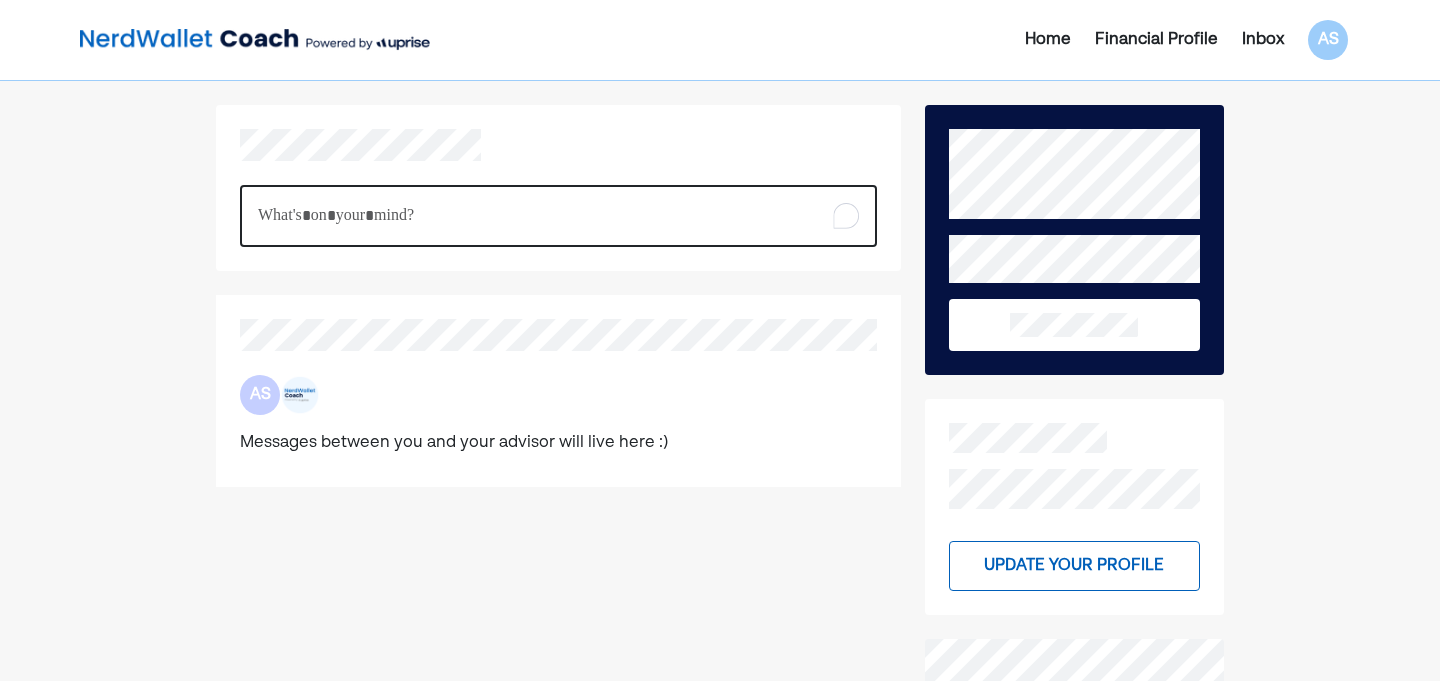 click at bounding box center [558, 216] 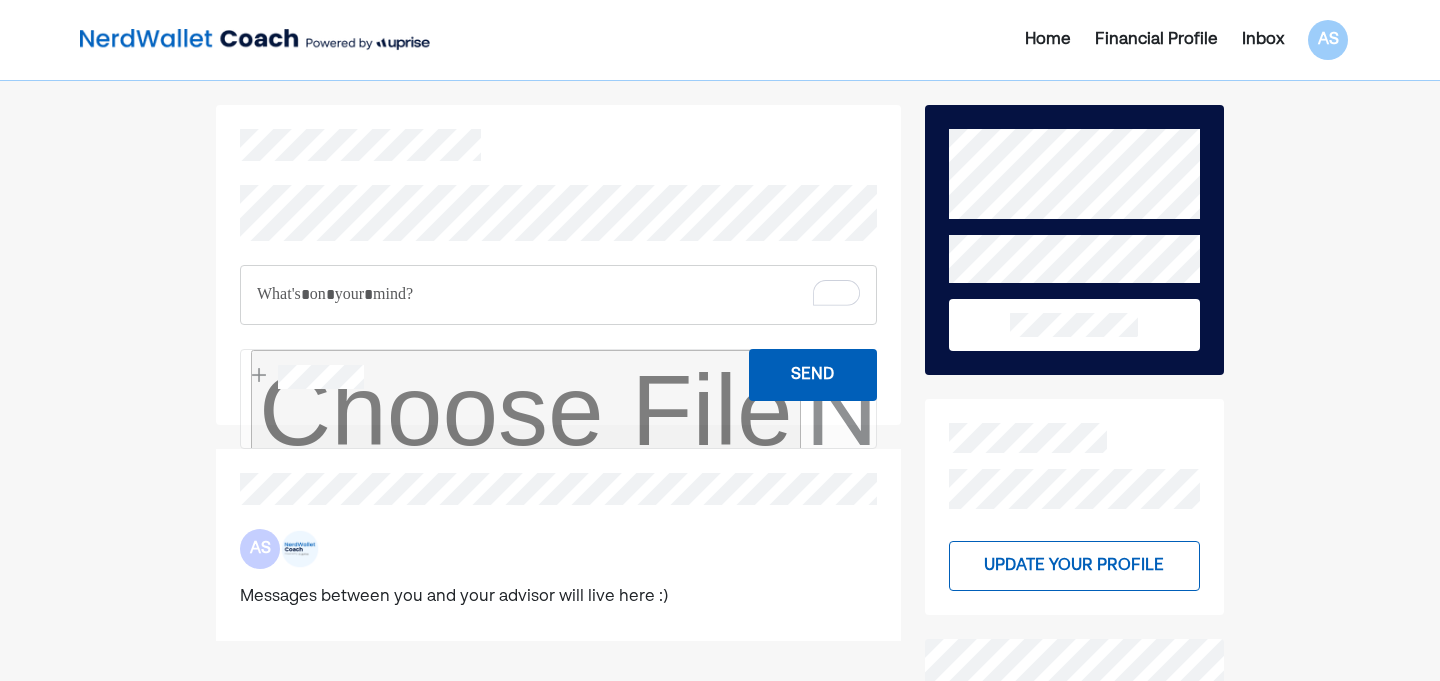 click at bounding box center (558, 295) 